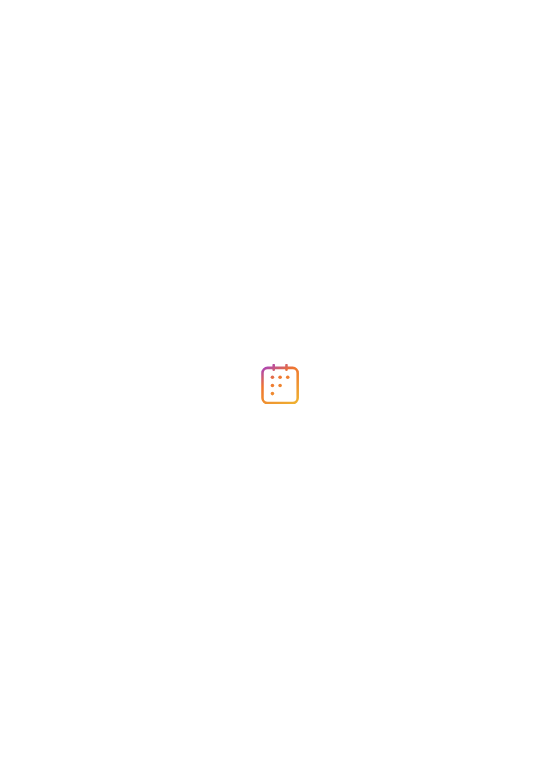 scroll, scrollTop: 0, scrollLeft: 0, axis: both 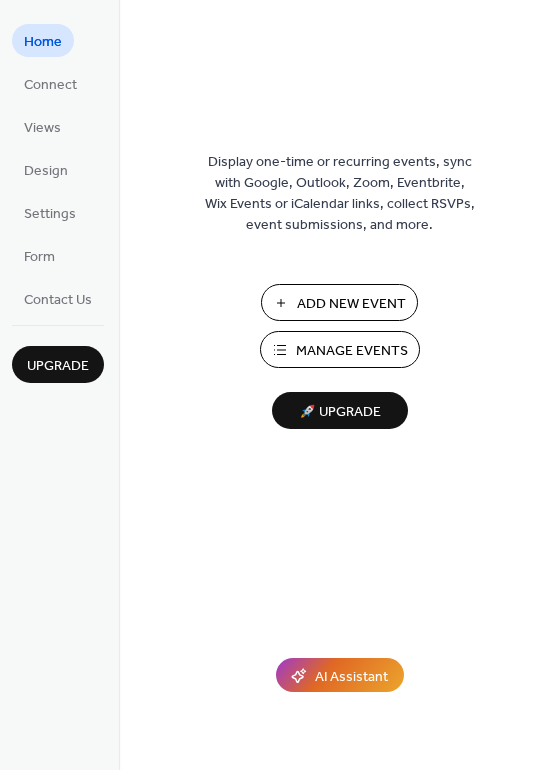 click on "Manage Events" at bounding box center (352, 351) 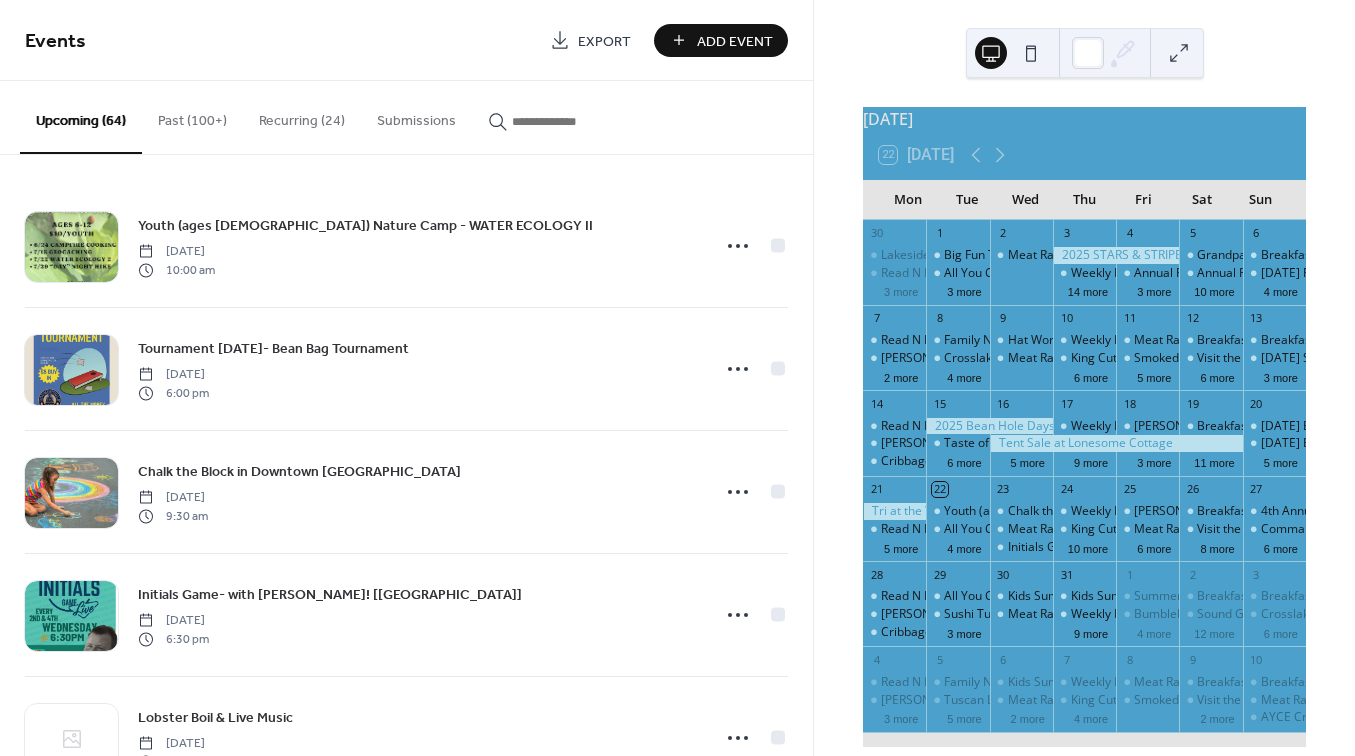 scroll, scrollTop: 0, scrollLeft: 0, axis: both 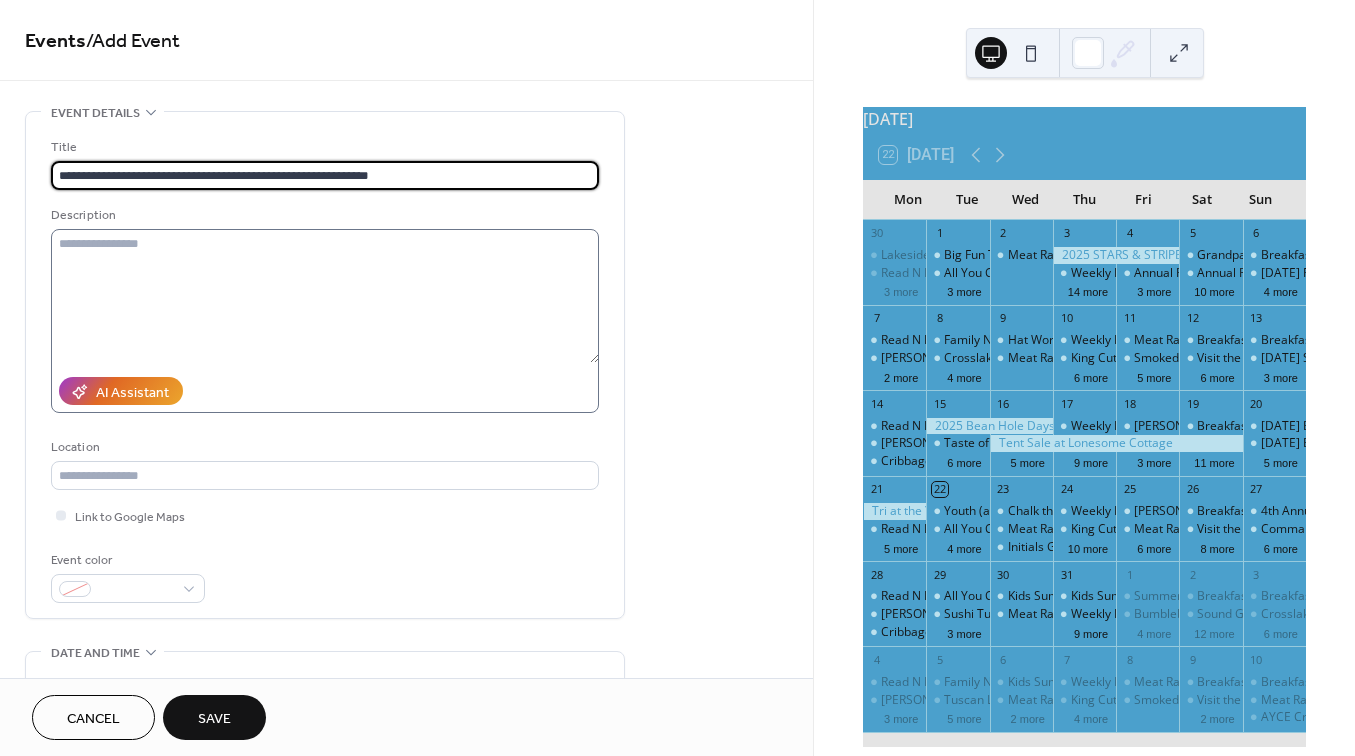 type on "**********" 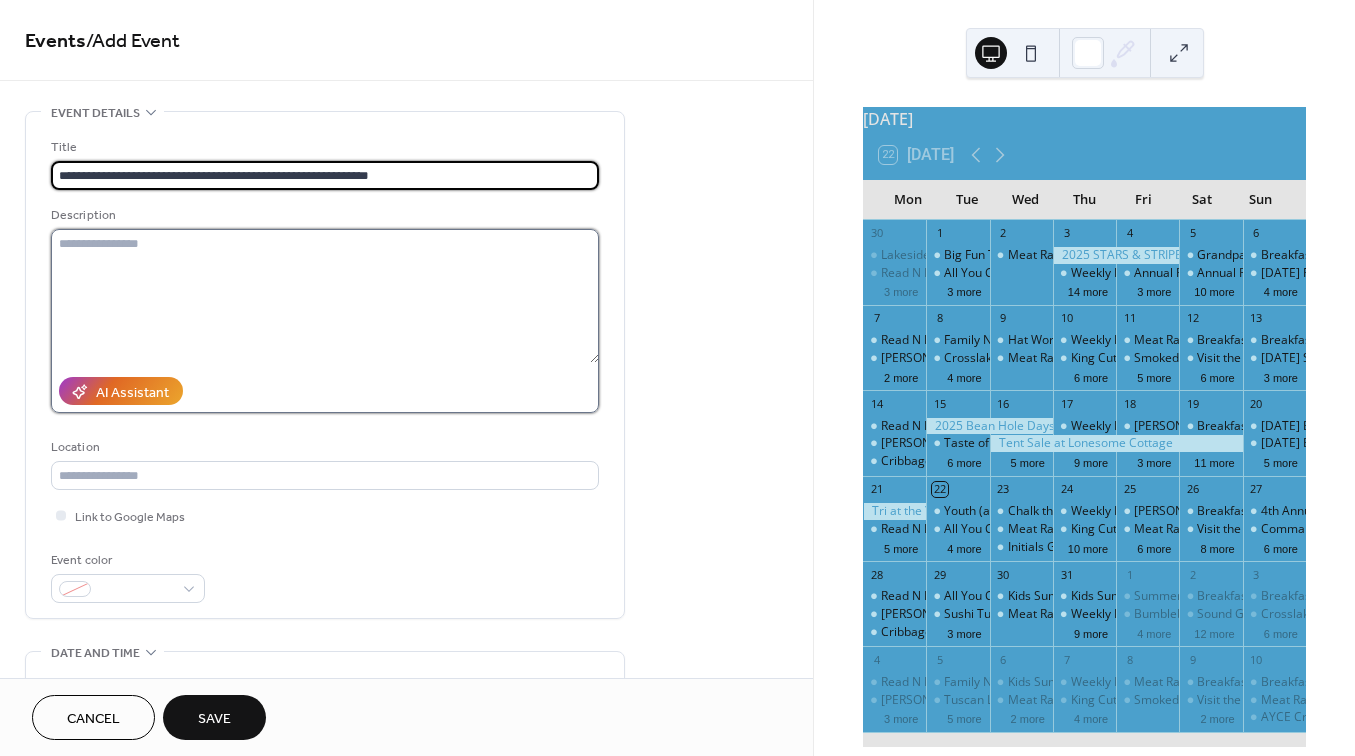 click at bounding box center (325, 296) 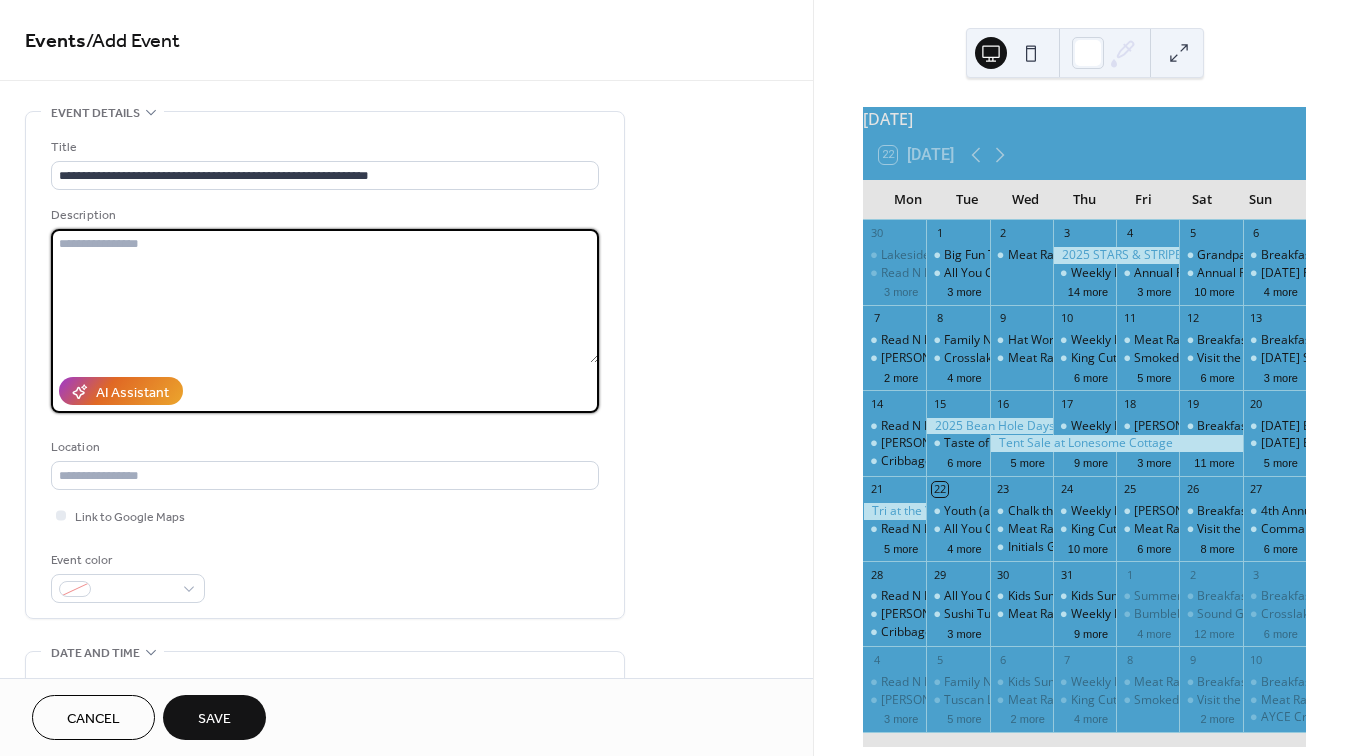 paste on "**********" 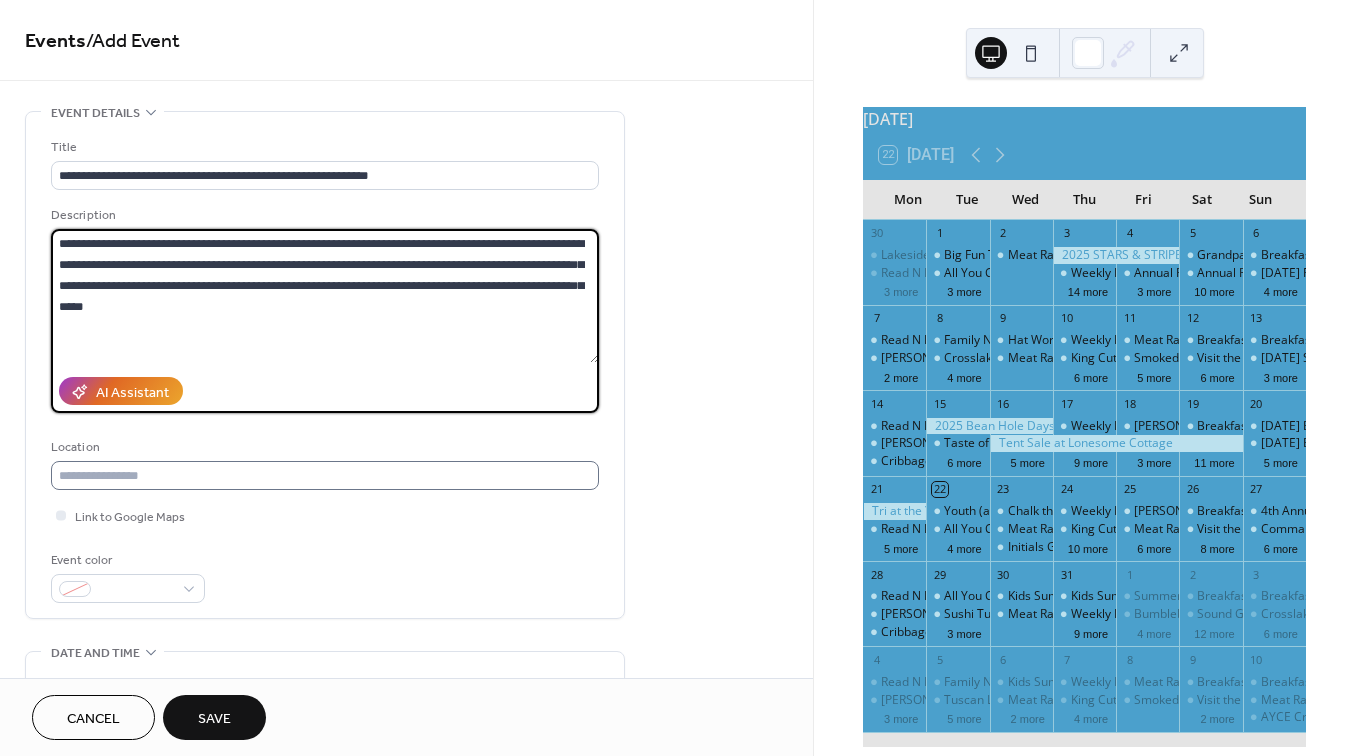 type on "**********" 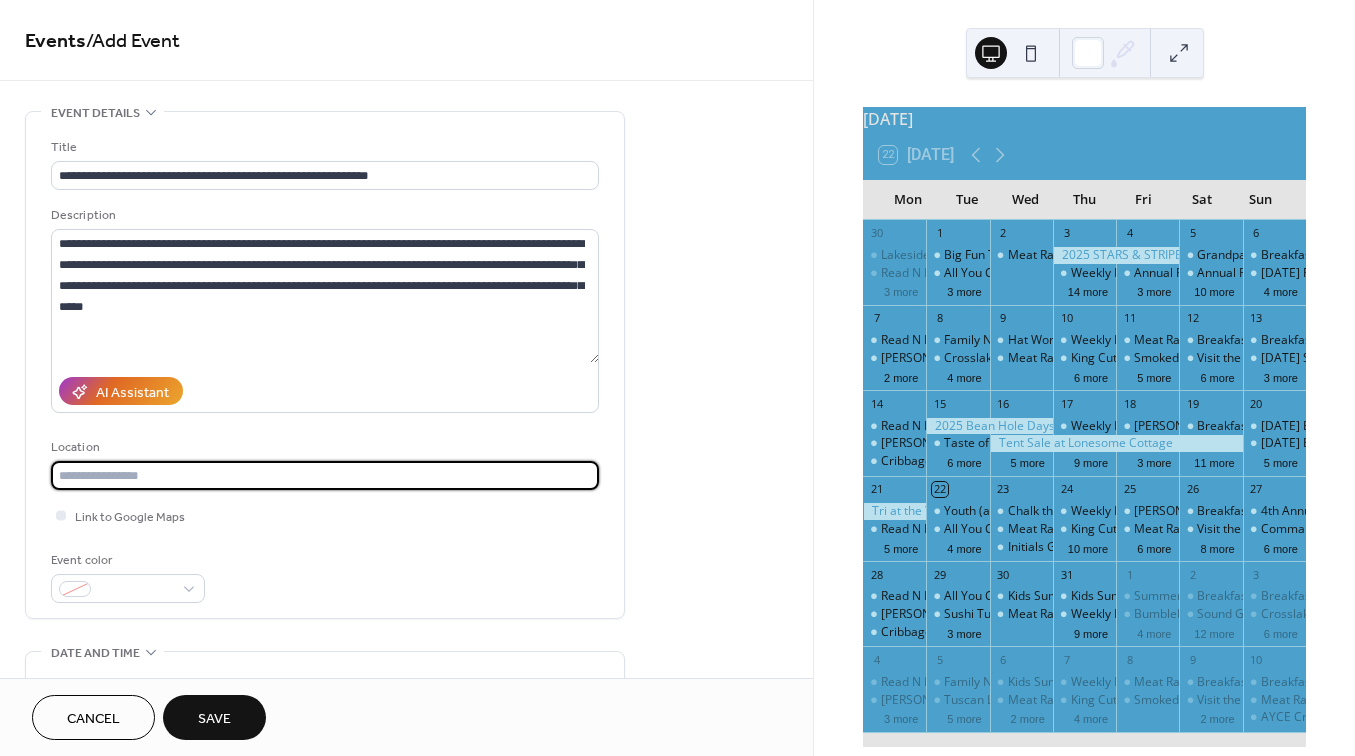 click at bounding box center [325, 475] 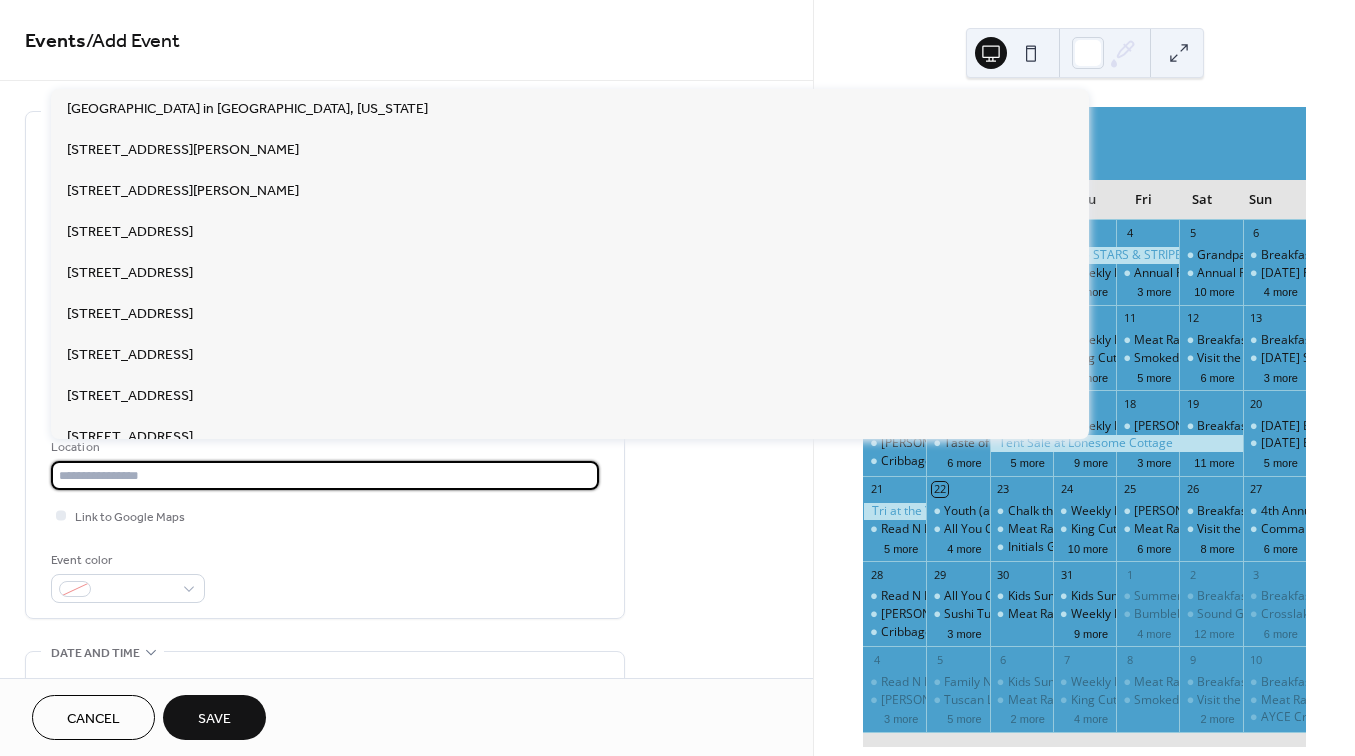 paste on "**********" 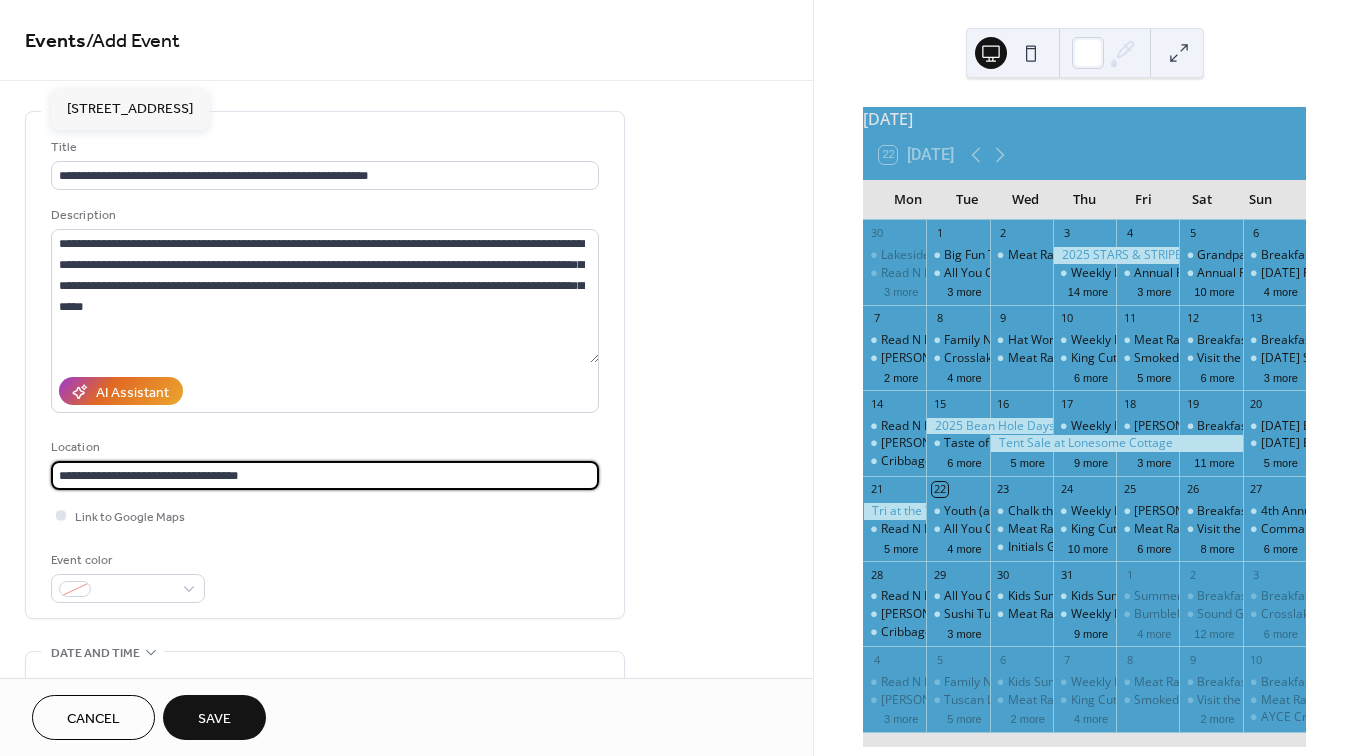 type on "**********" 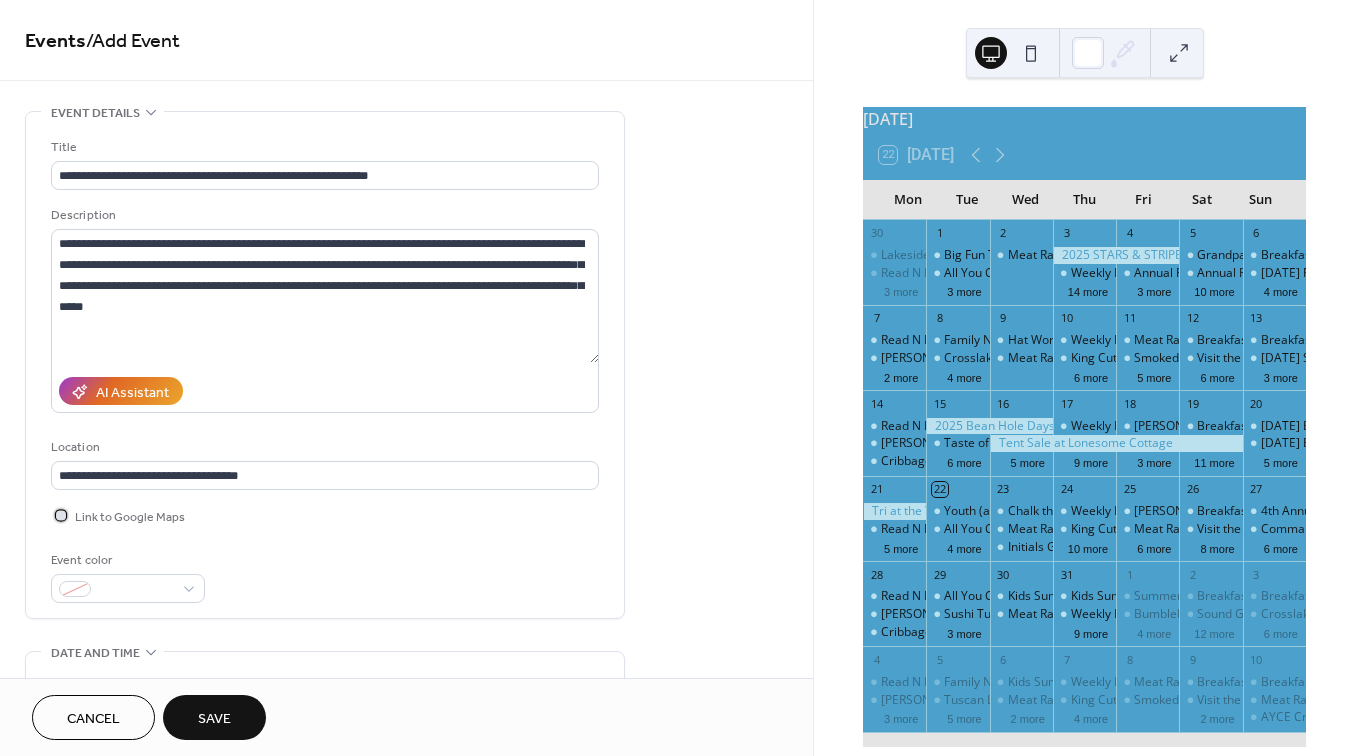 click at bounding box center (61, 515) 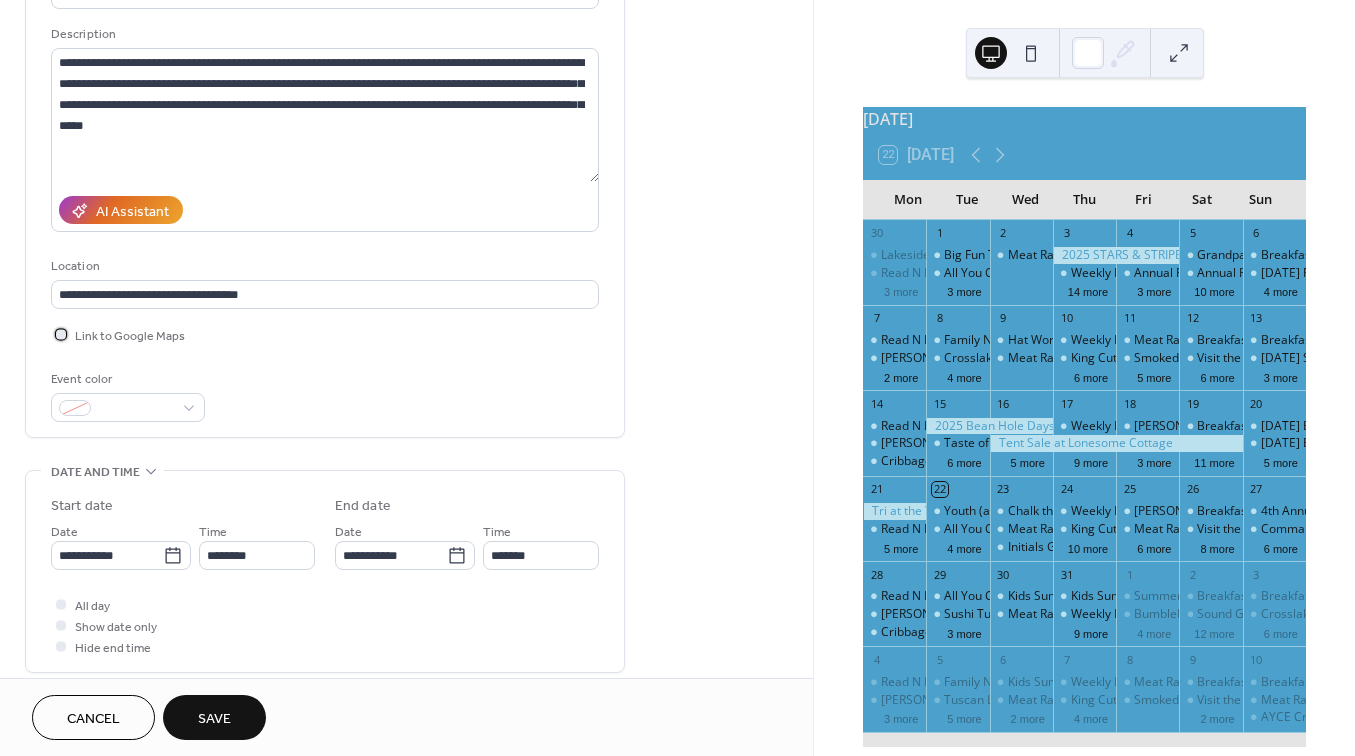scroll, scrollTop: 185, scrollLeft: 0, axis: vertical 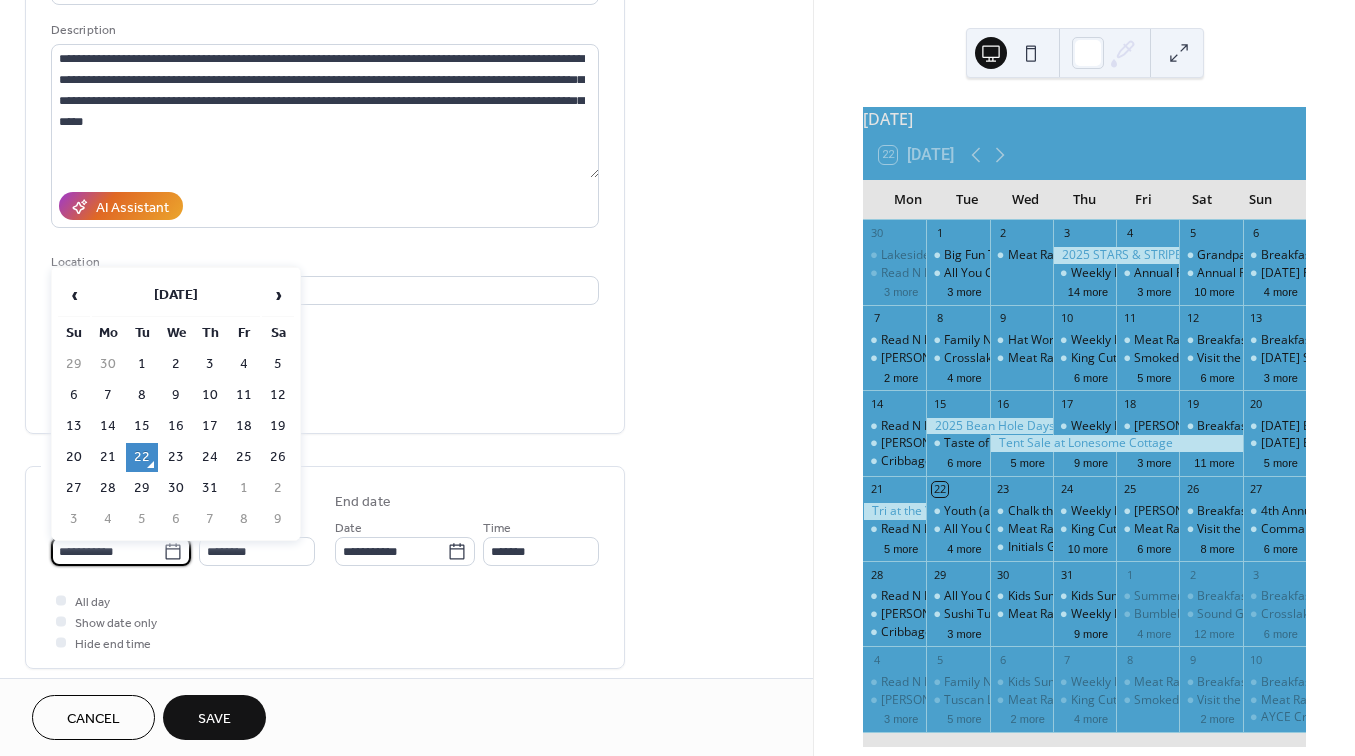 click on "**********" at bounding box center (107, 551) 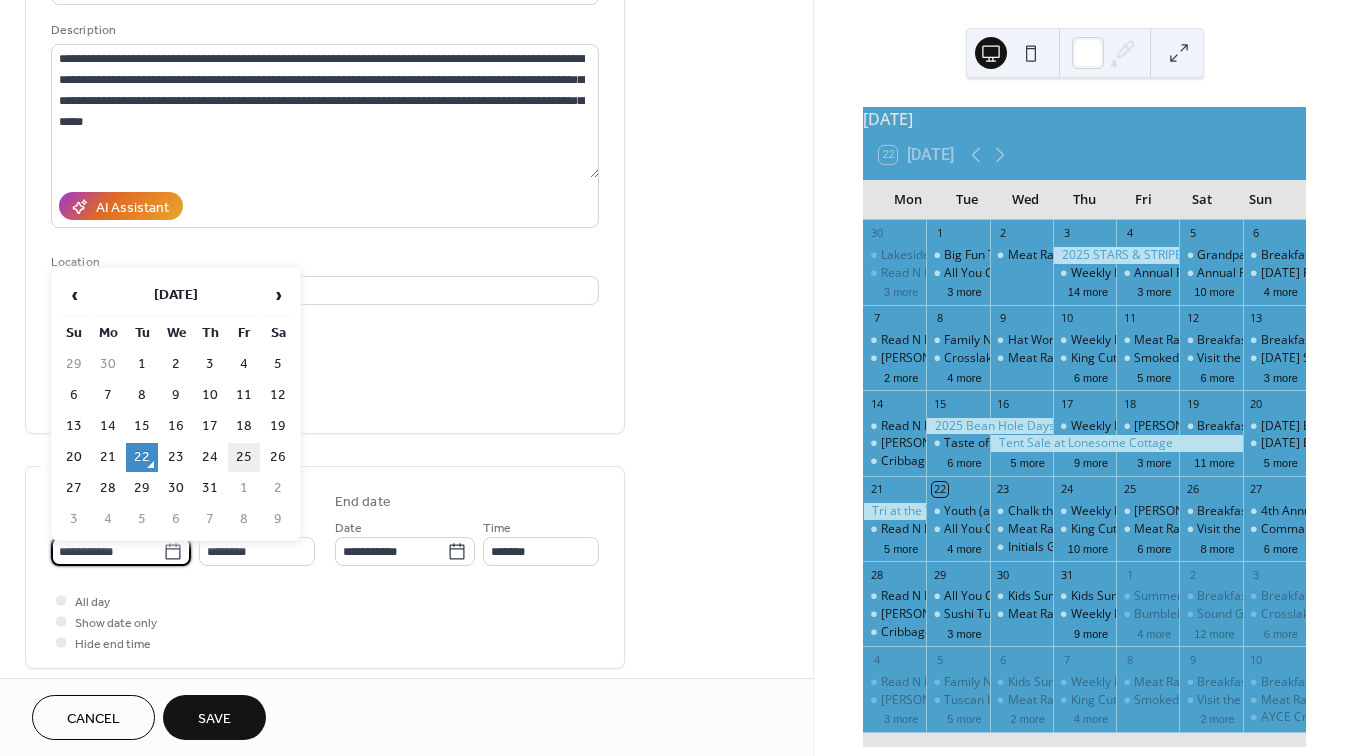 click on "25" at bounding box center (244, 457) 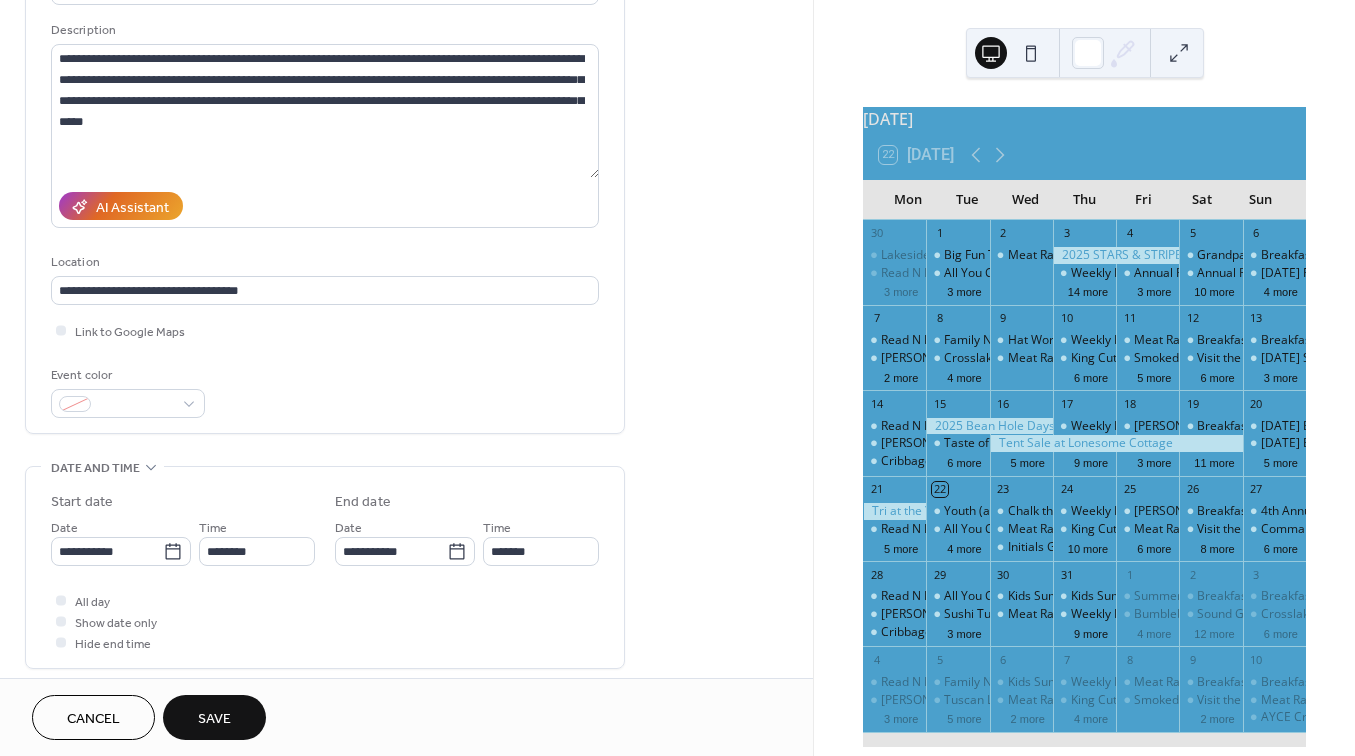 type on "**********" 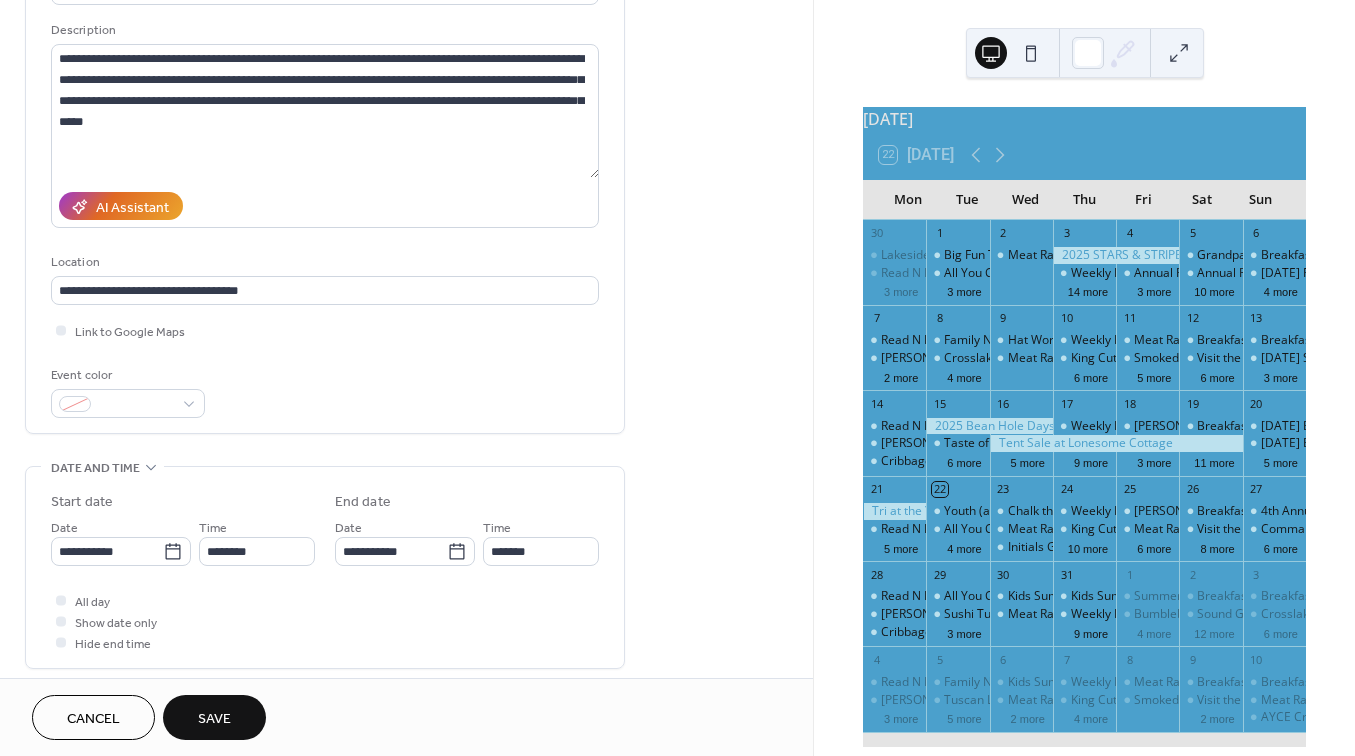 type on "**********" 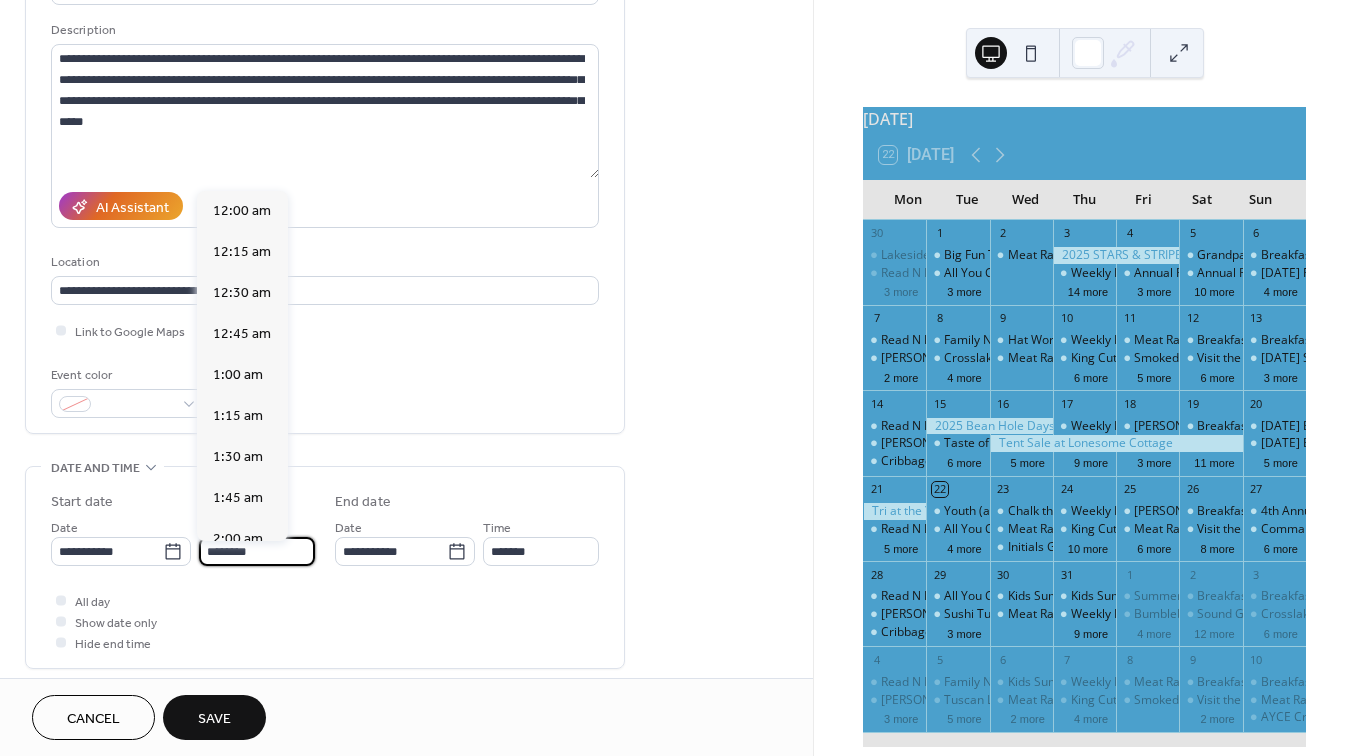 click on "********" at bounding box center [257, 551] 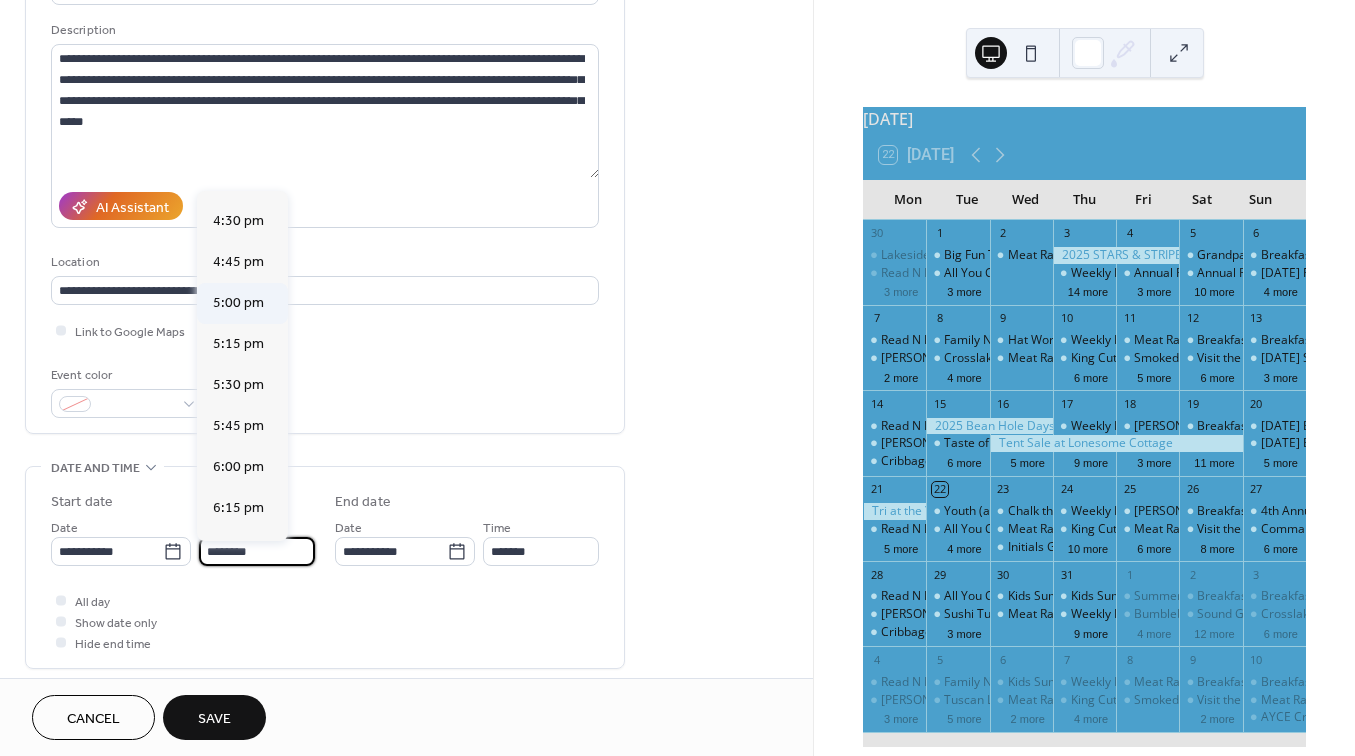 scroll, scrollTop: 2720, scrollLeft: 0, axis: vertical 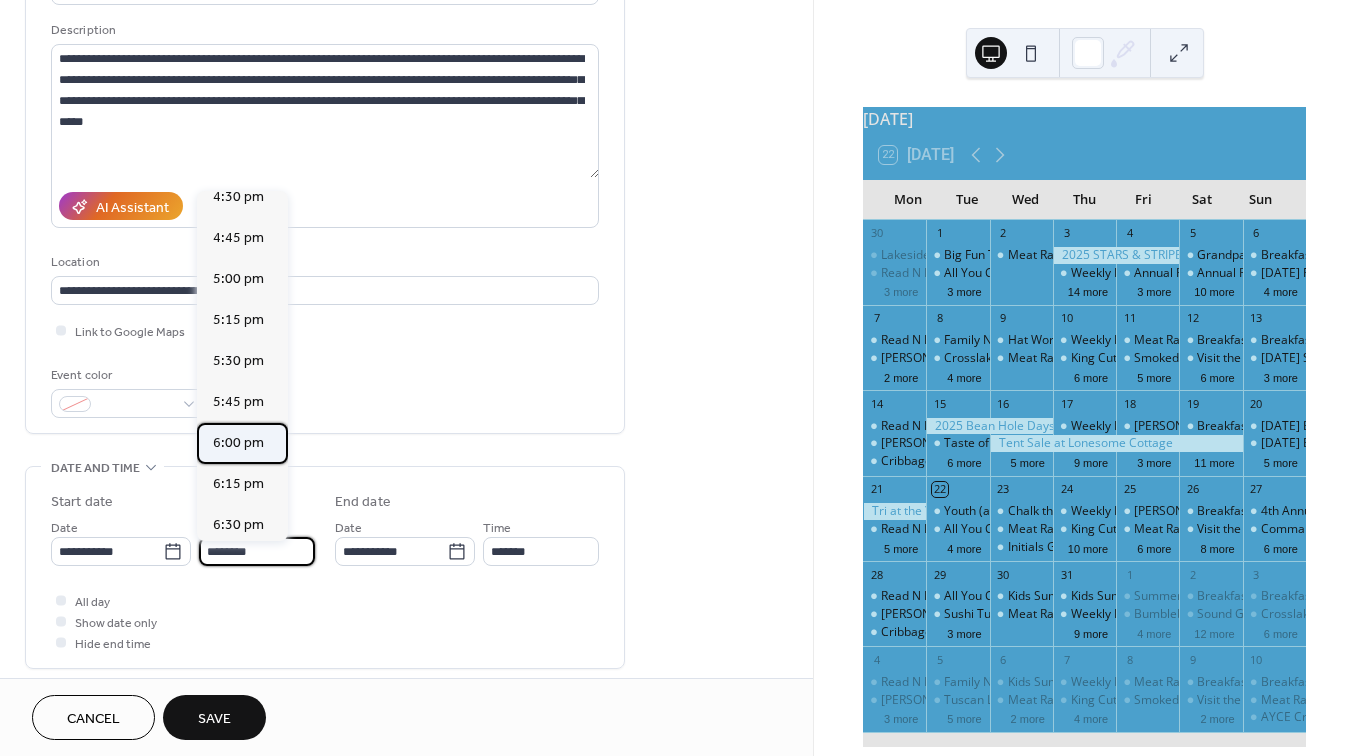 click on "6:00 pm" at bounding box center [238, 443] 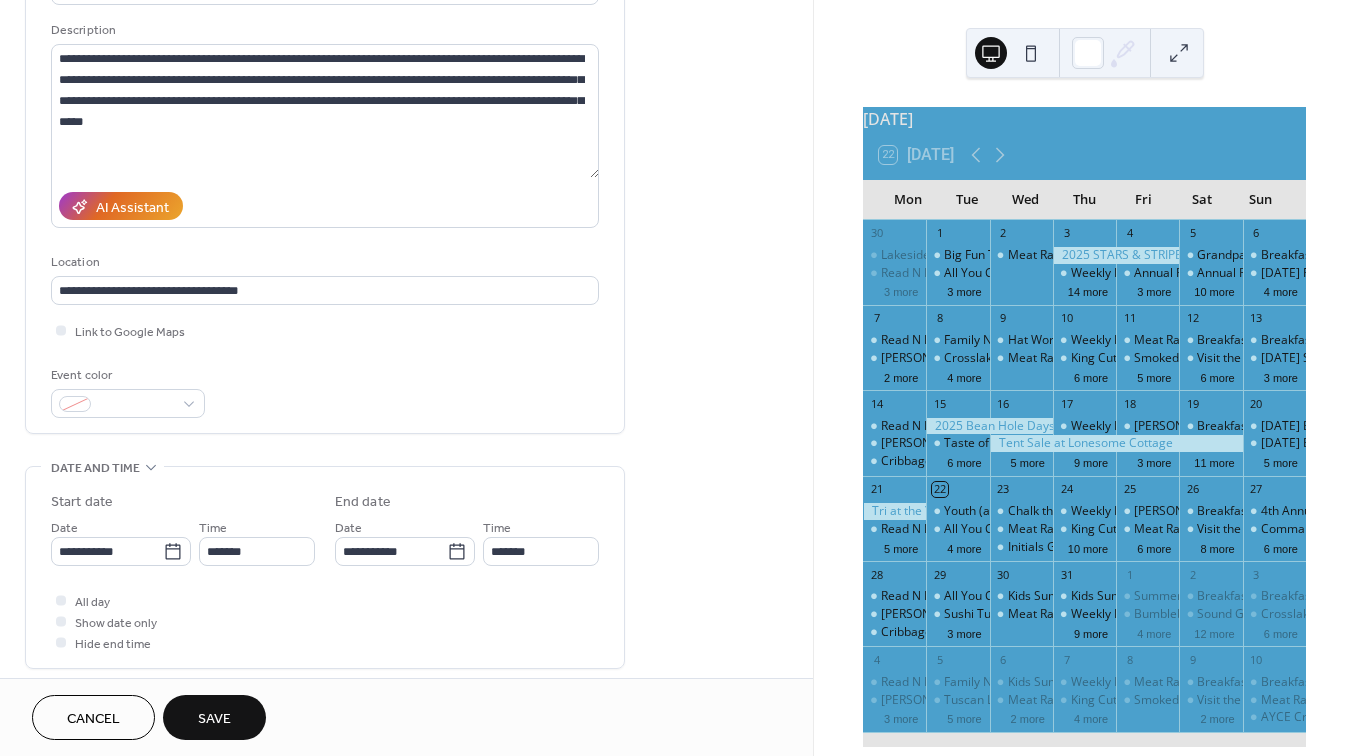 type on "*******" 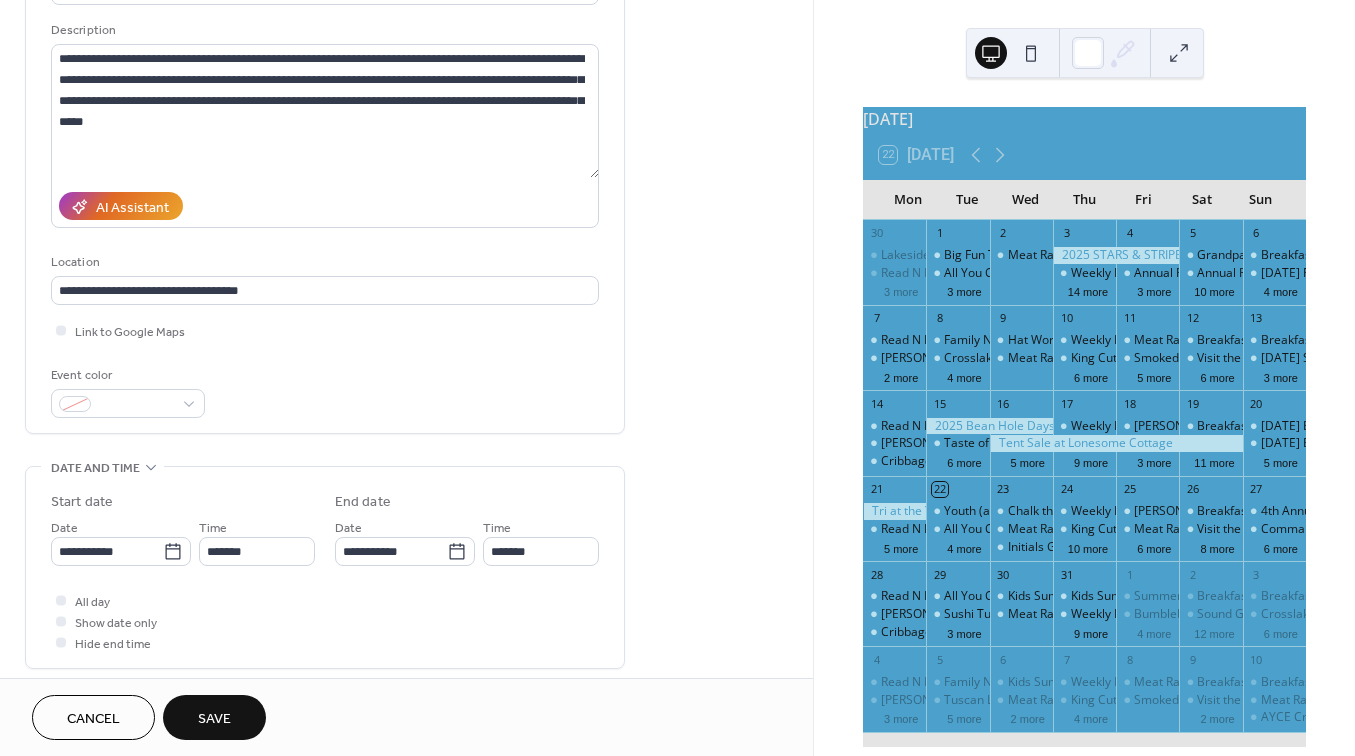 type on "*******" 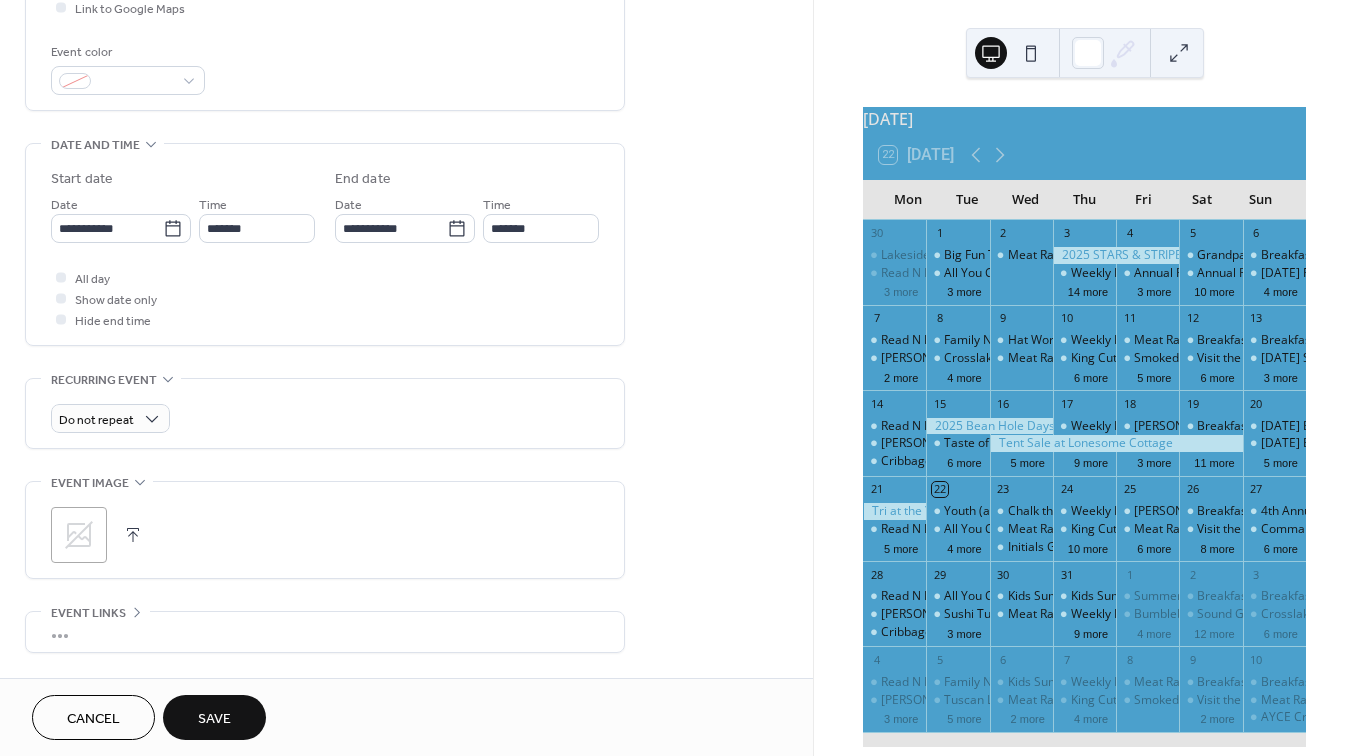 scroll, scrollTop: 530, scrollLeft: 0, axis: vertical 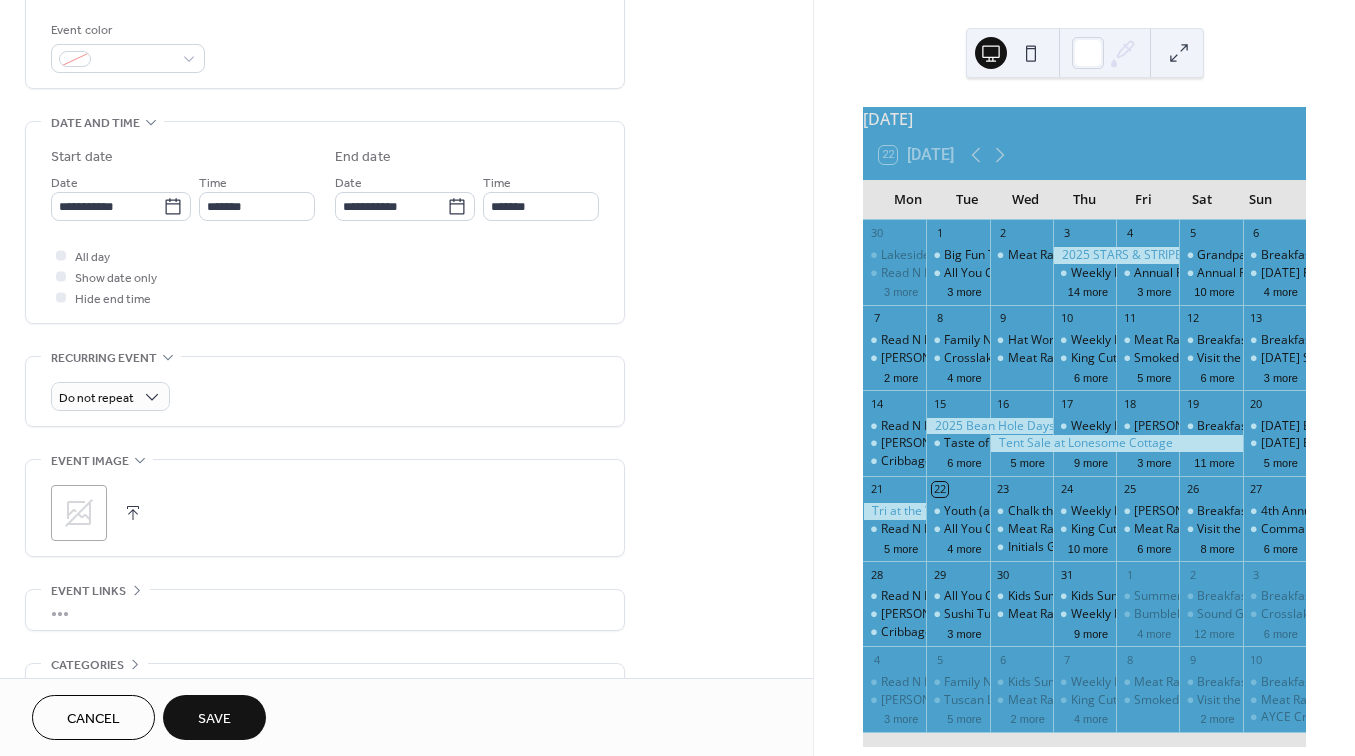 click at bounding box center [133, 513] 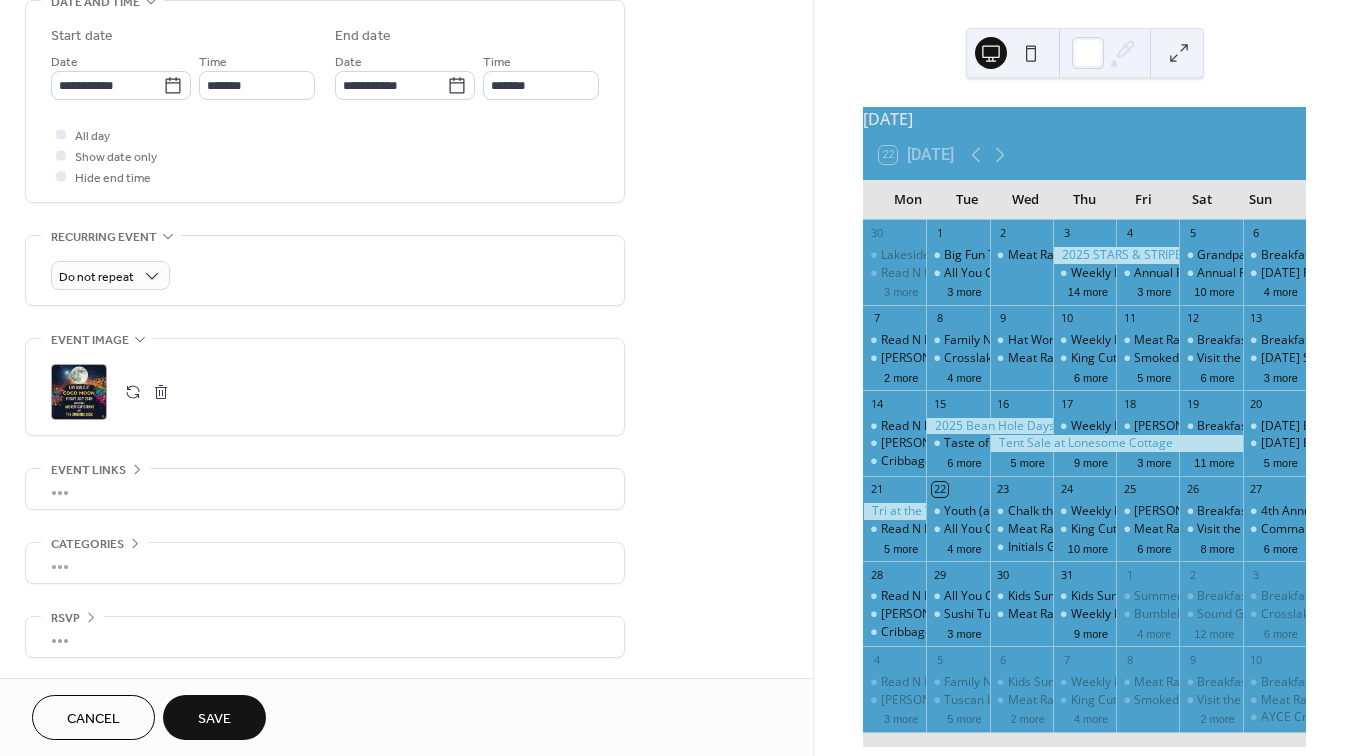 scroll, scrollTop: 657, scrollLeft: 0, axis: vertical 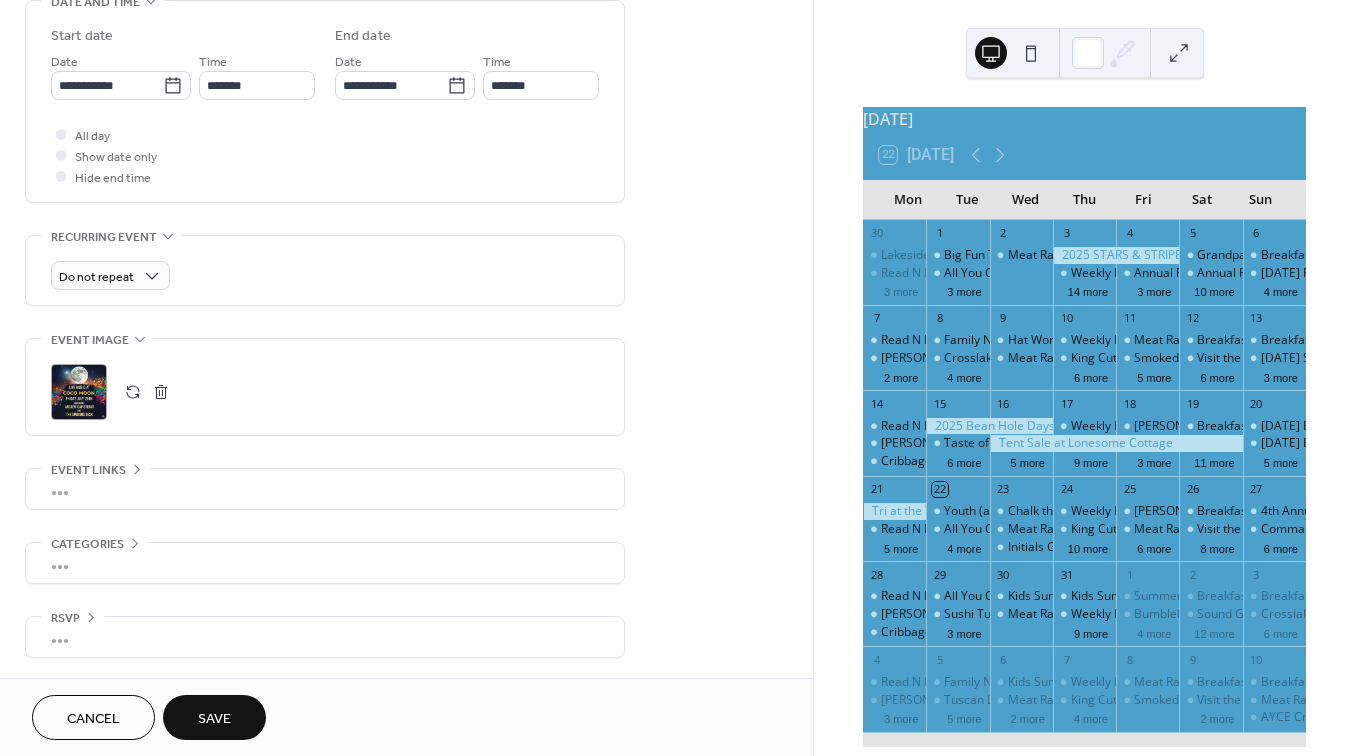 click on "•••" at bounding box center [325, 489] 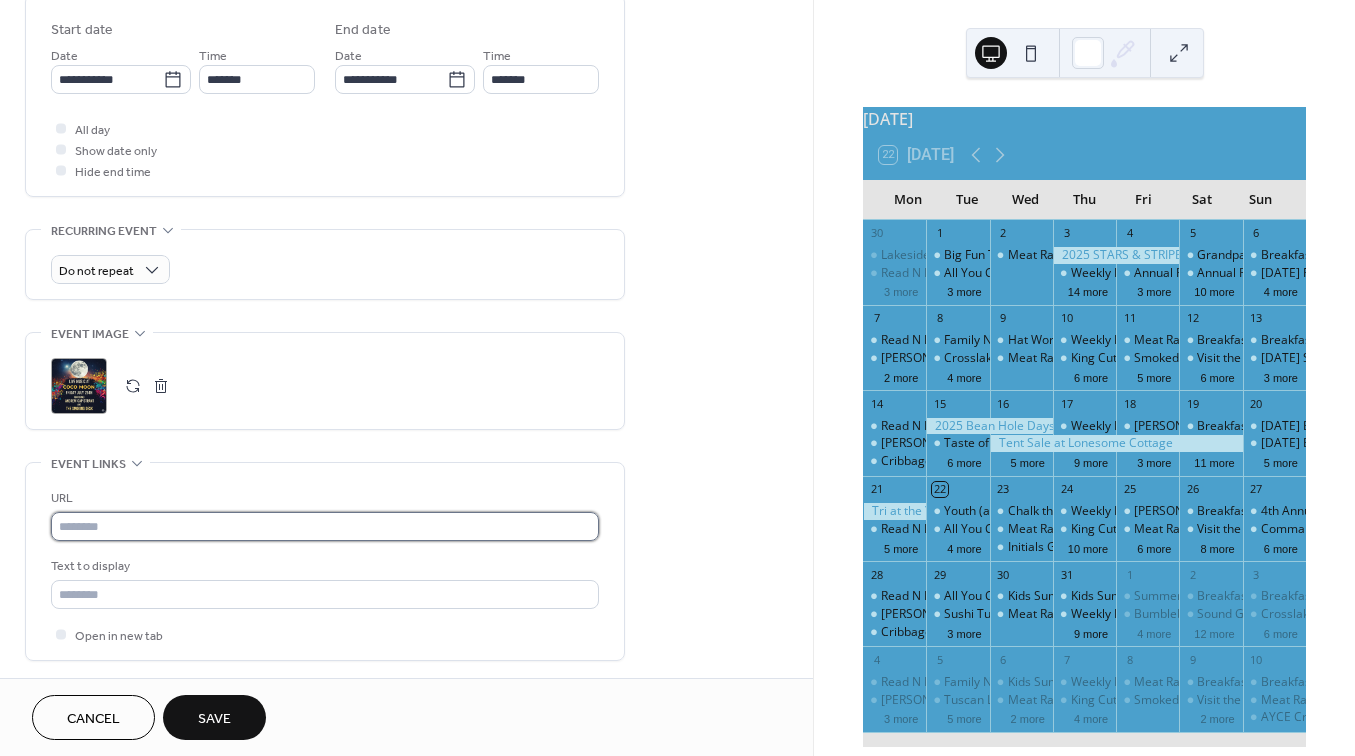 click at bounding box center [325, 526] 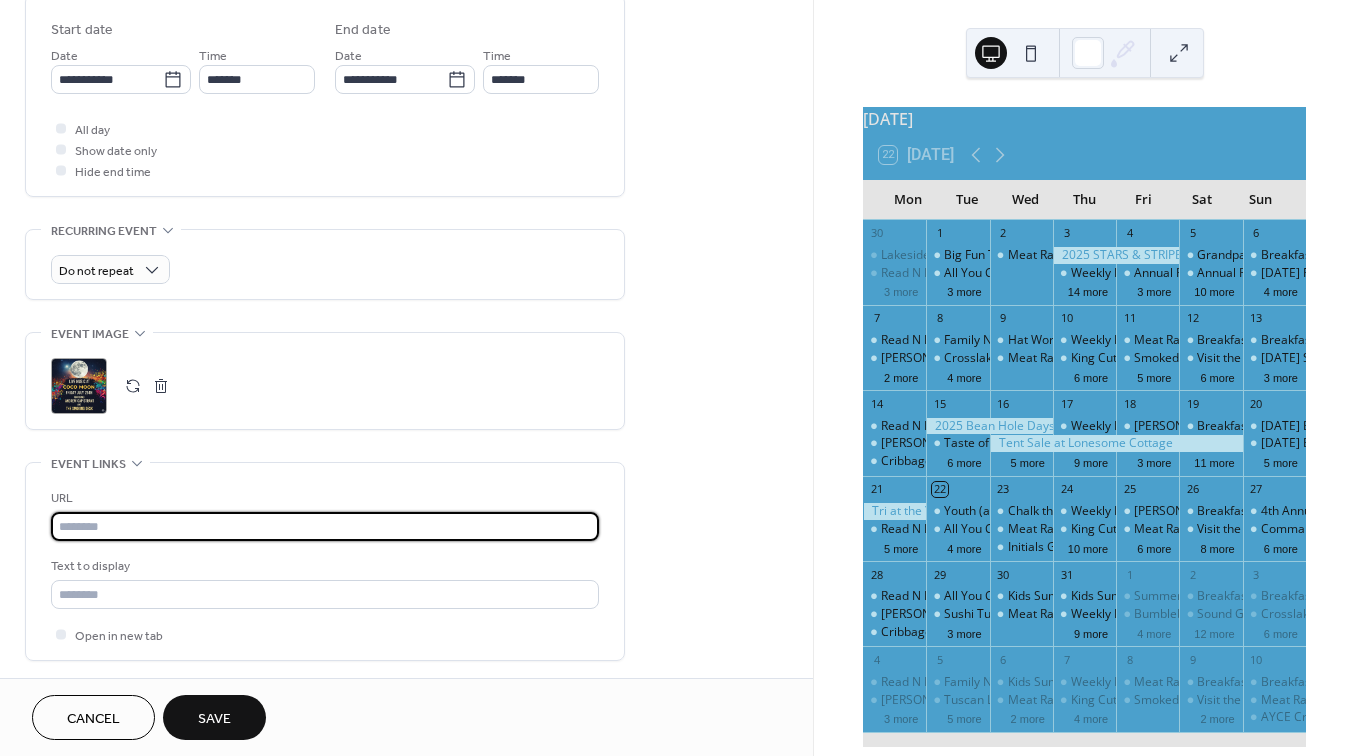 paste on "**********" 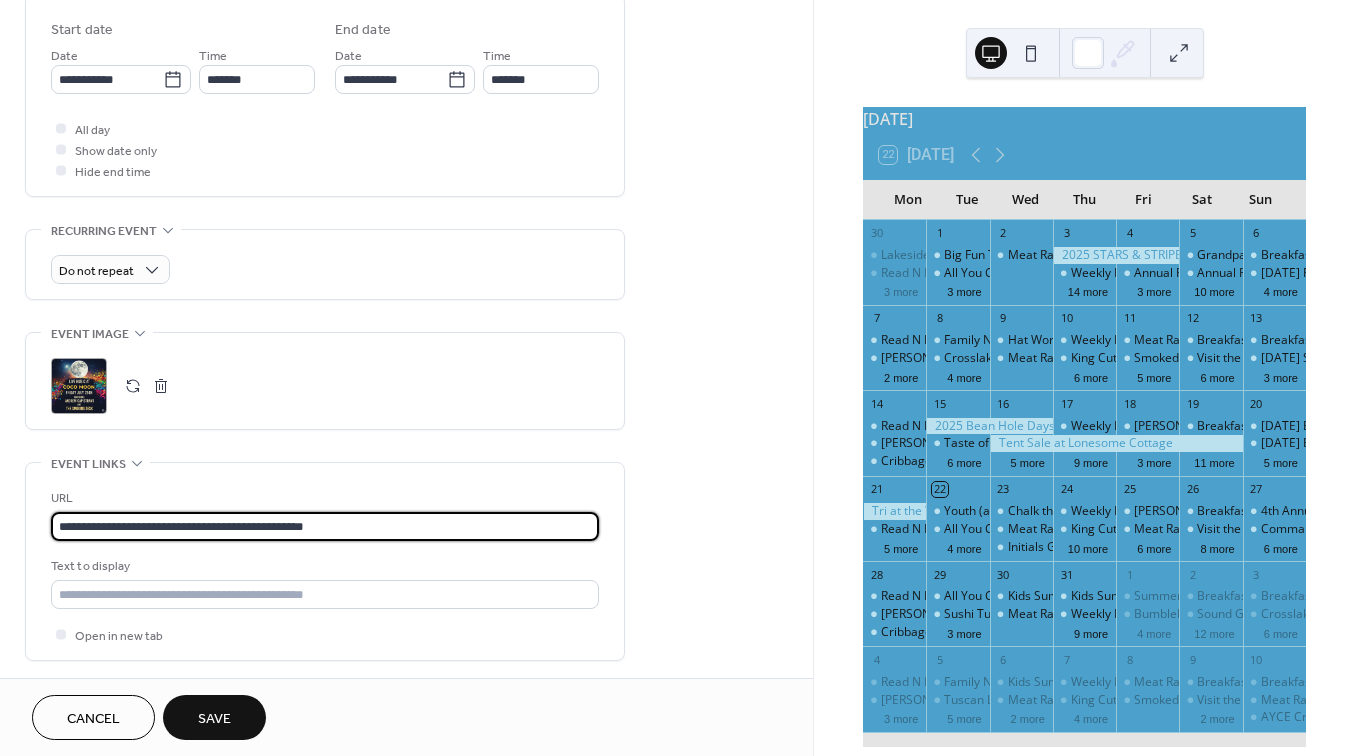 type on "**********" 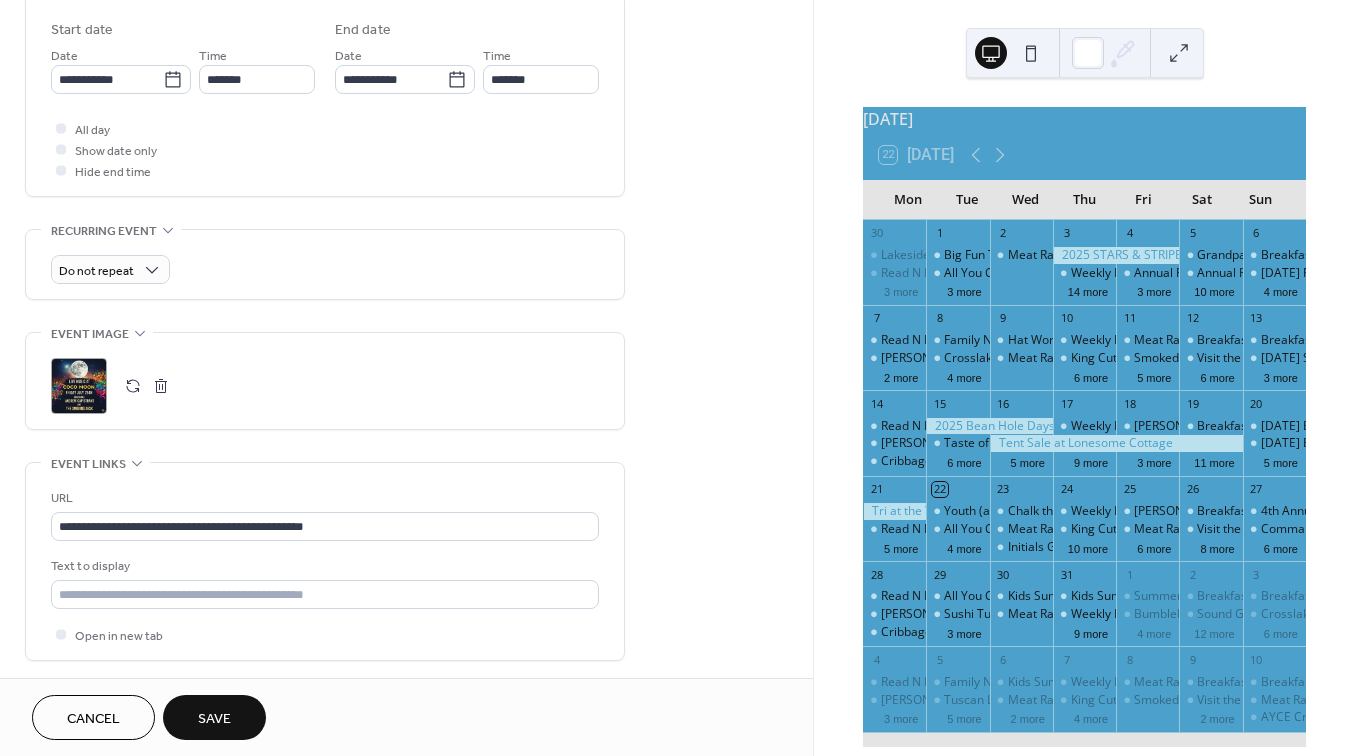 click on "Save" at bounding box center (214, 719) 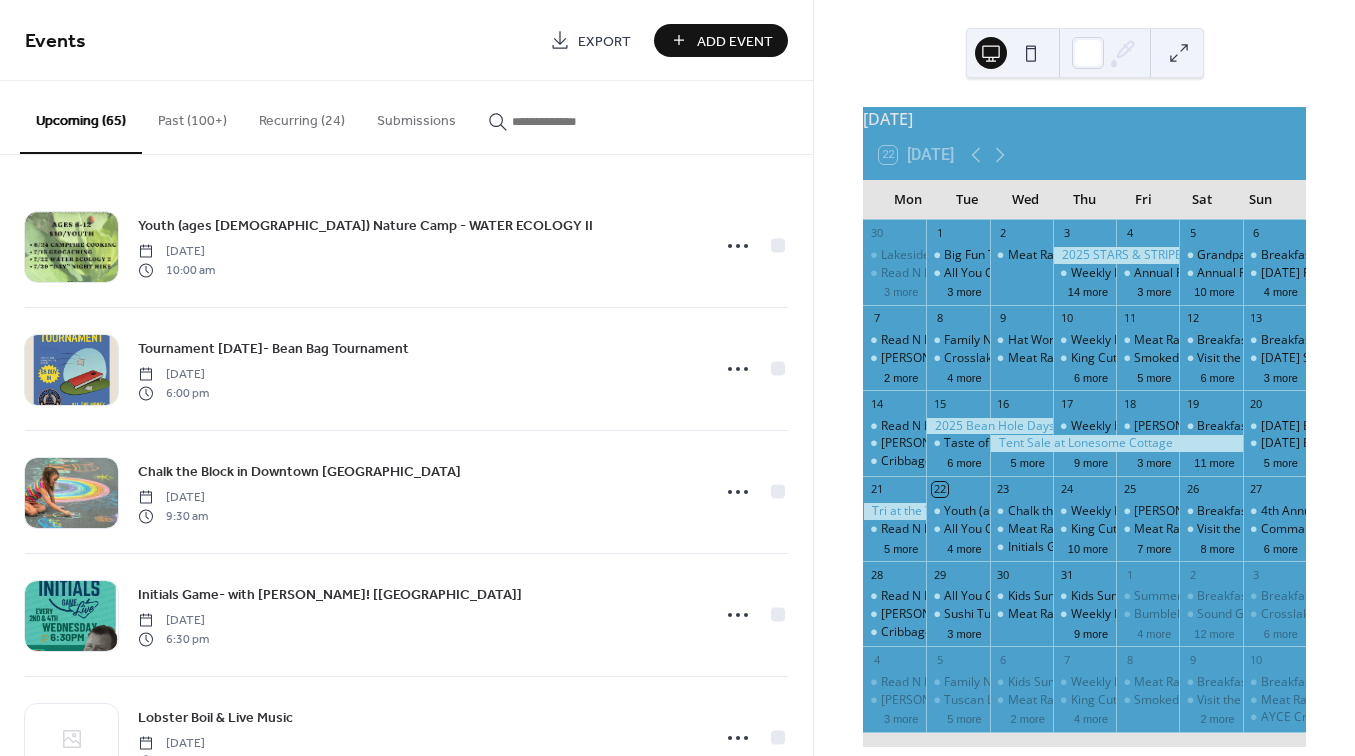 click at bounding box center (572, 121) 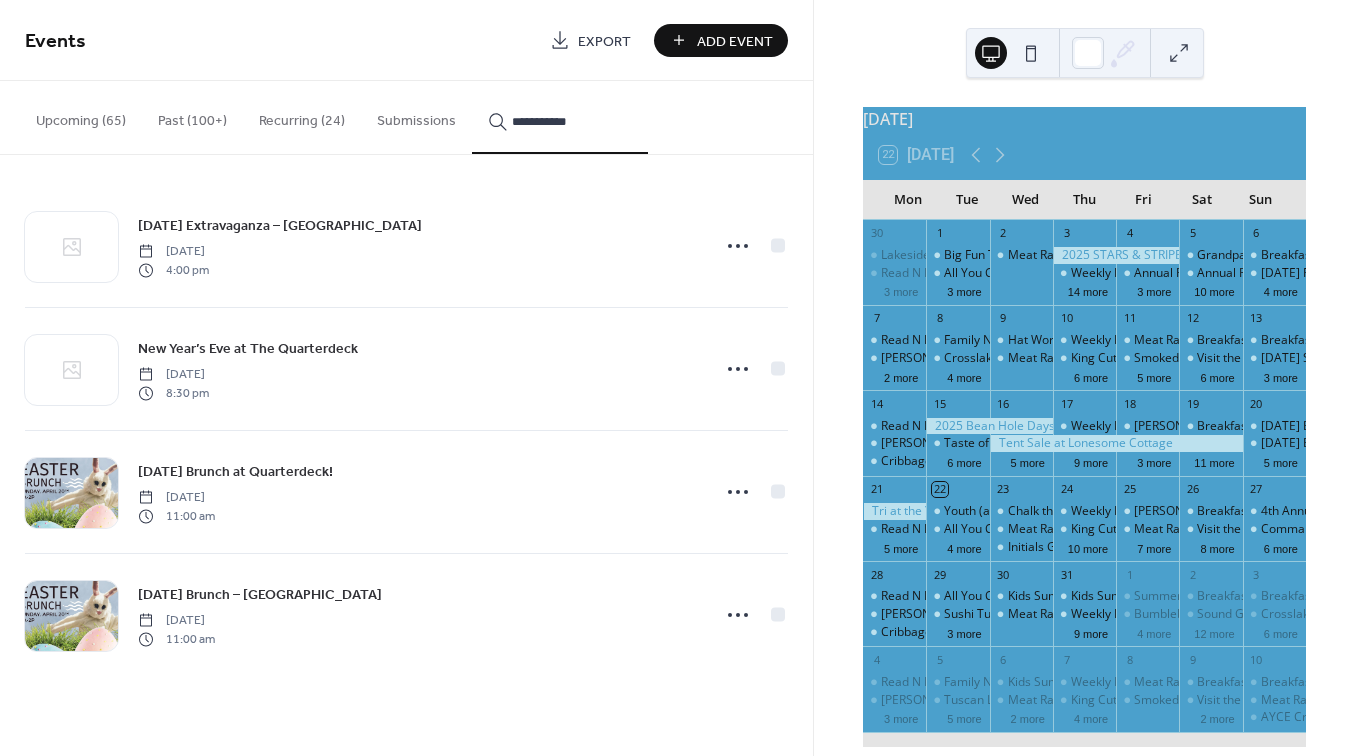 type on "**********" 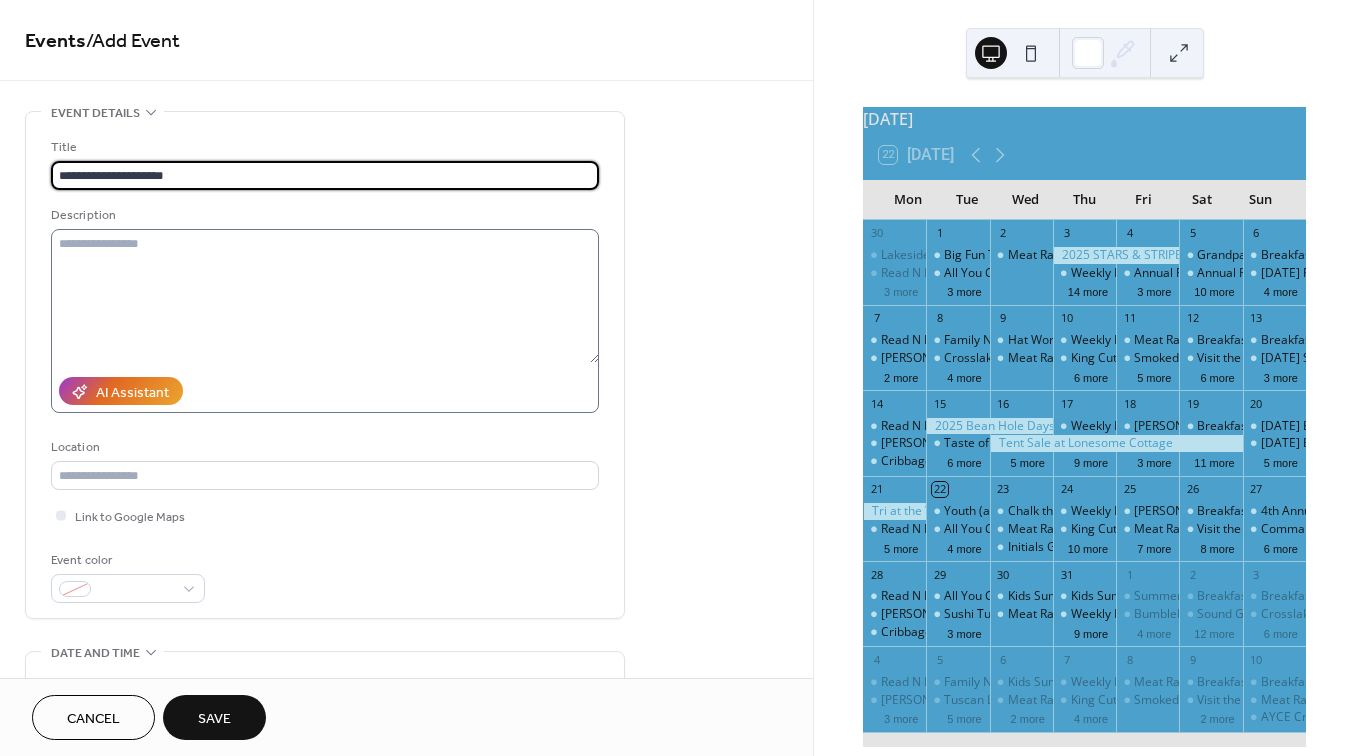 type on "**********" 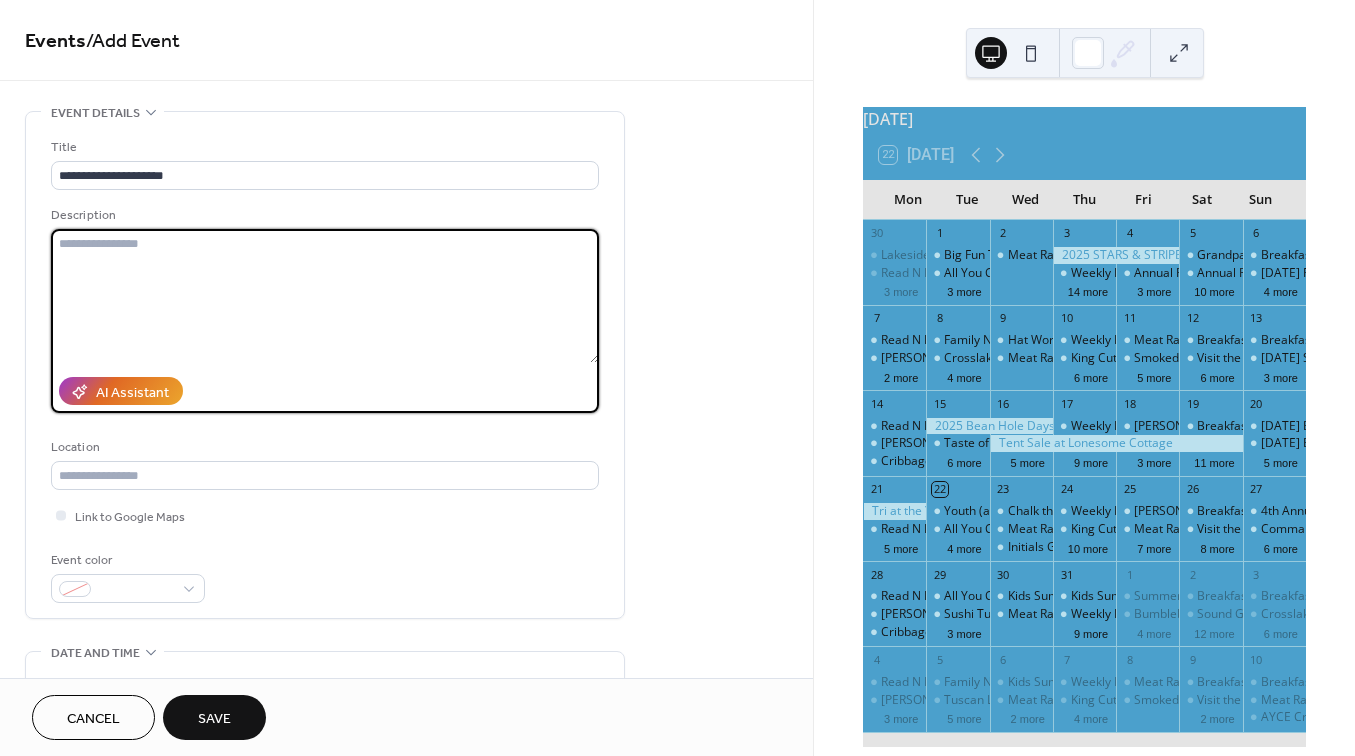 click at bounding box center (325, 296) 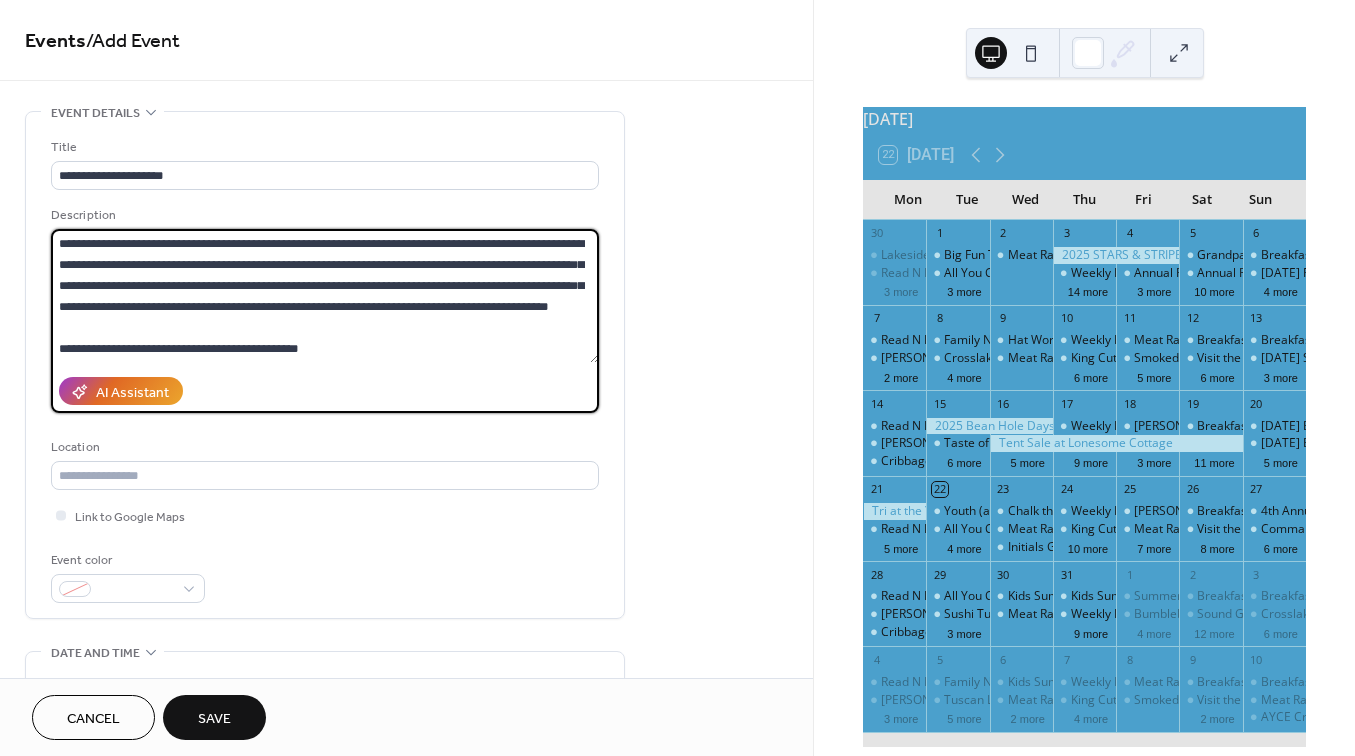 scroll, scrollTop: 42, scrollLeft: 0, axis: vertical 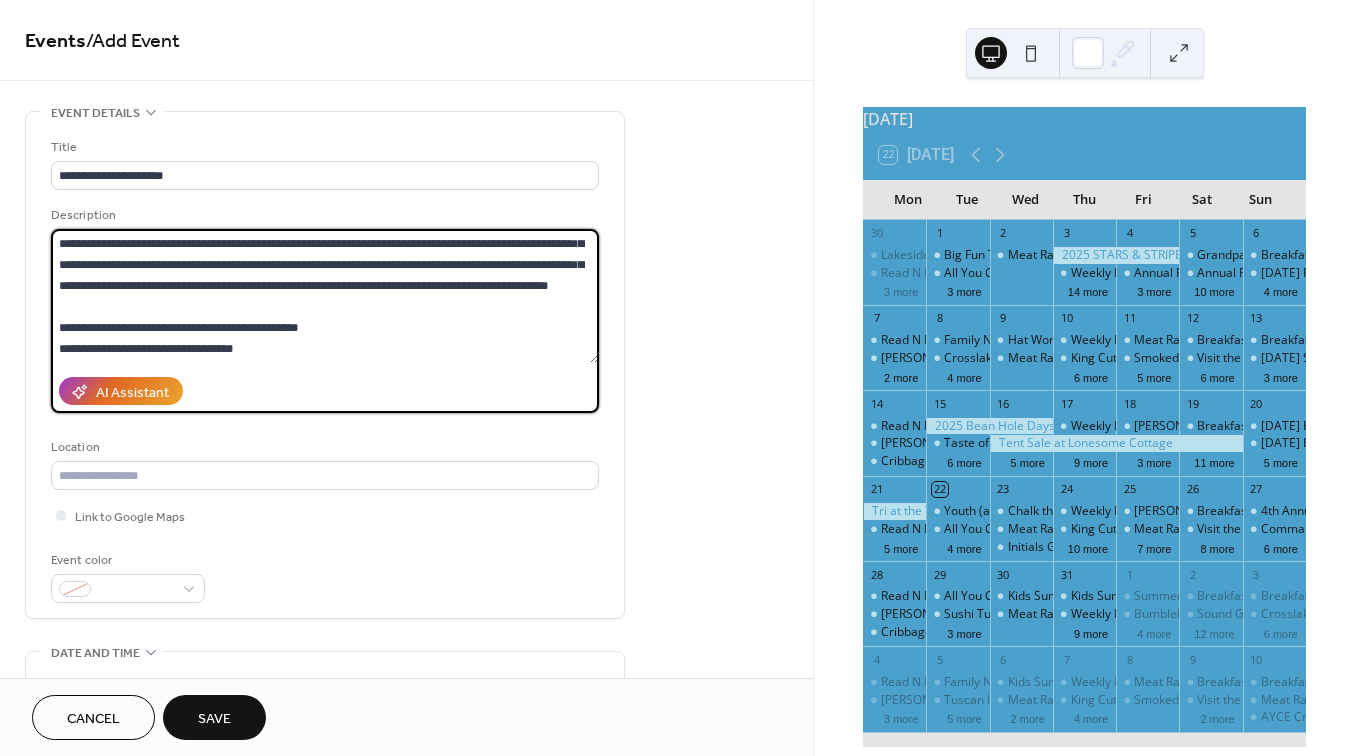 drag, startPoint x: 262, startPoint y: 349, endPoint x: 48, endPoint y: 352, distance: 214.02103 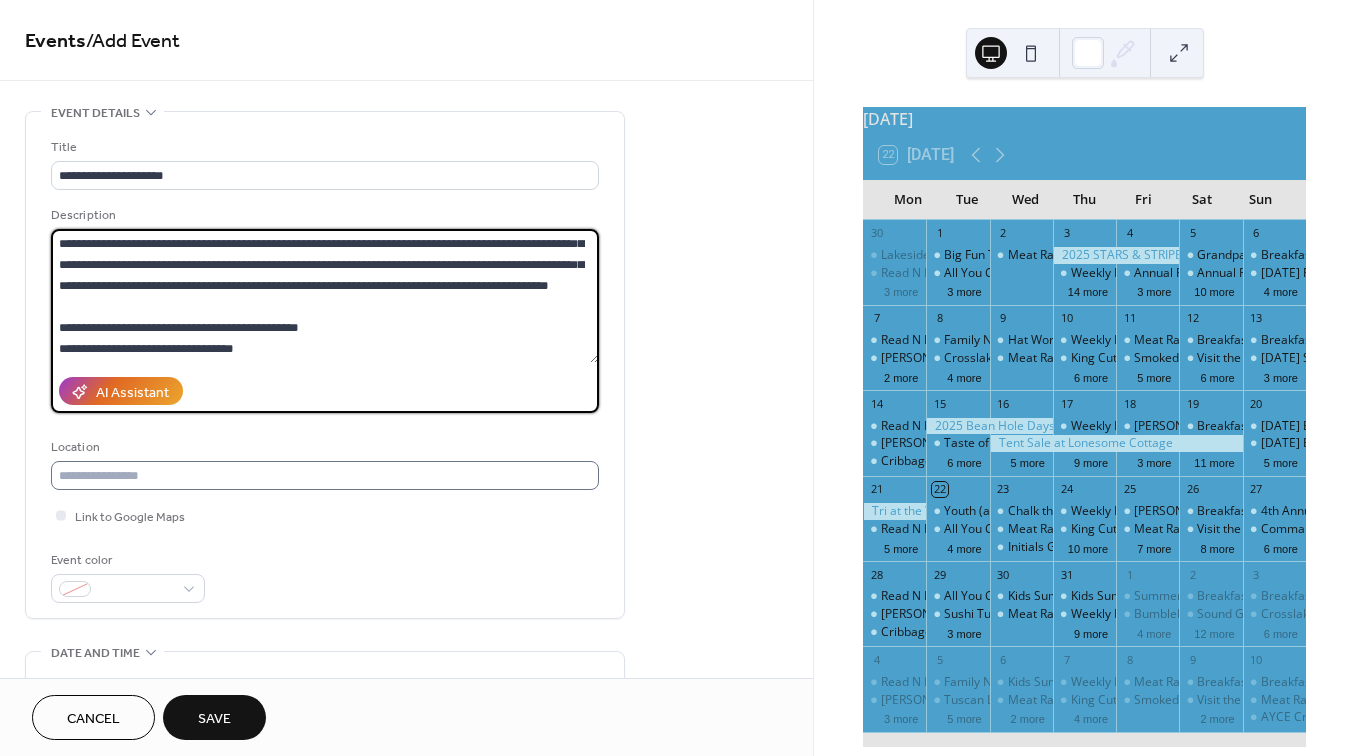 type on "**********" 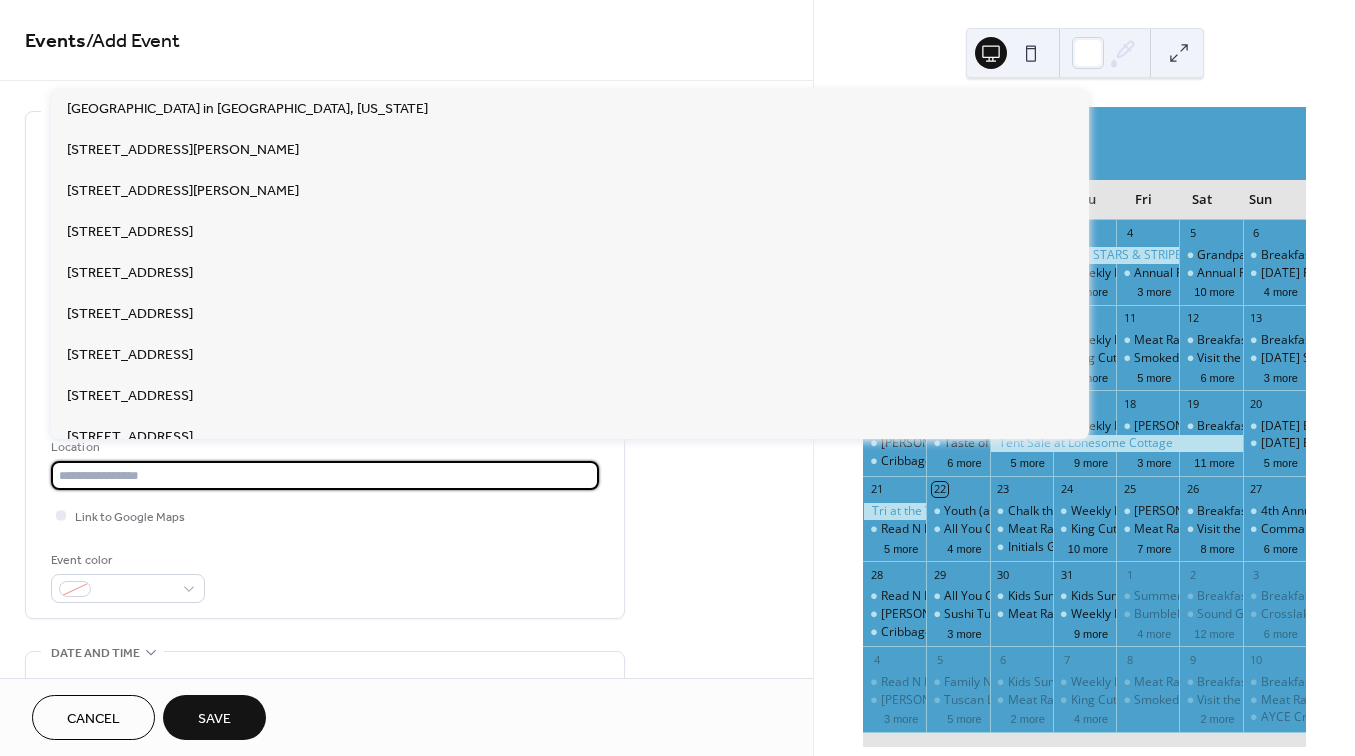click at bounding box center (325, 475) 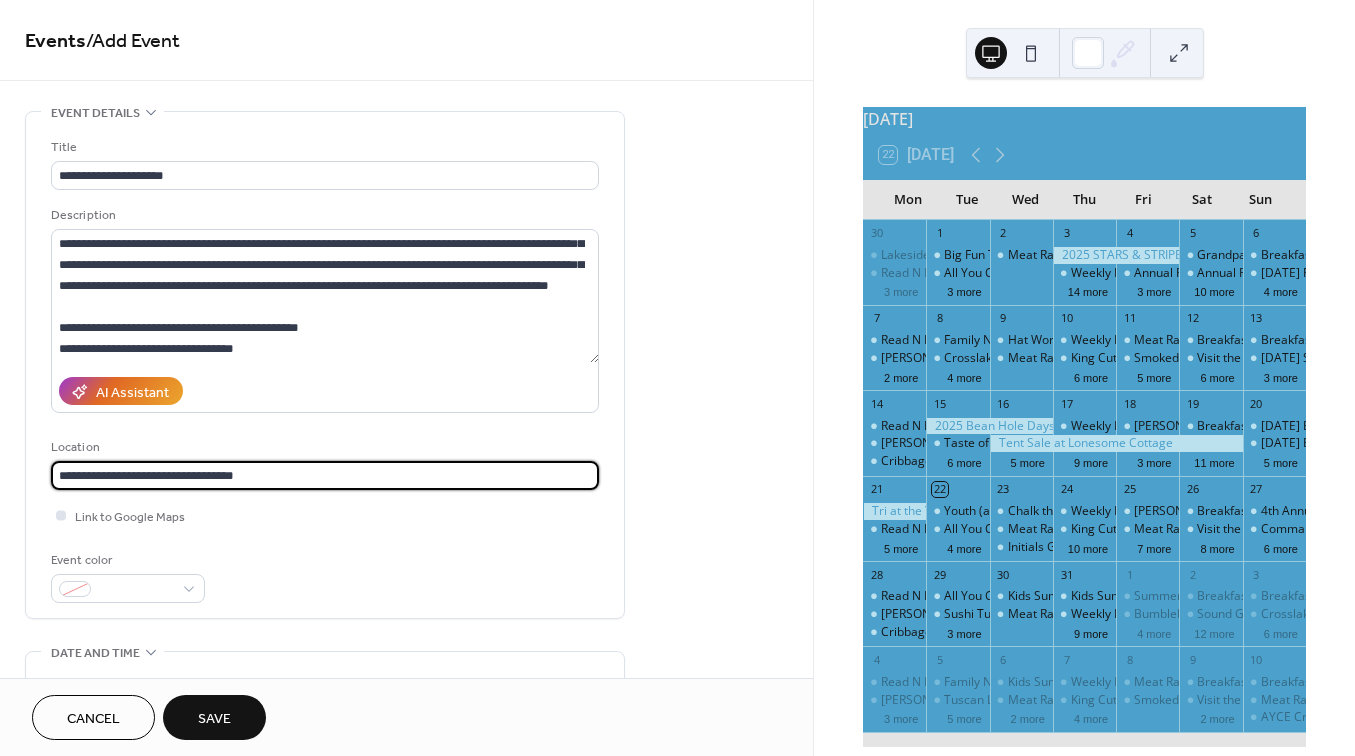type on "**********" 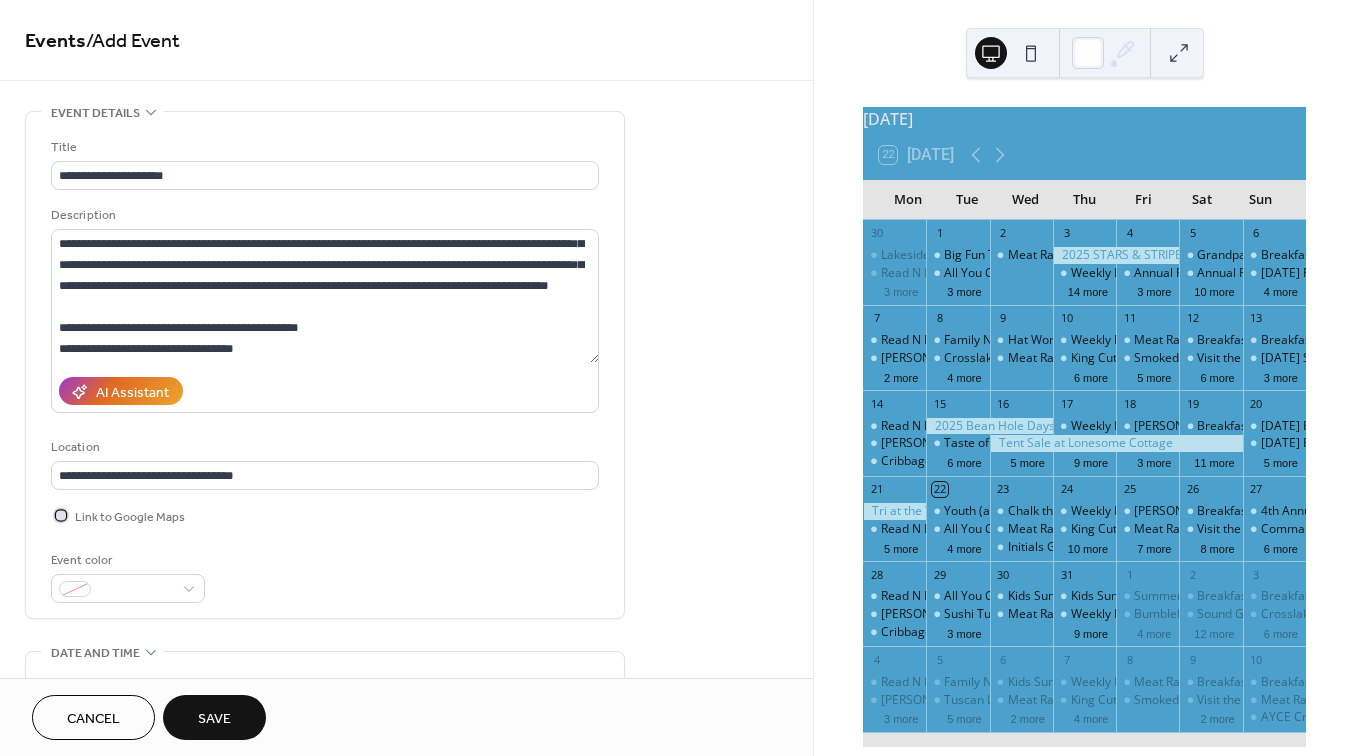 click at bounding box center (61, 515) 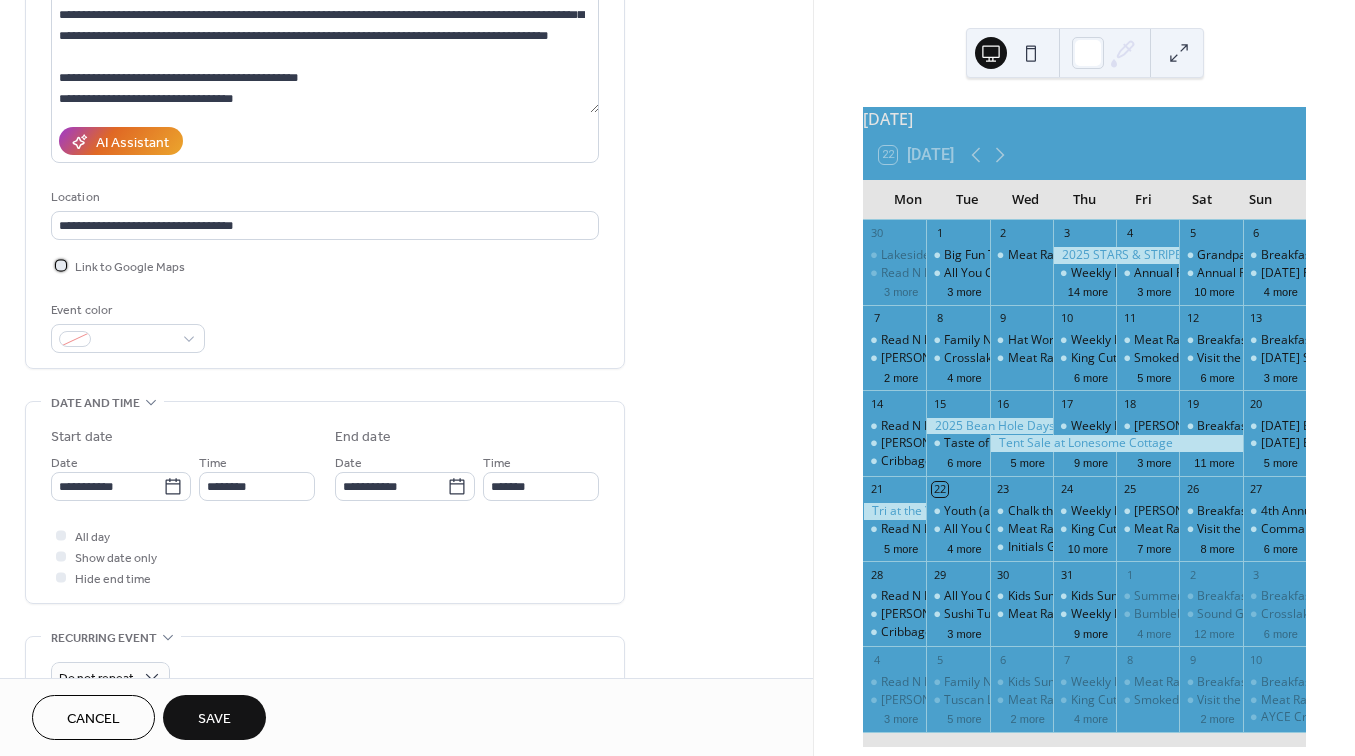 scroll, scrollTop: 258, scrollLeft: 0, axis: vertical 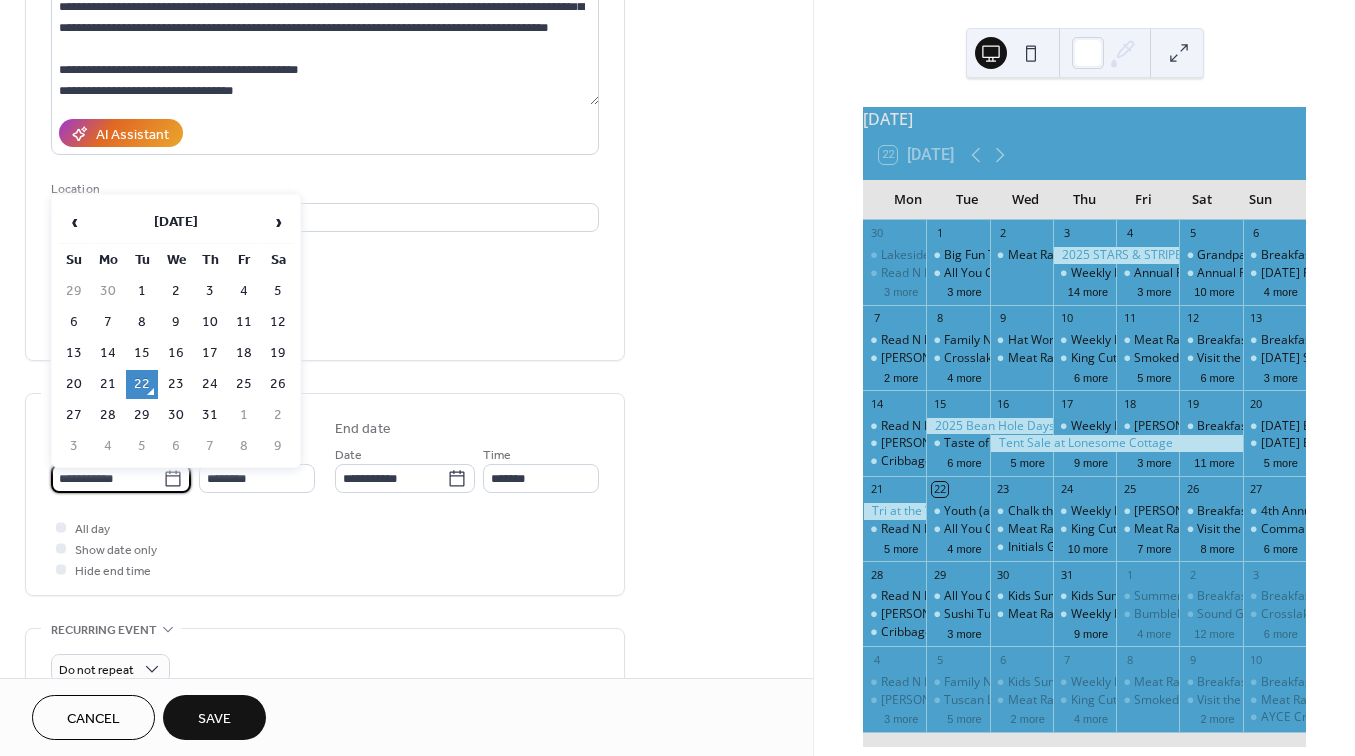 click on "**********" at bounding box center [107, 478] 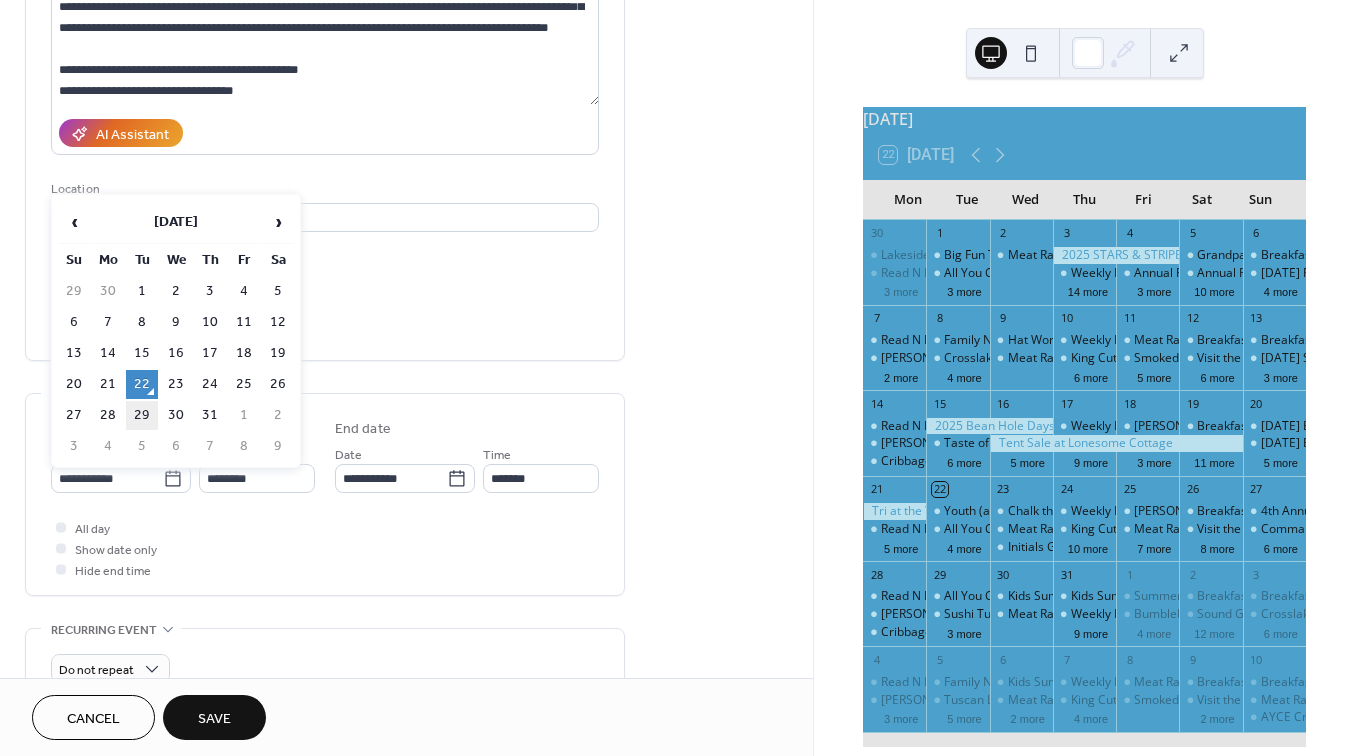 click on "29" at bounding box center (142, 415) 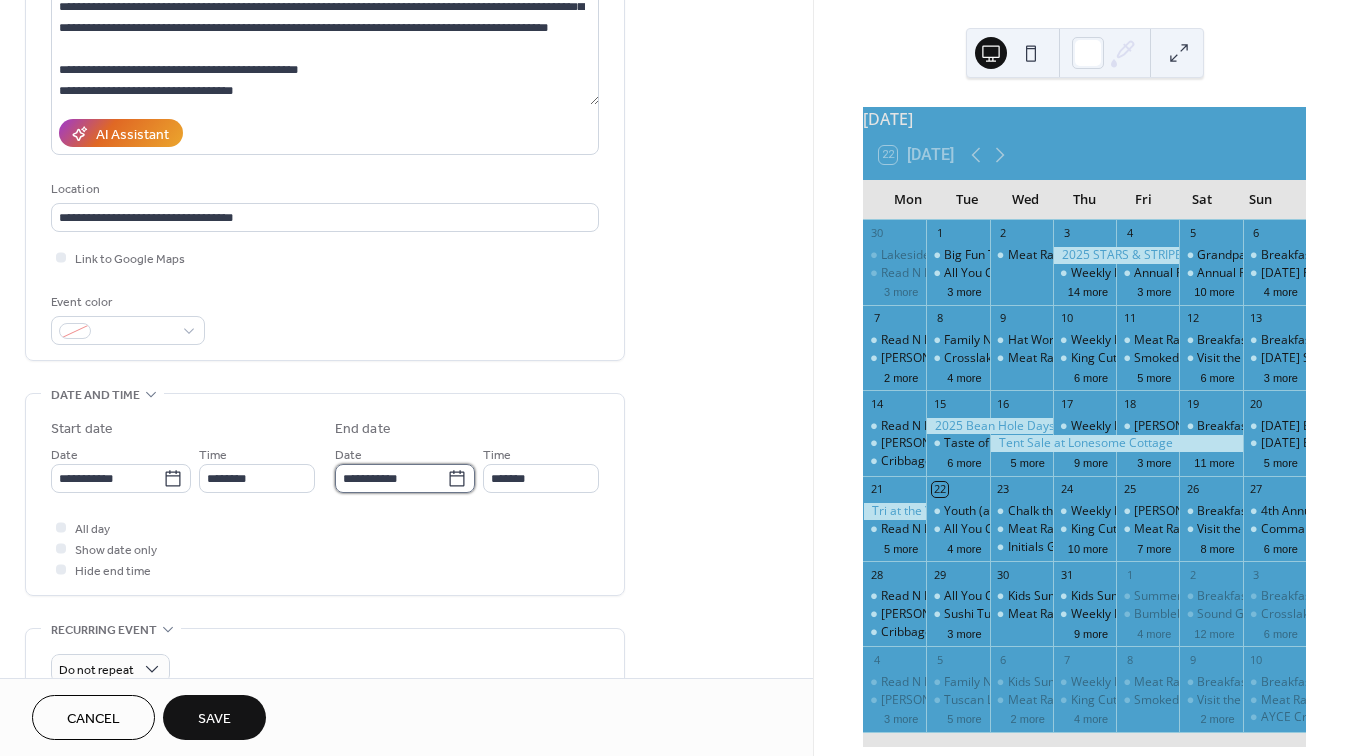 click on "**********" at bounding box center [391, 478] 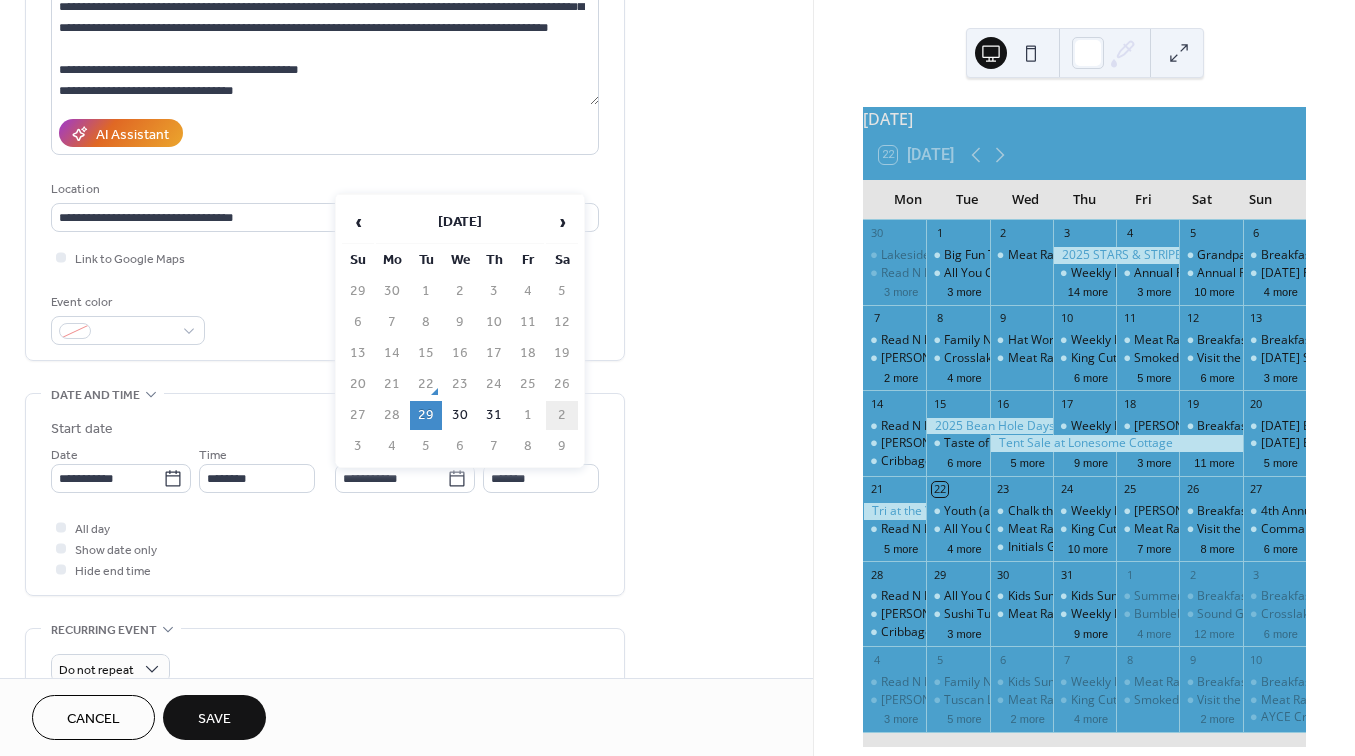 click on "2" at bounding box center [562, 415] 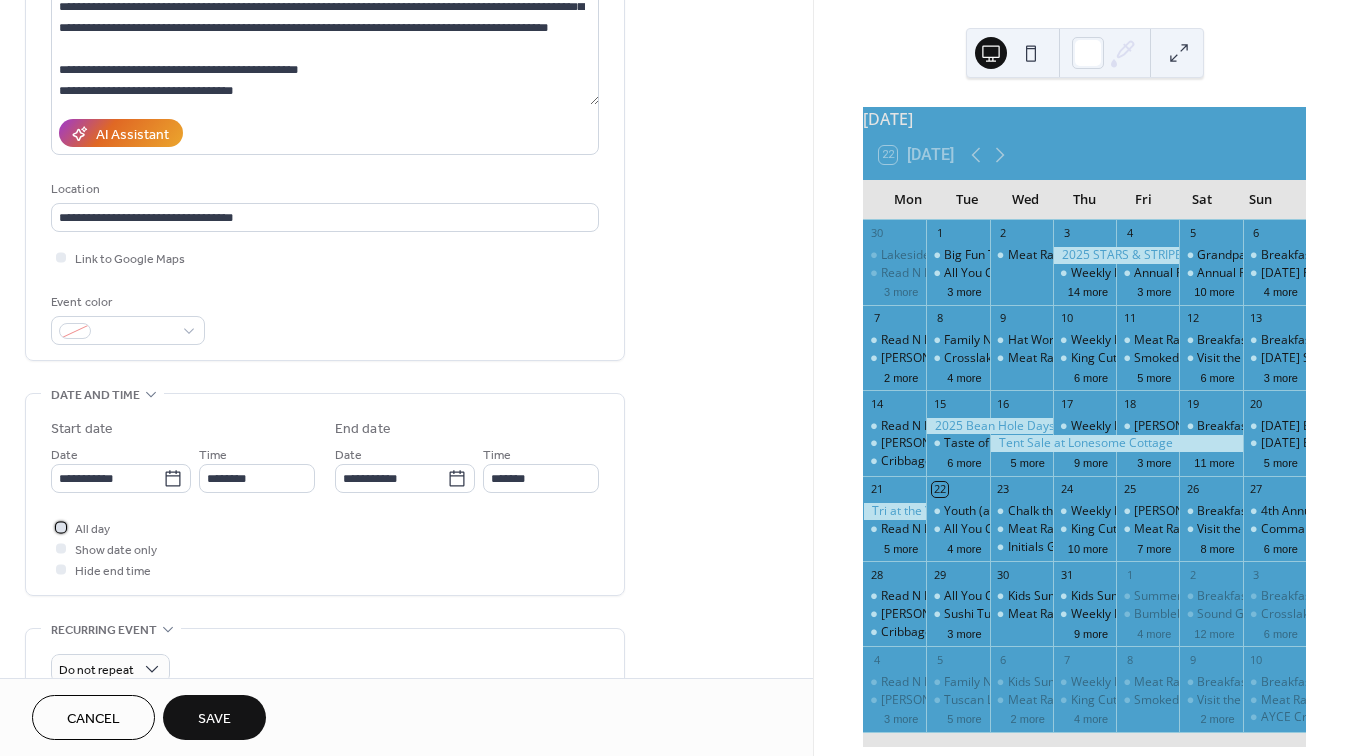 click at bounding box center [61, 527] 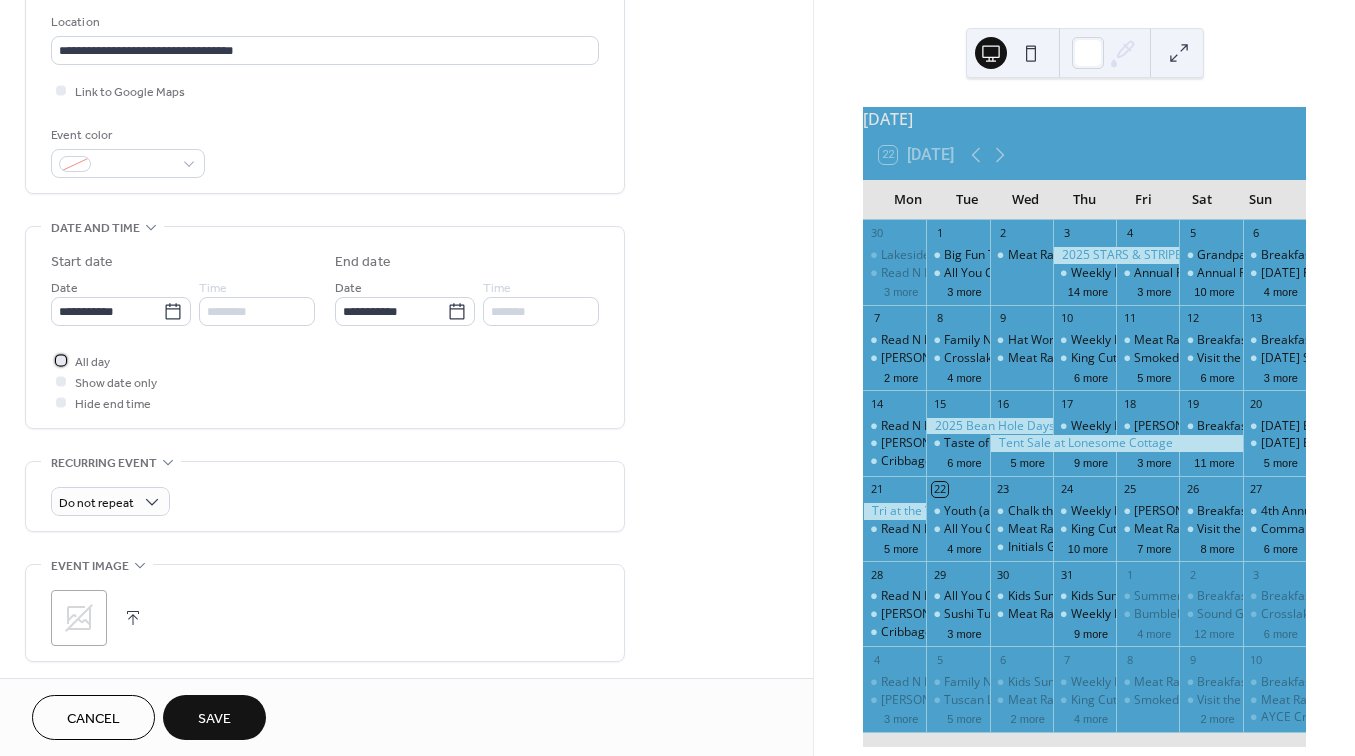 scroll, scrollTop: 441, scrollLeft: 0, axis: vertical 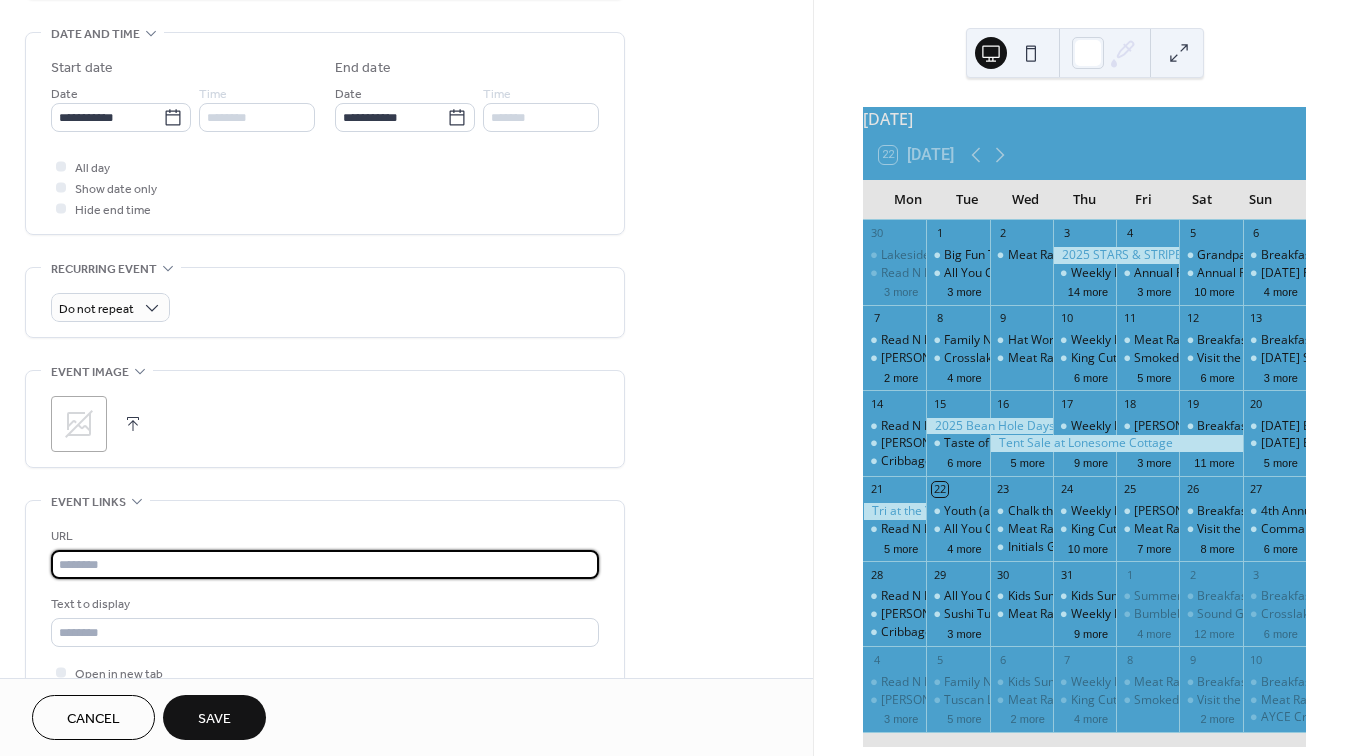 click at bounding box center (325, 564) 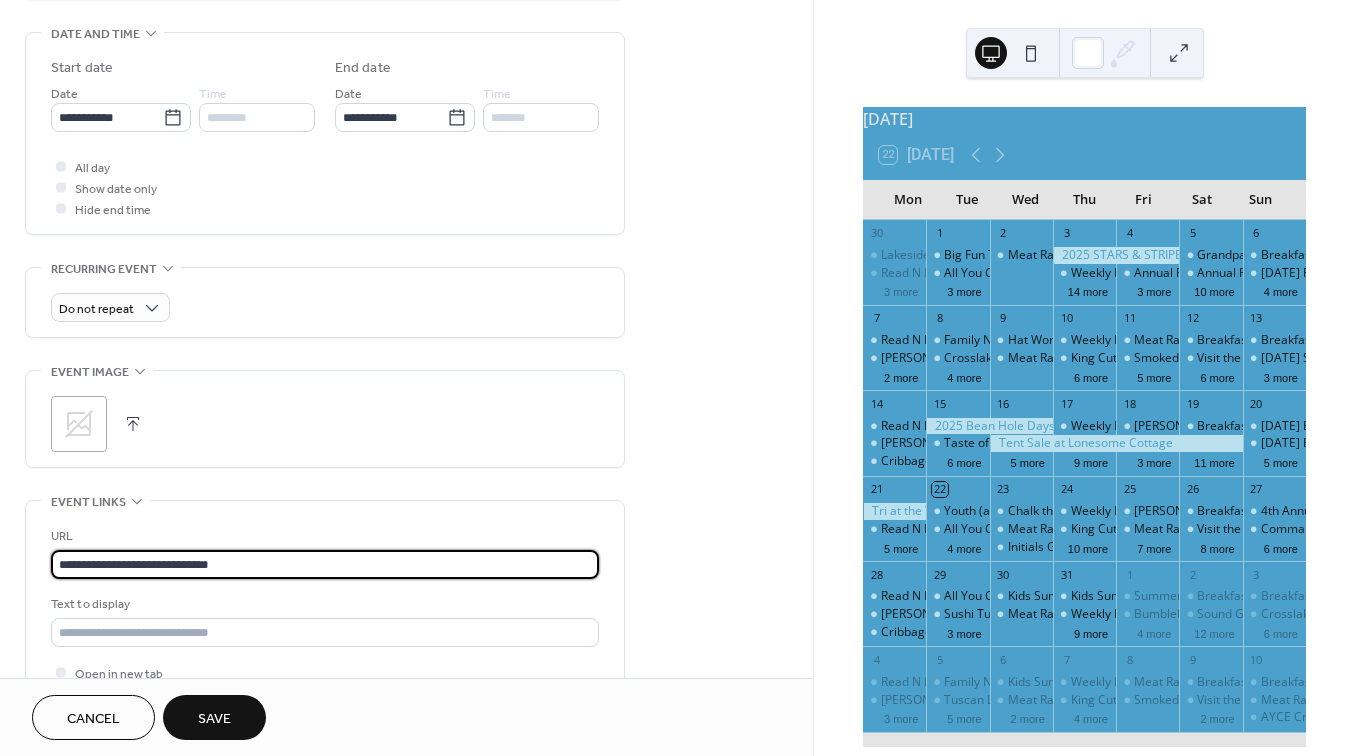 type on "**********" 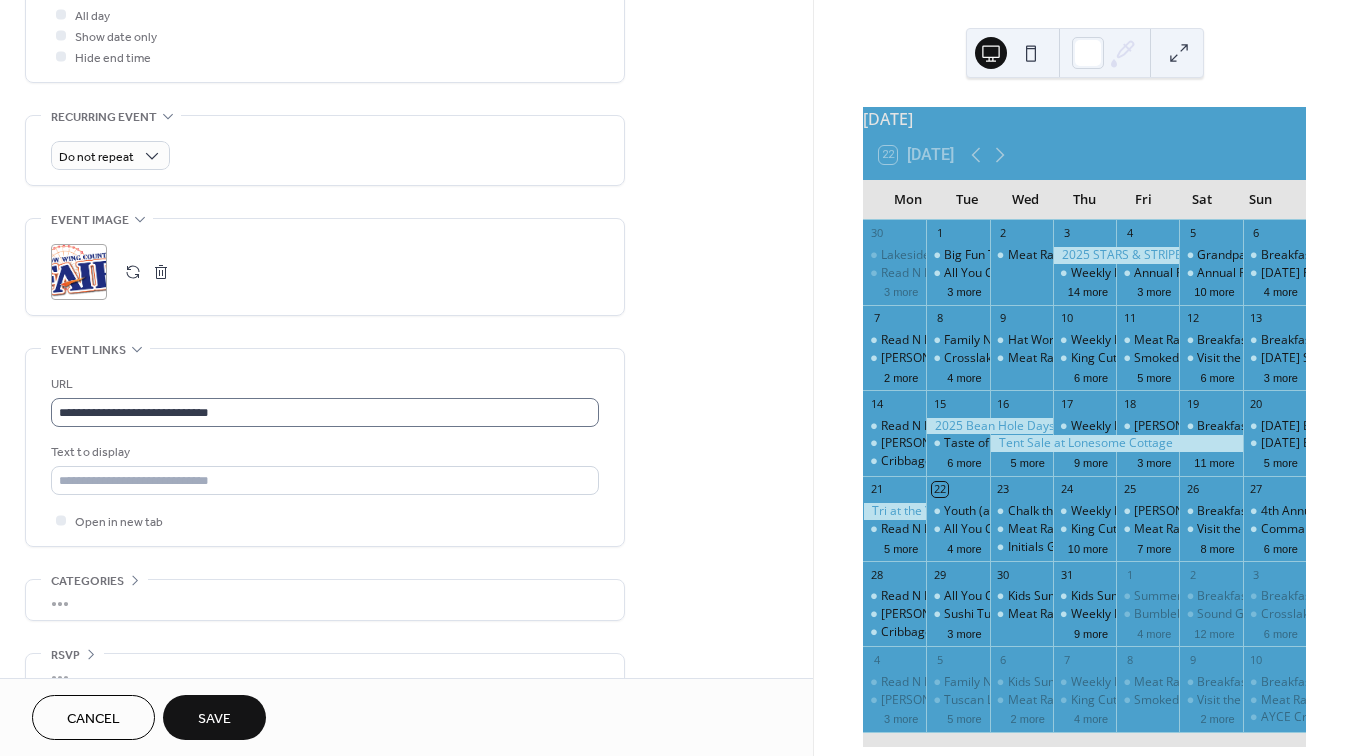 scroll, scrollTop: 793, scrollLeft: 0, axis: vertical 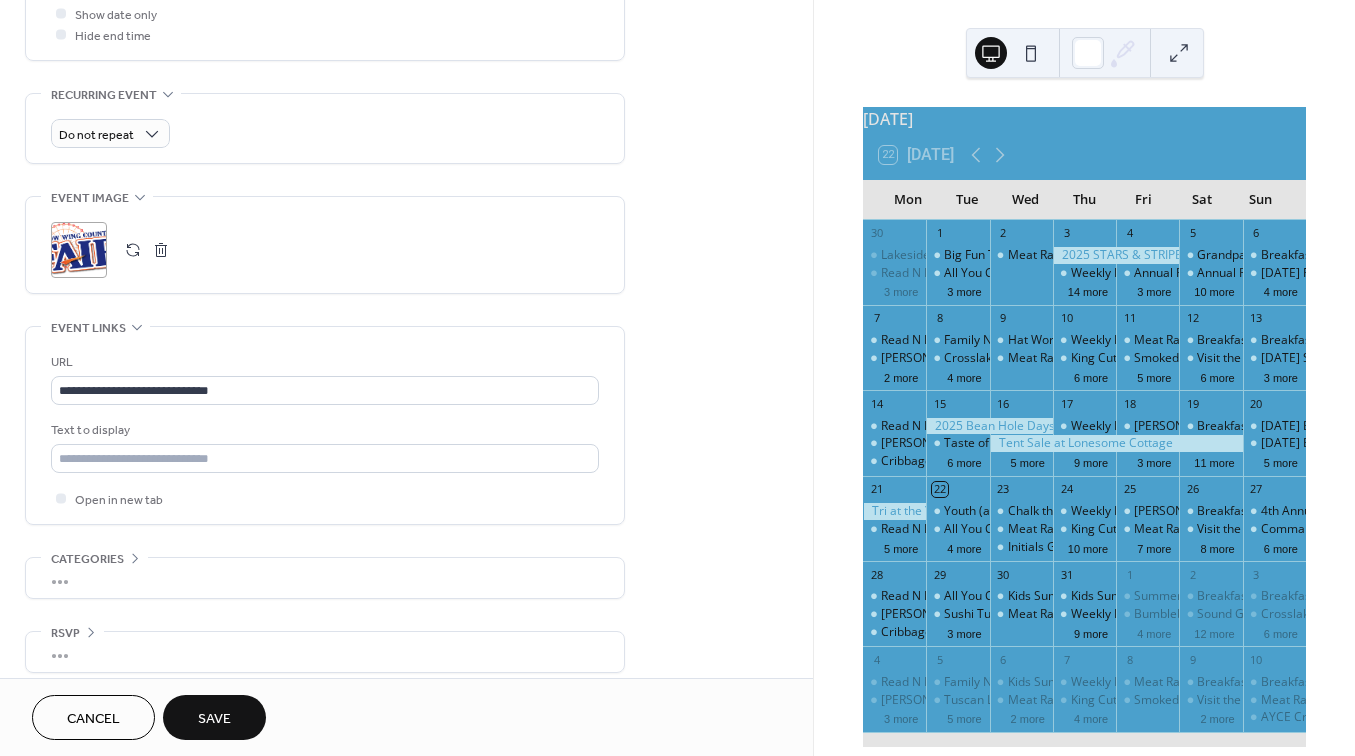click on "Save" at bounding box center (214, 717) 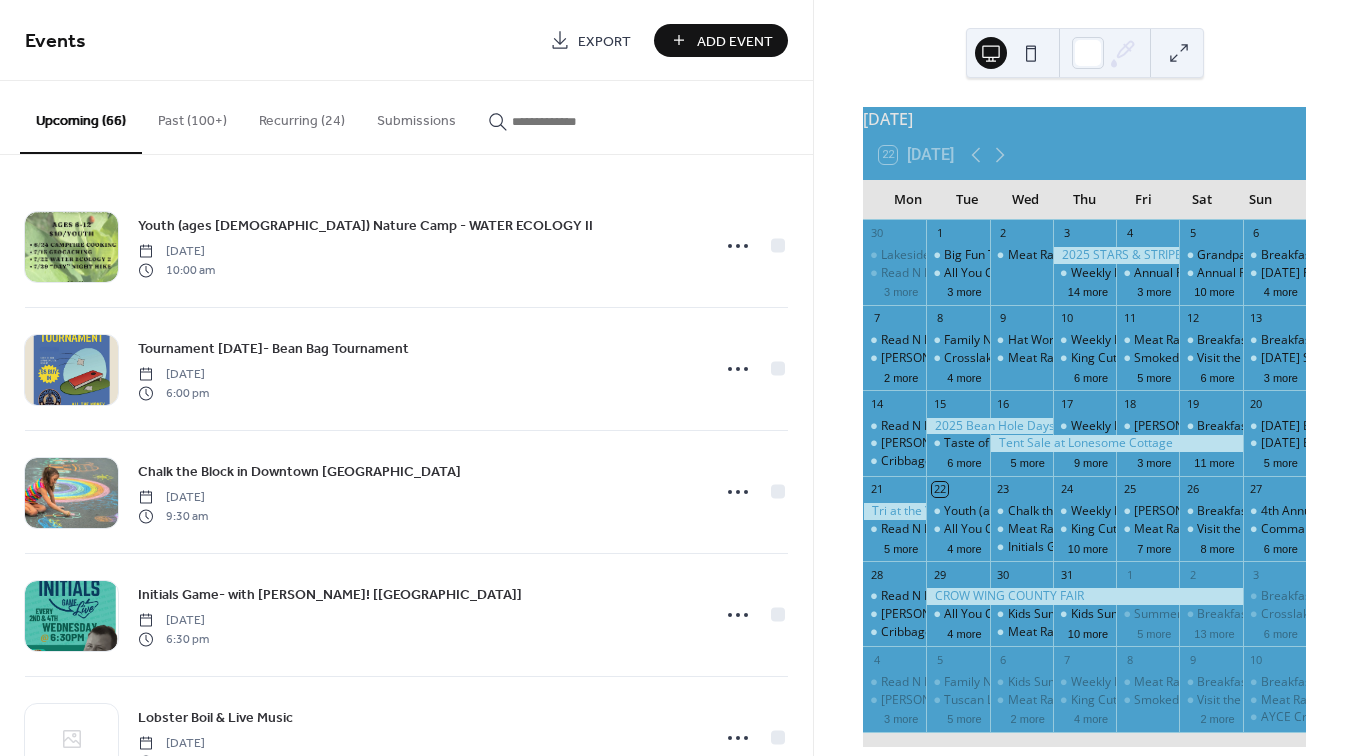 click on "Add Event" at bounding box center [735, 41] 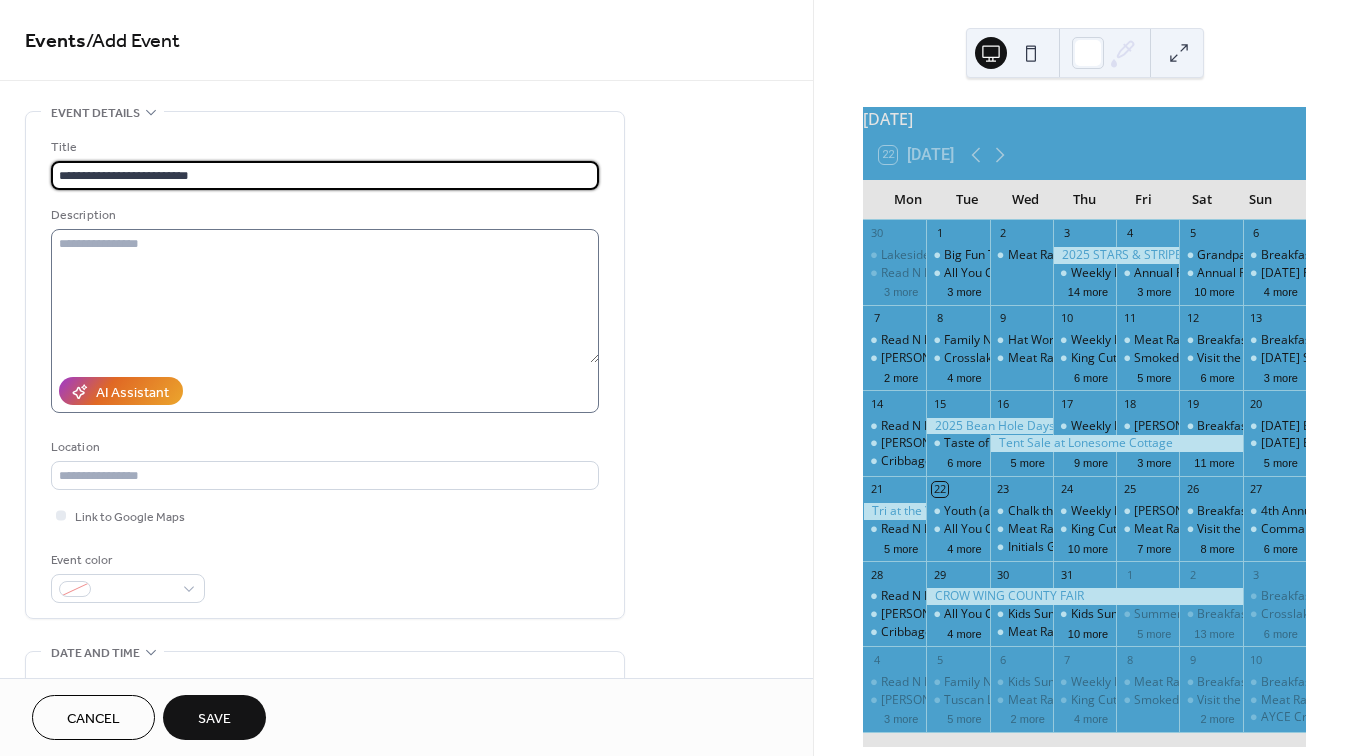 type on "**********" 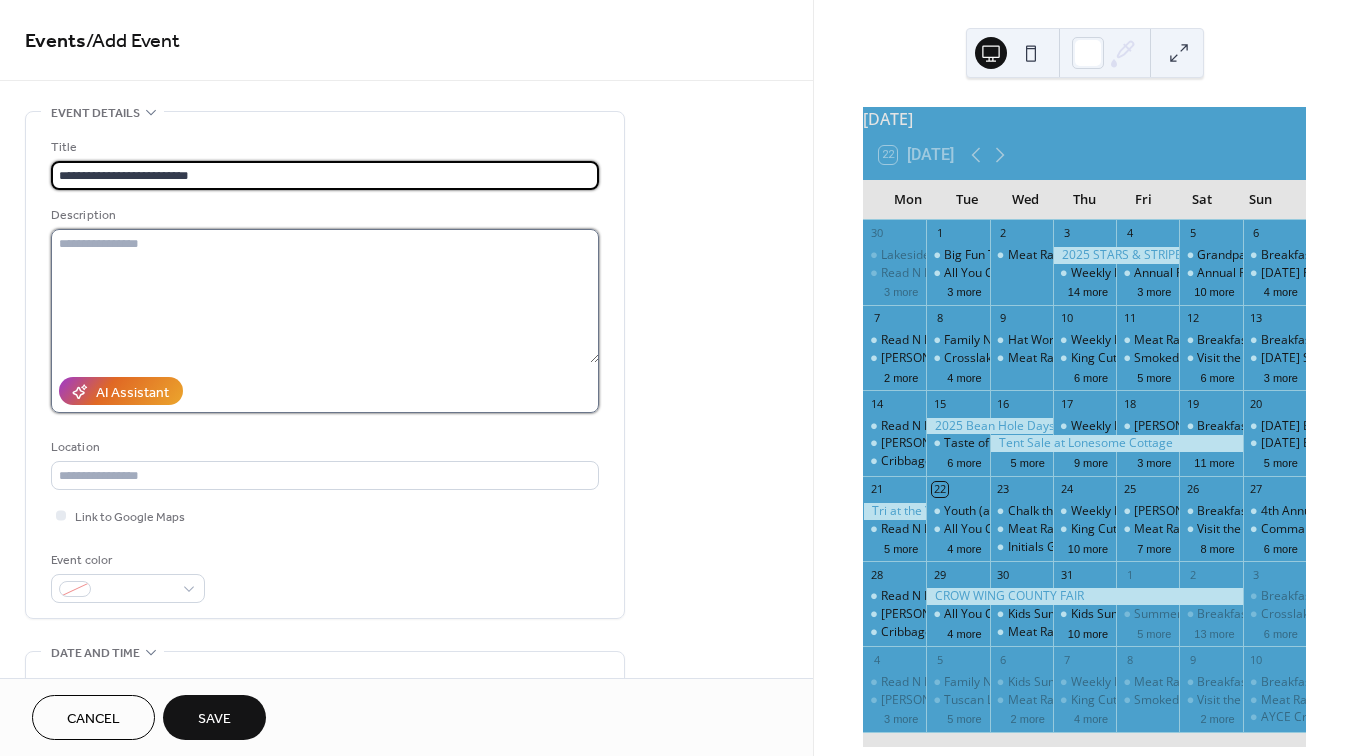 click at bounding box center (325, 296) 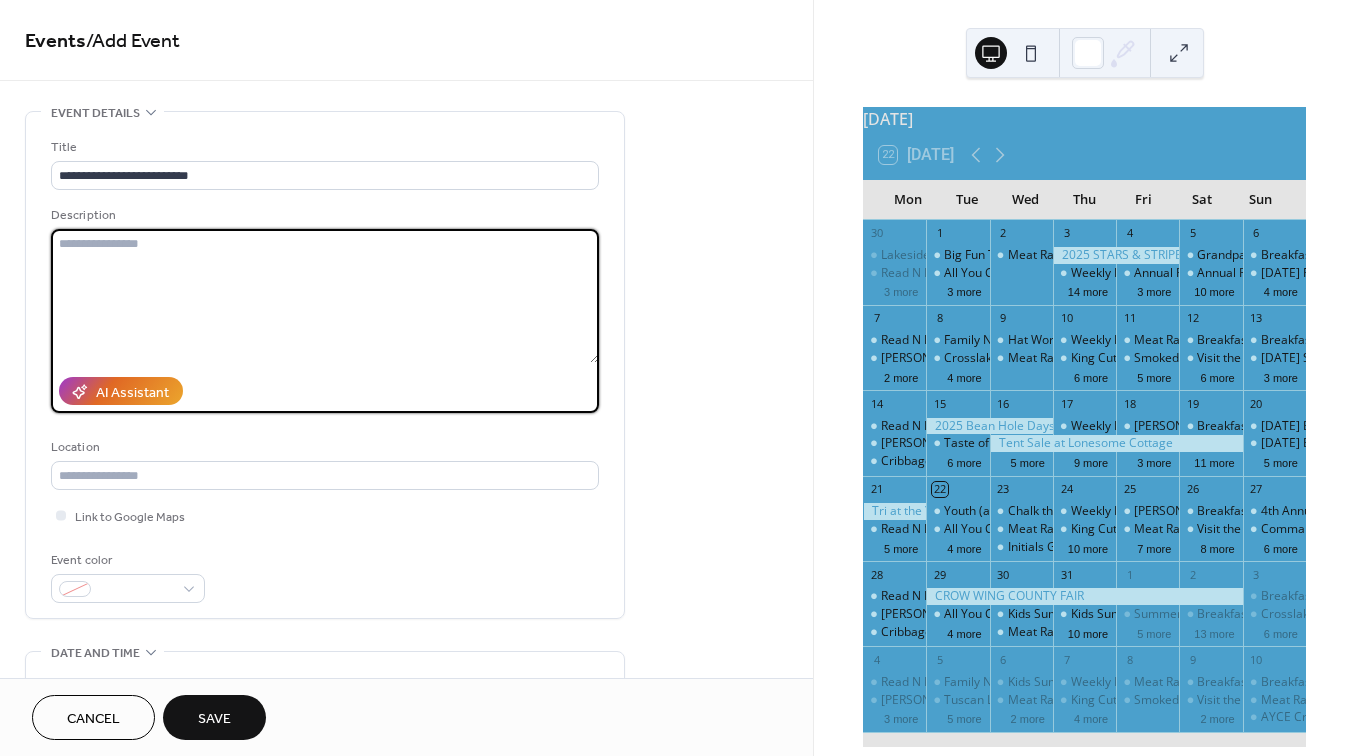 paste on "**********" 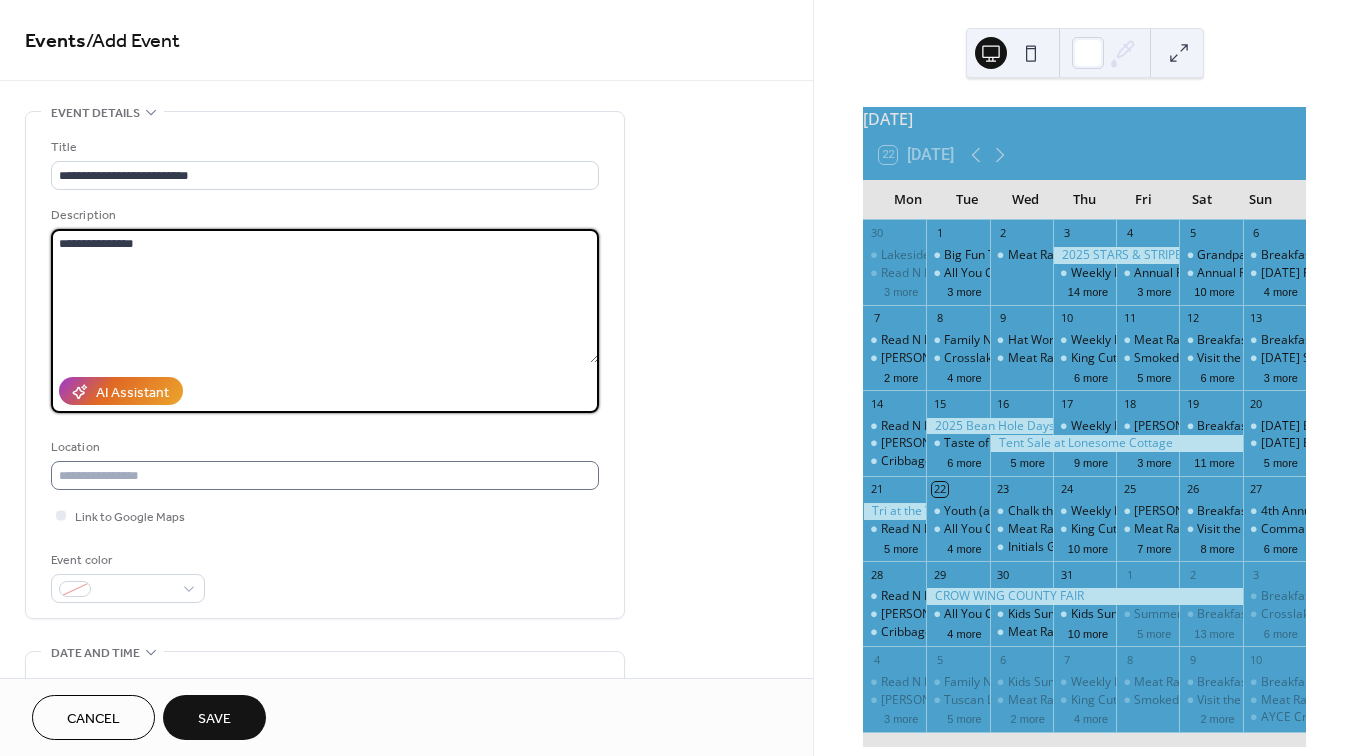 type on "**********" 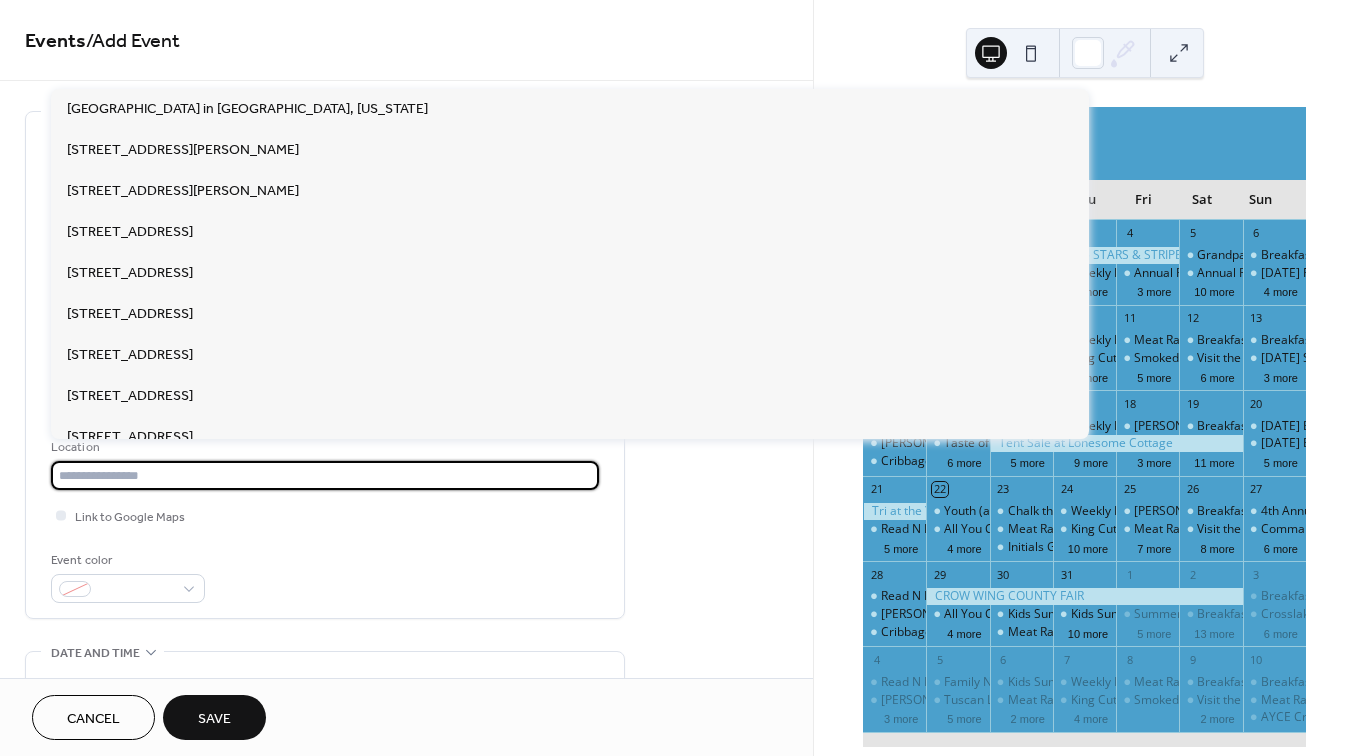 click at bounding box center [325, 475] 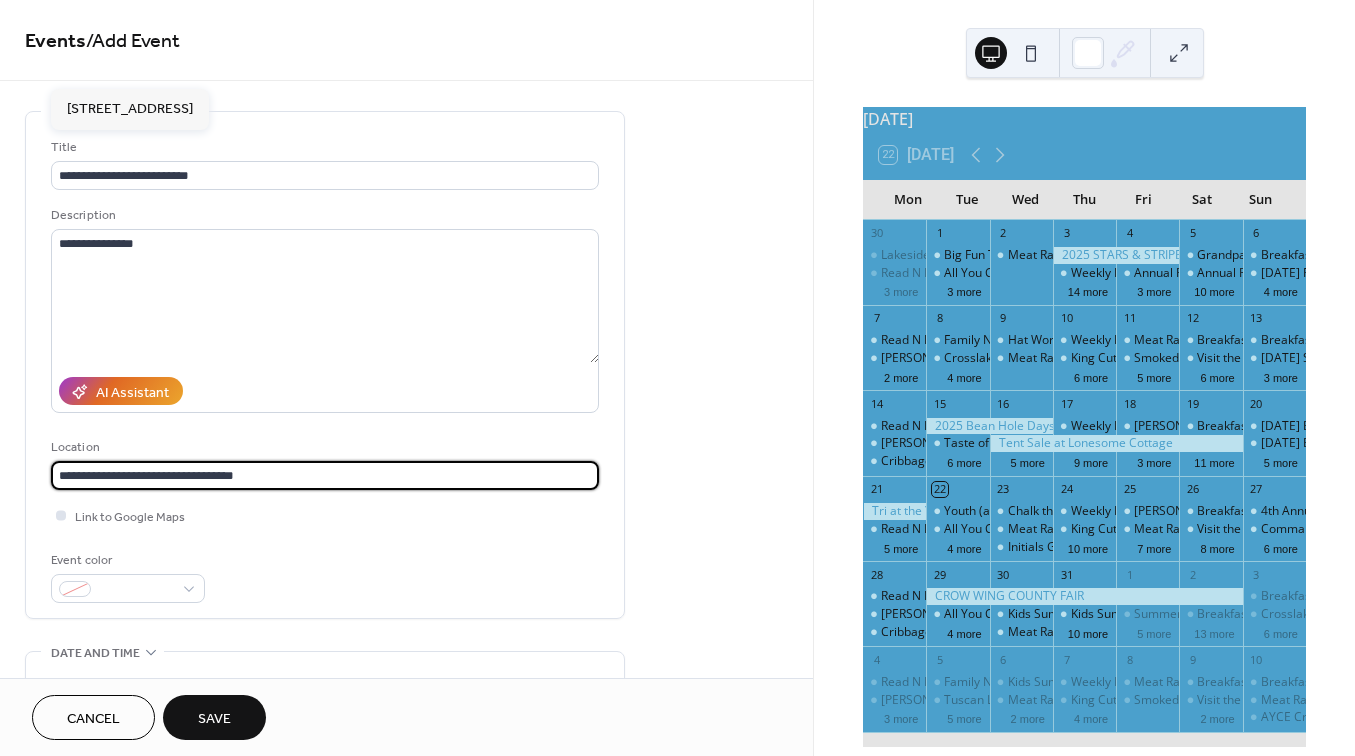 type on "**********" 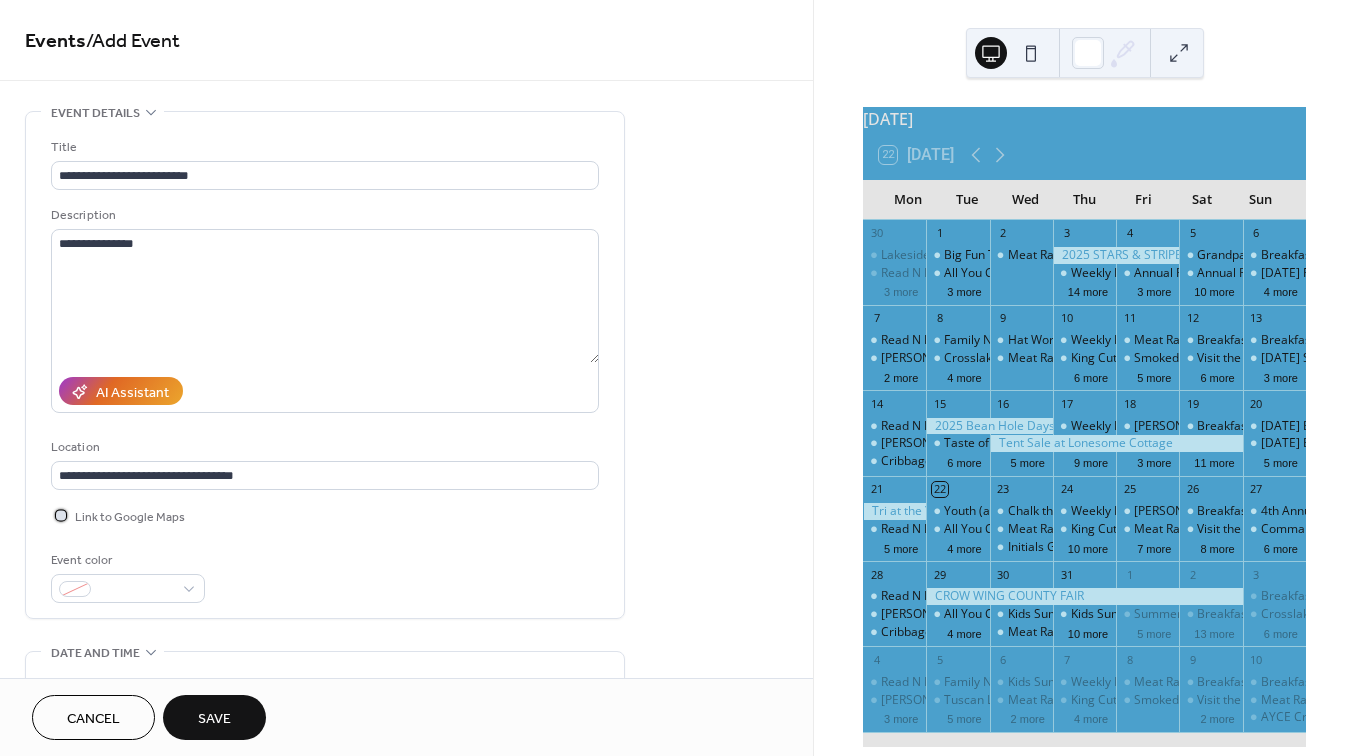 drag, startPoint x: 58, startPoint y: 517, endPoint x: 90, endPoint y: 516, distance: 32.01562 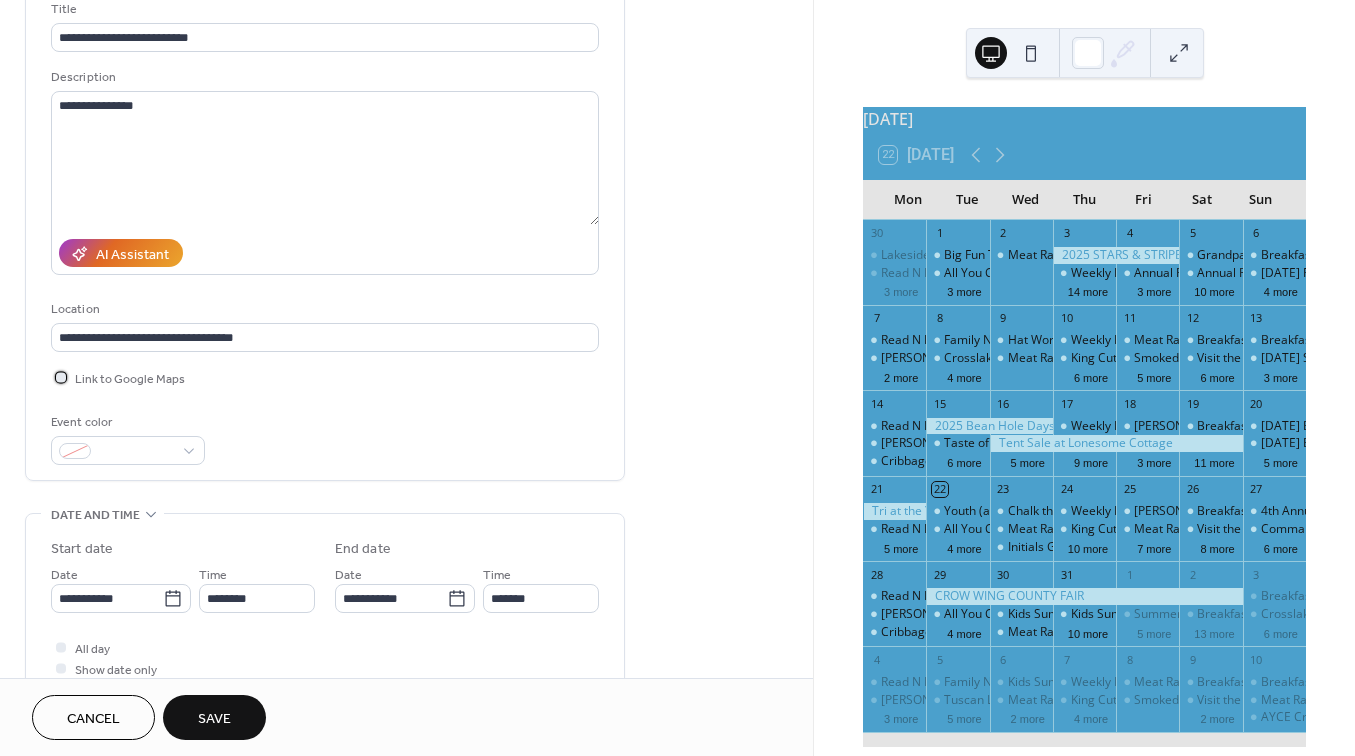 scroll, scrollTop: 142, scrollLeft: 0, axis: vertical 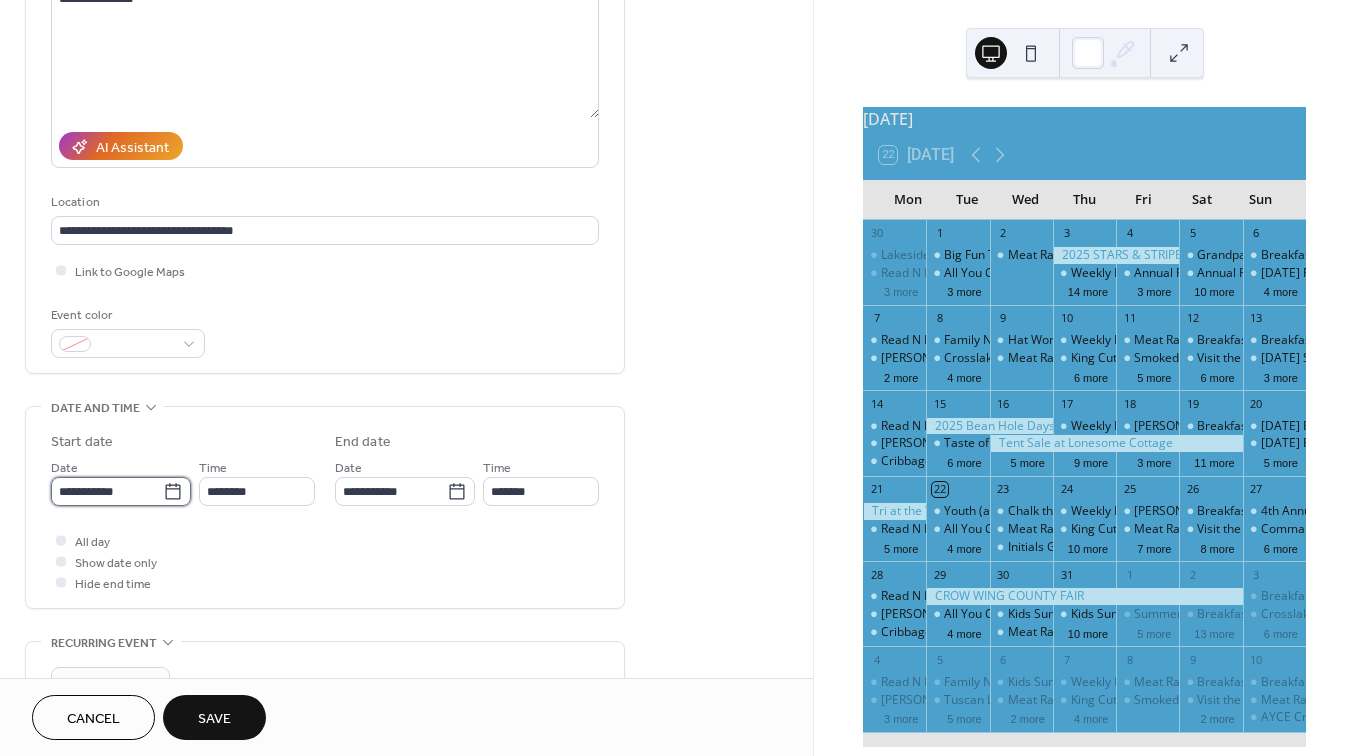 click on "**********" at bounding box center [107, 491] 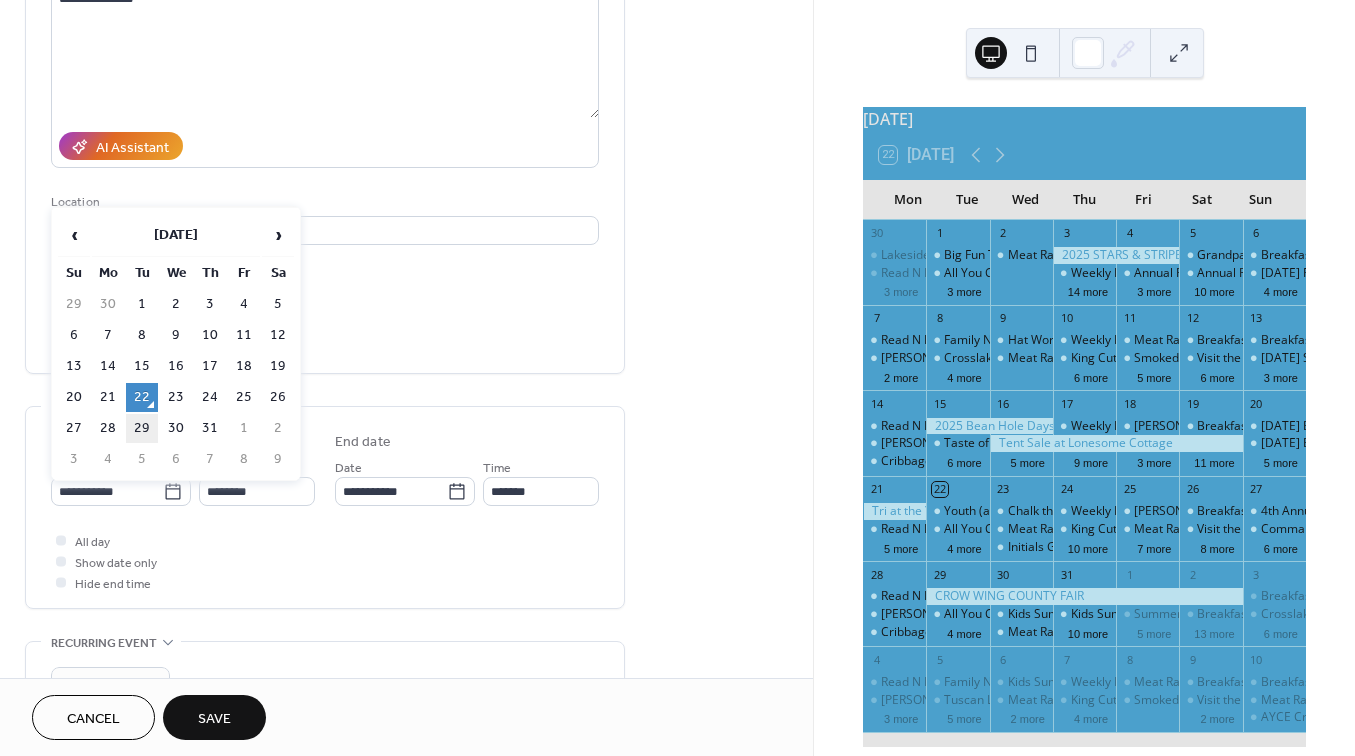 click on "29" at bounding box center [142, 428] 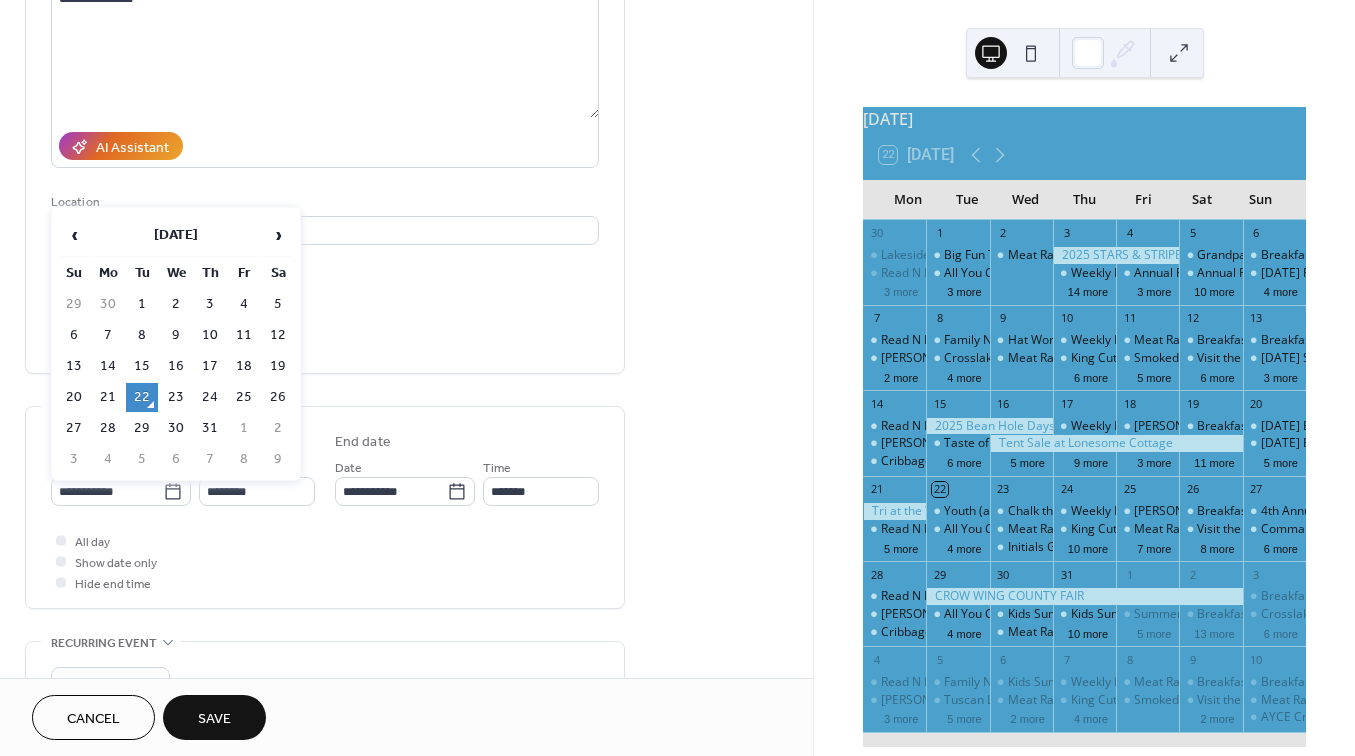 type on "**********" 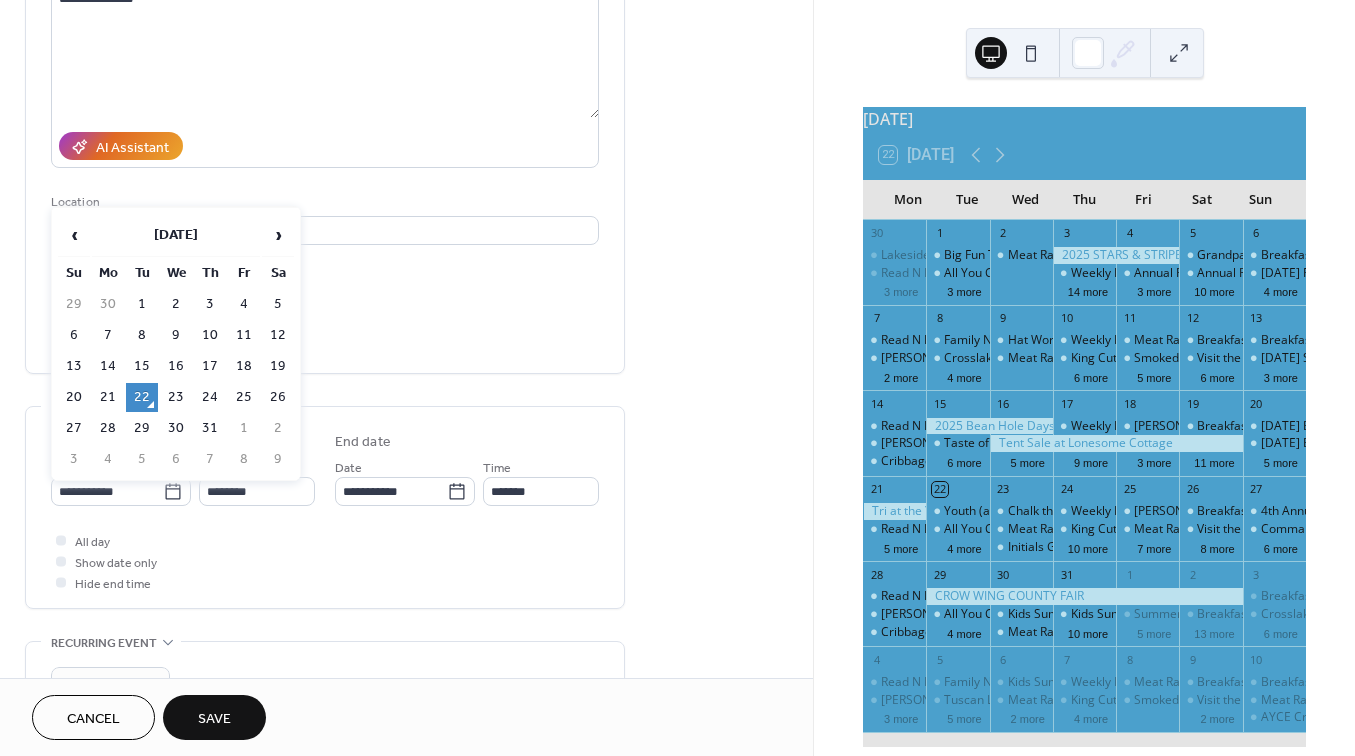 type on "**********" 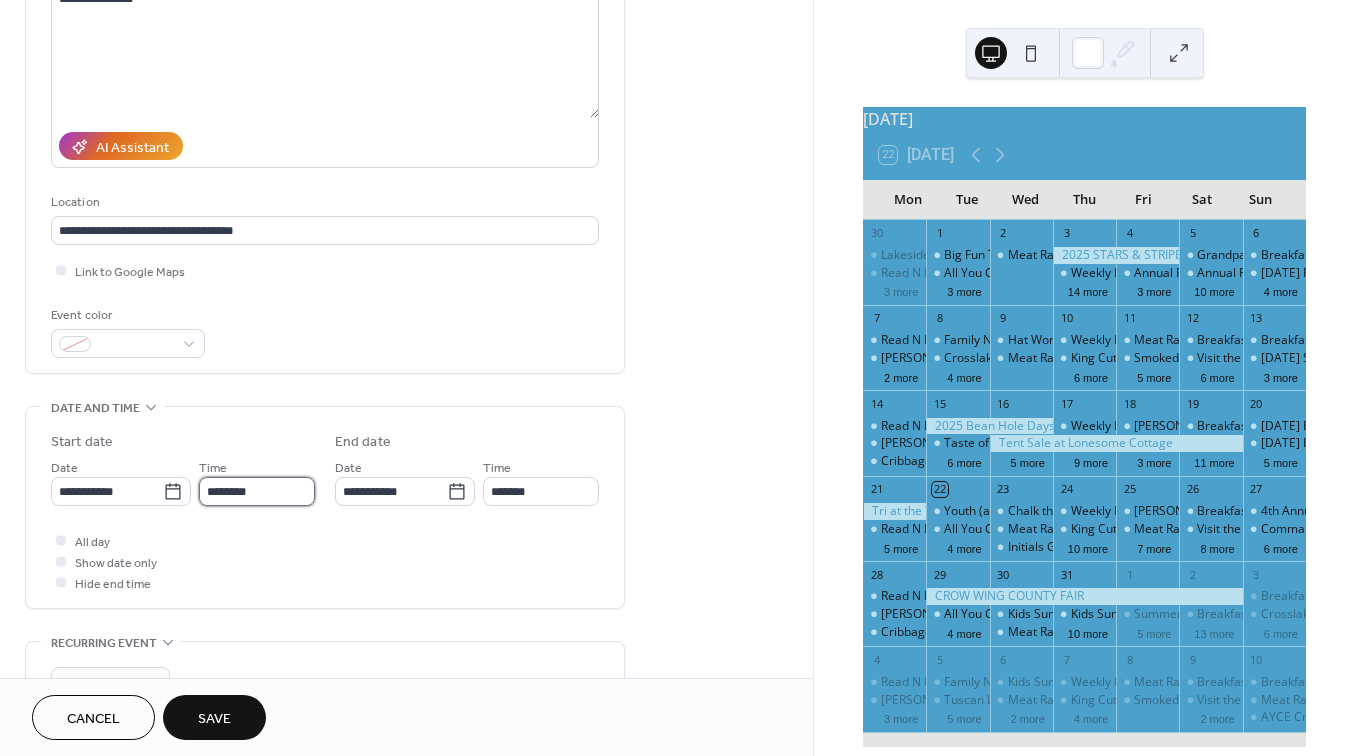 click on "********" at bounding box center [257, 491] 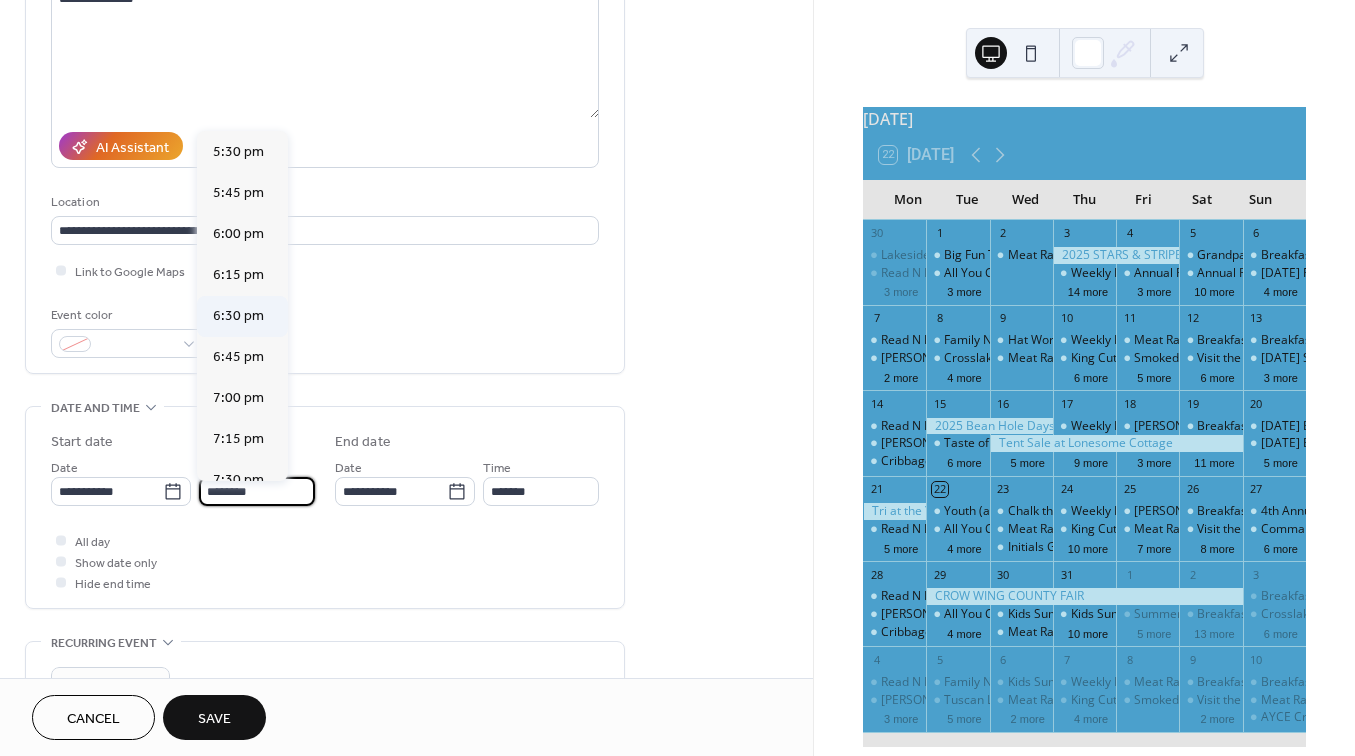 scroll, scrollTop: 2875, scrollLeft: 0, axis: vertical 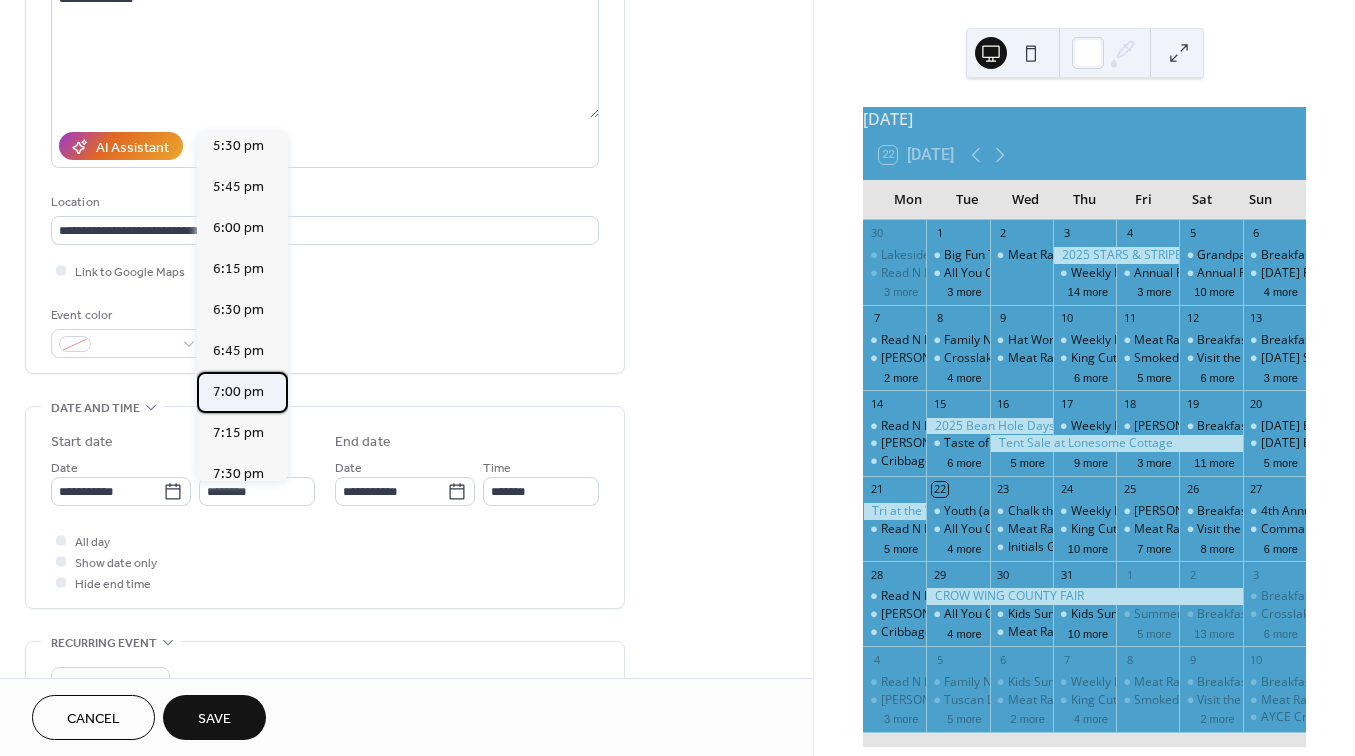 click on "7:00 pm" at bounding box center [238, 392] 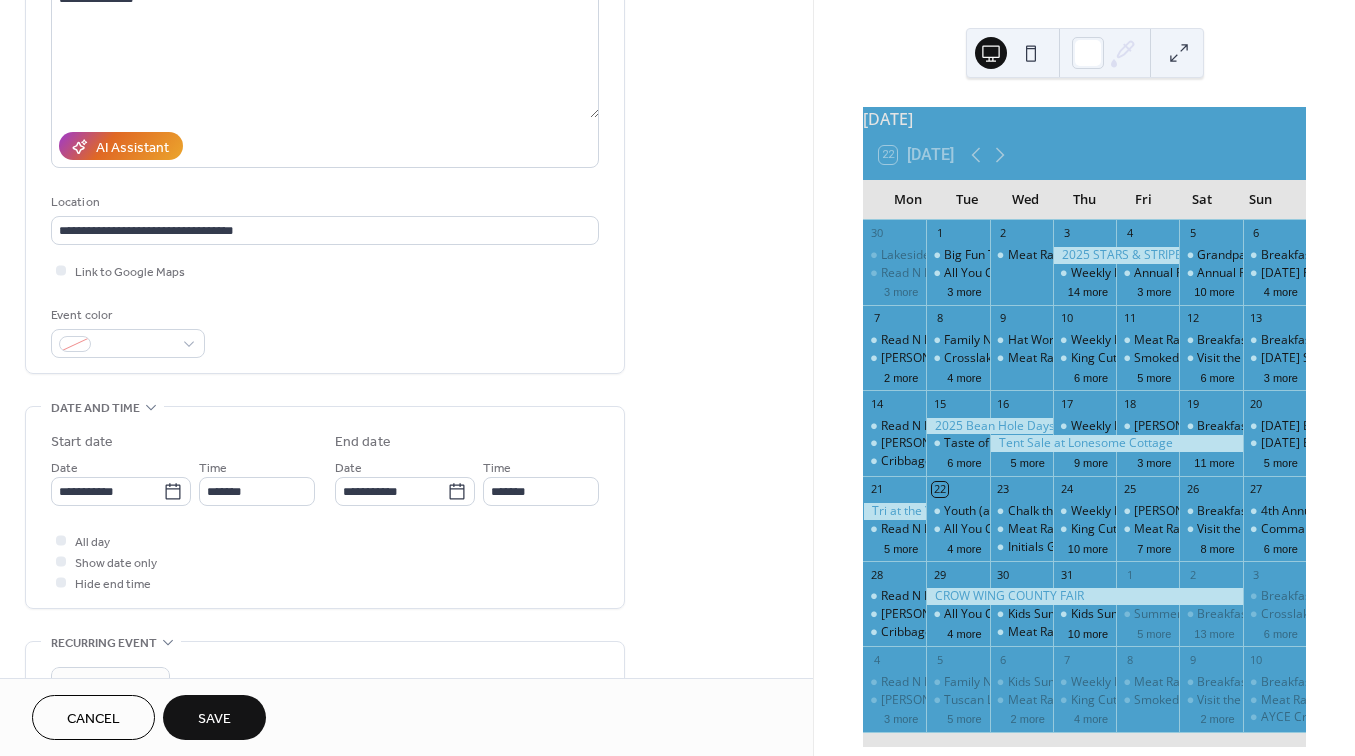 type on "*******" 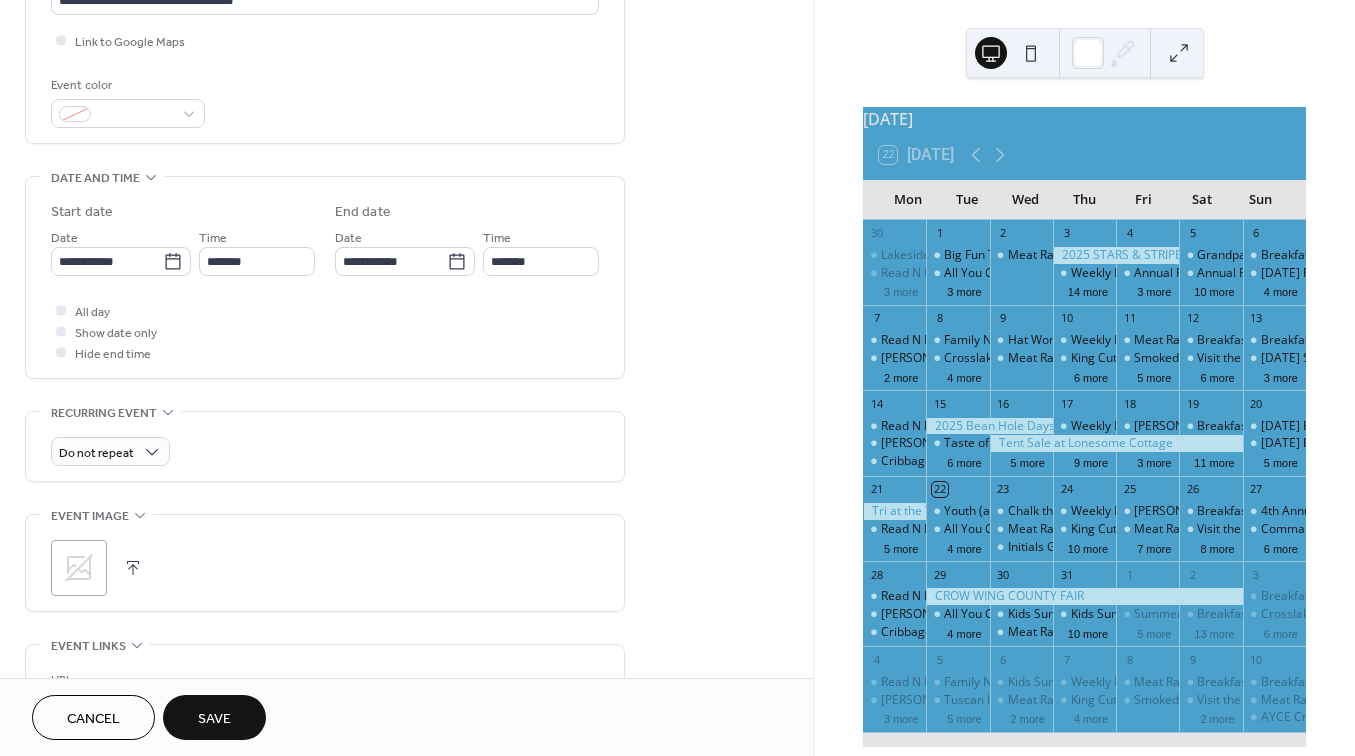 scroll, scrollTop: 526, scrollLeft: 0, axis: vertical 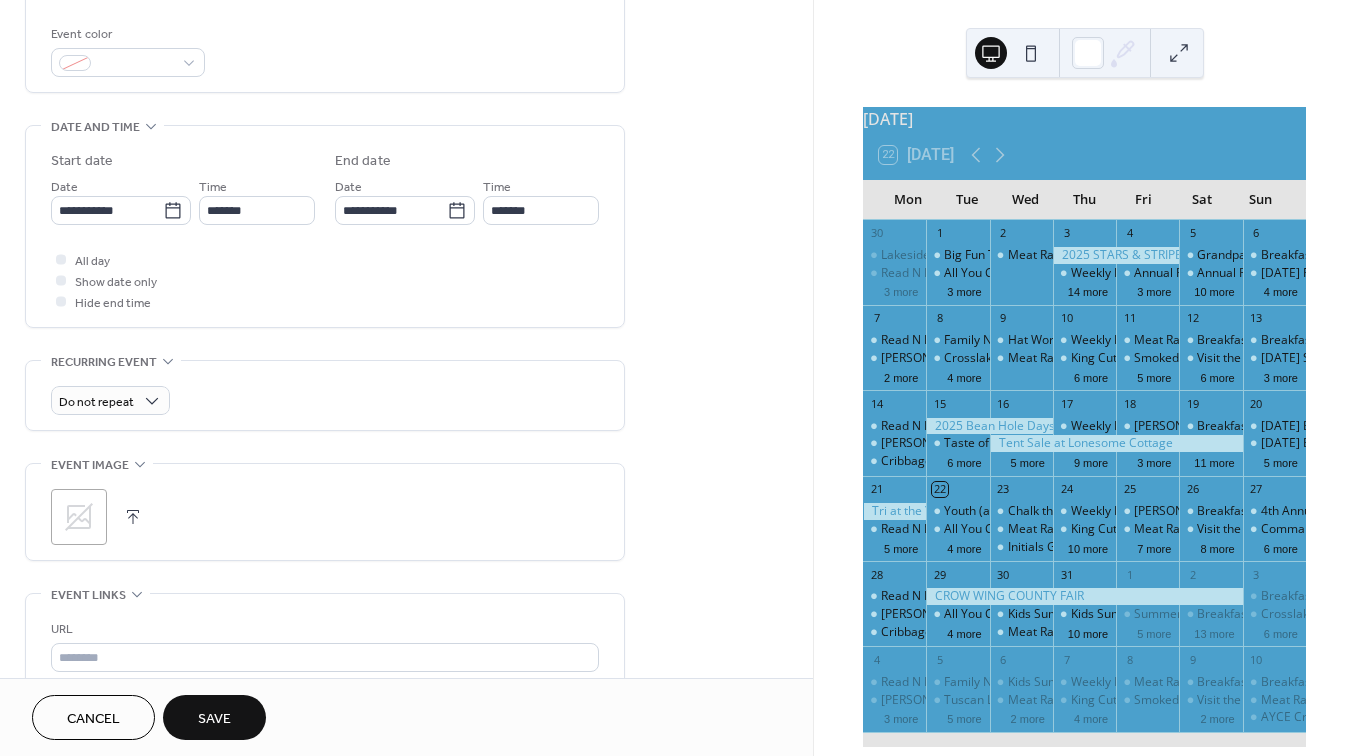 click at bounding box center [133, 517] 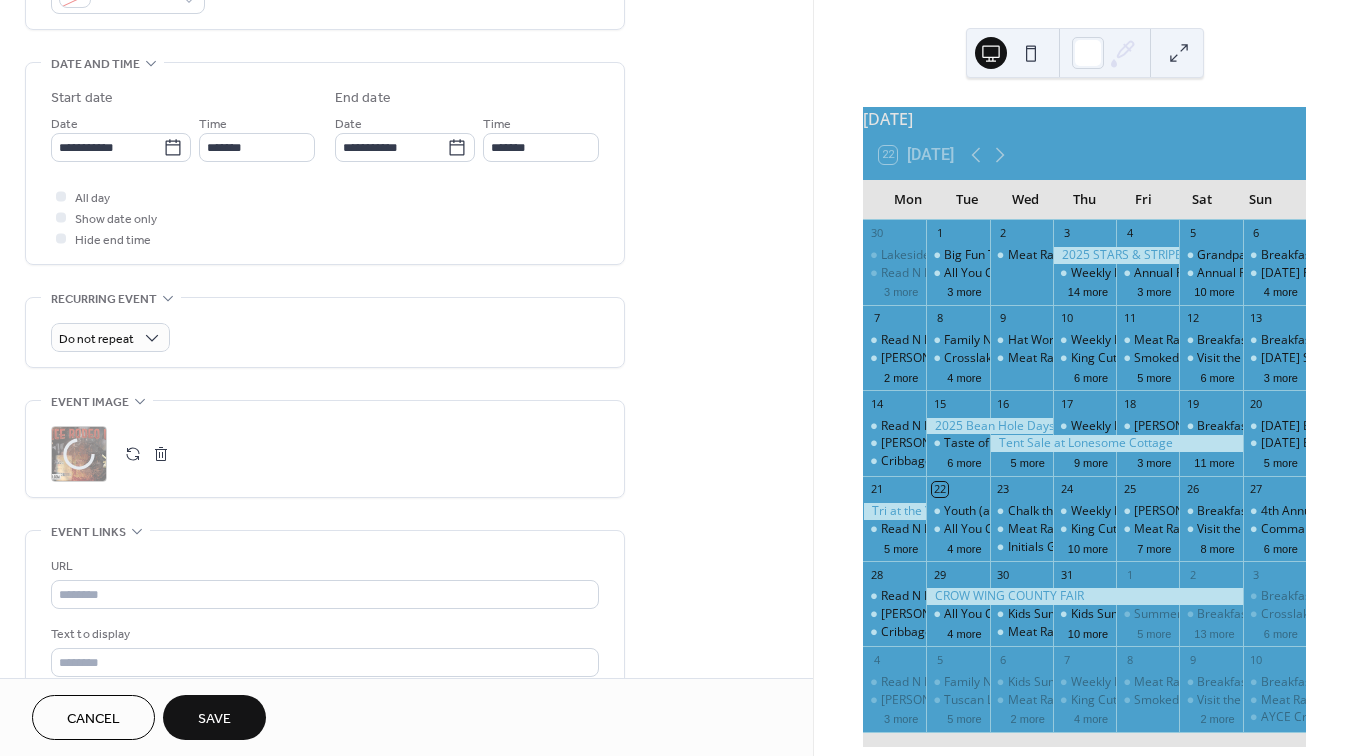 scroll, scrollTop: 591, scrollLeft: 0, axis: vertical 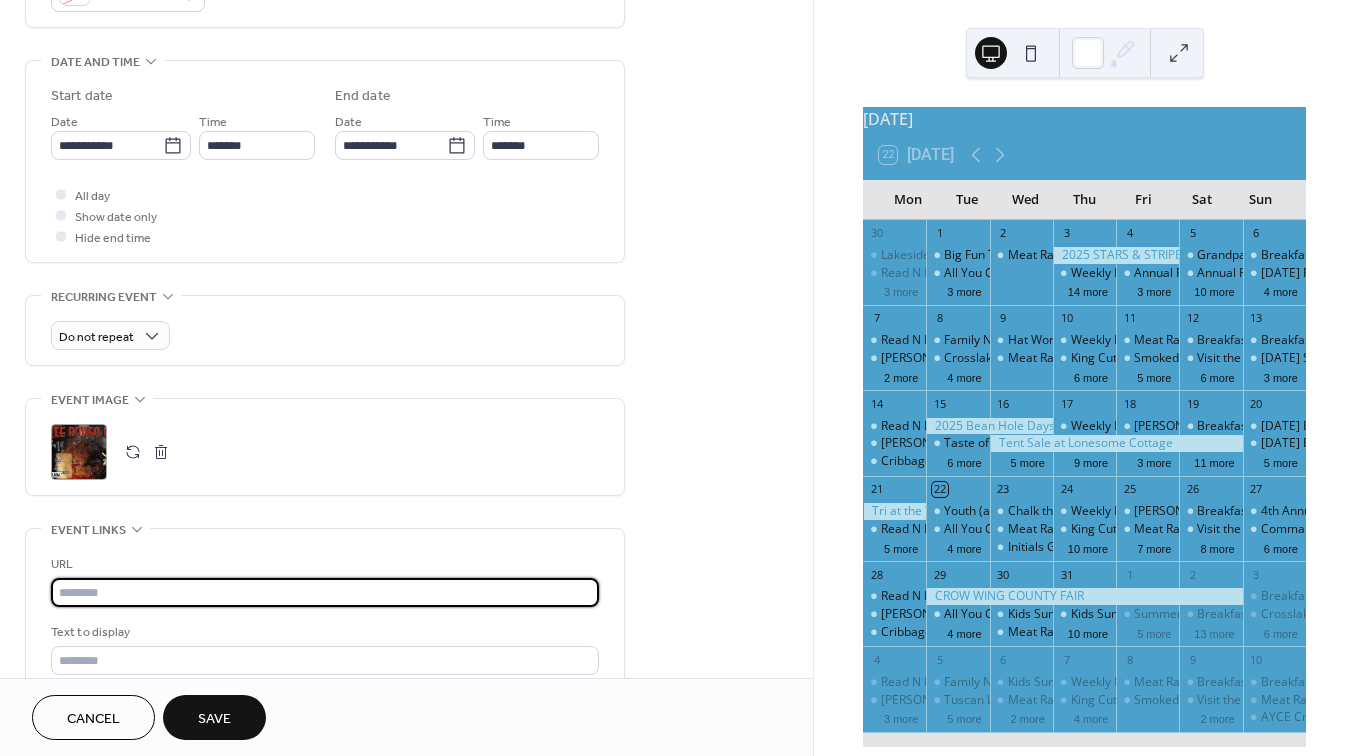 click at bounding box center [325, 592] 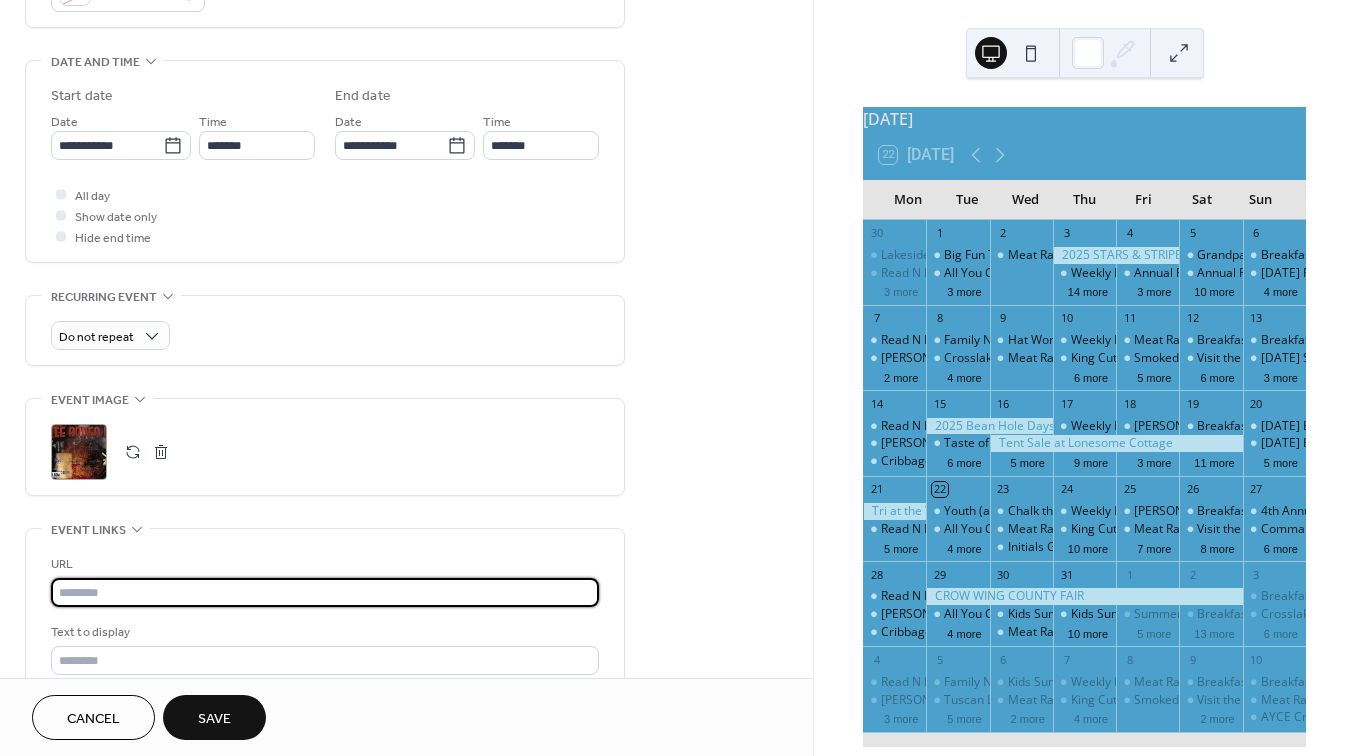 paste on "**********" 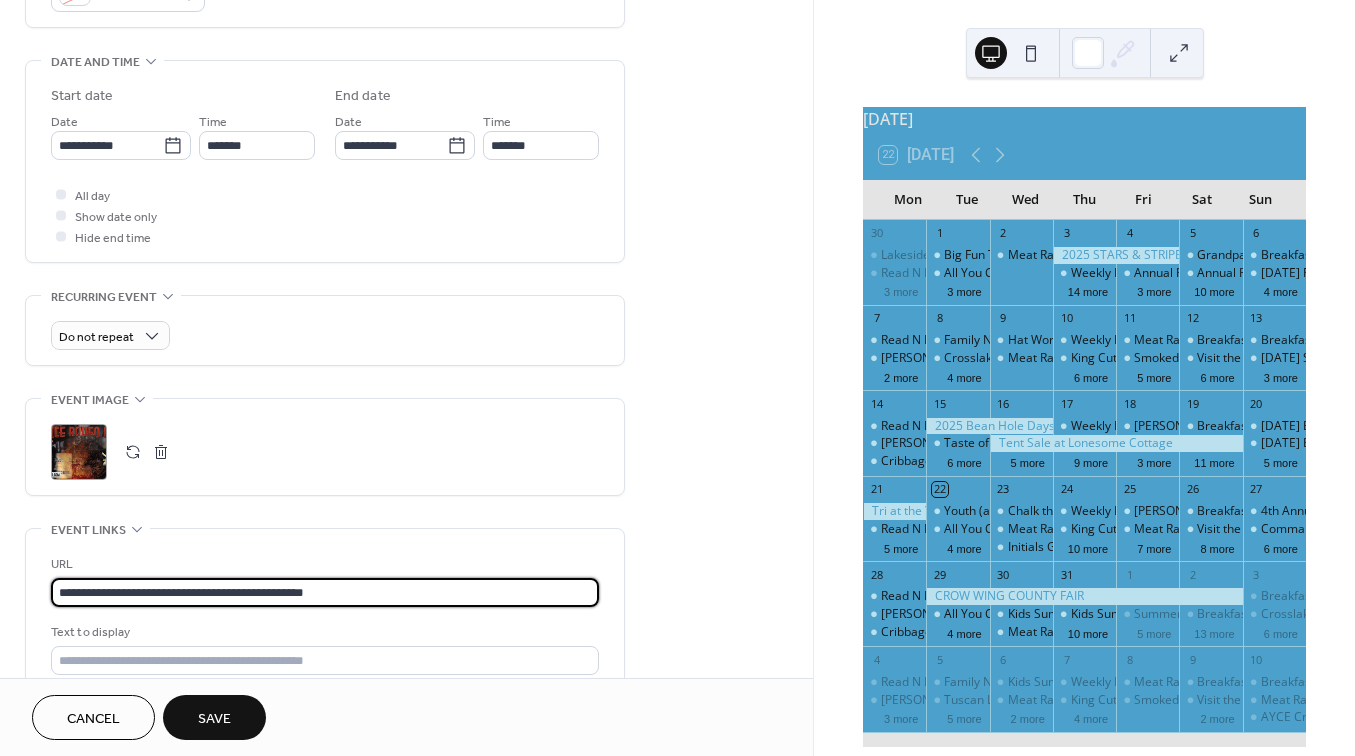 type on "**********" 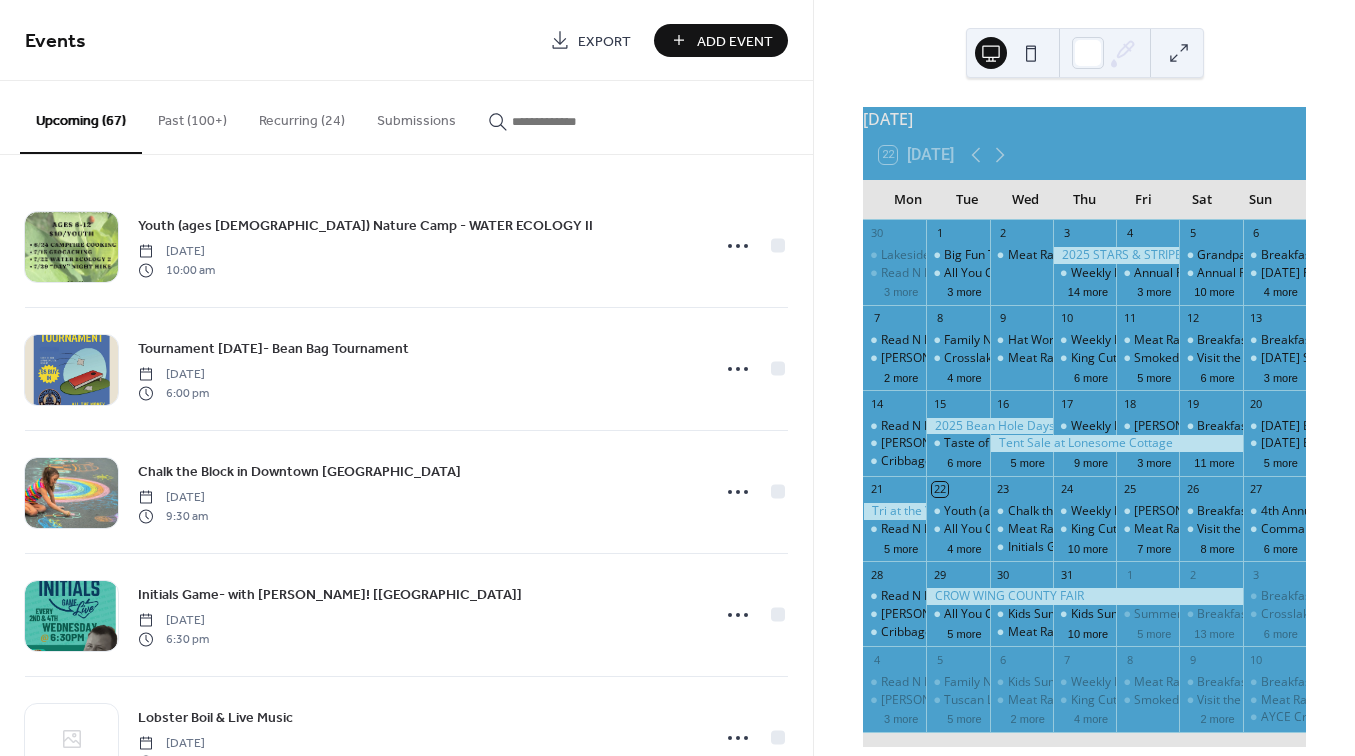click on "Add Event" at bounding box center [735, 41] 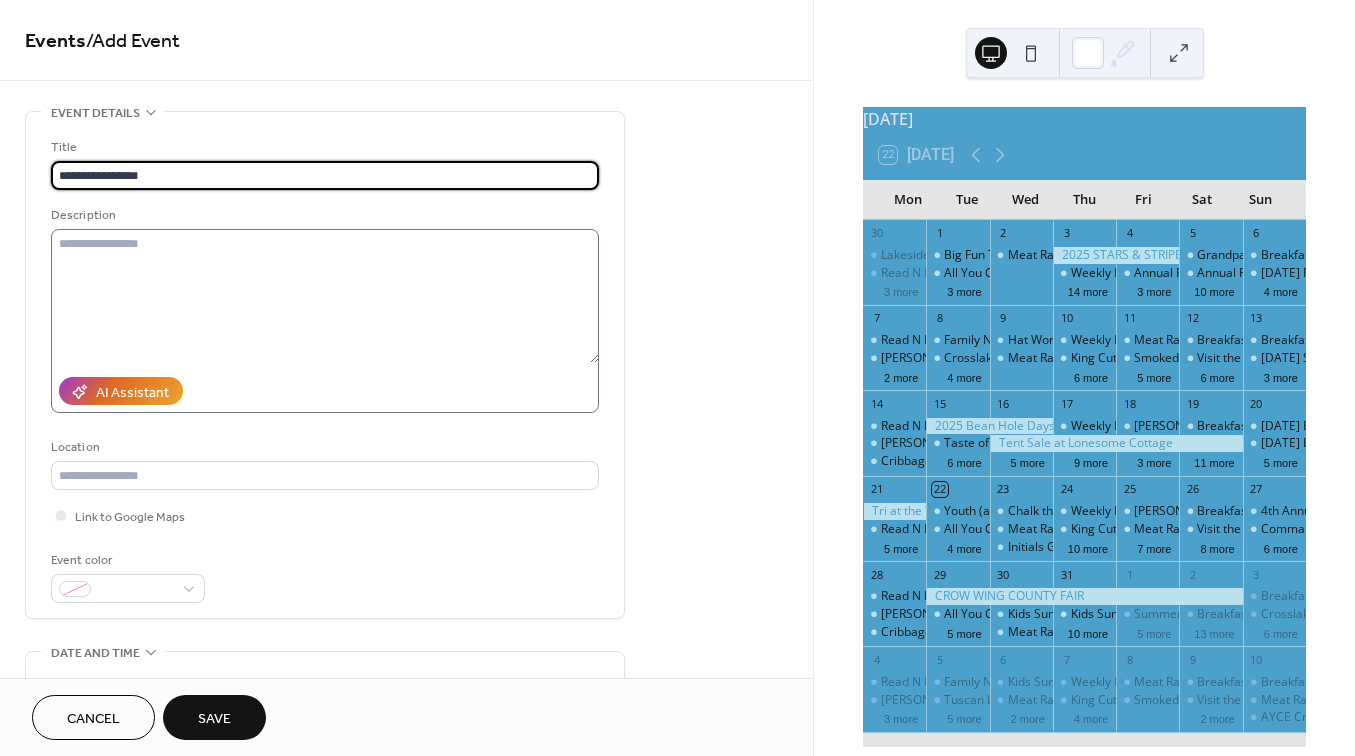 type on "**********" 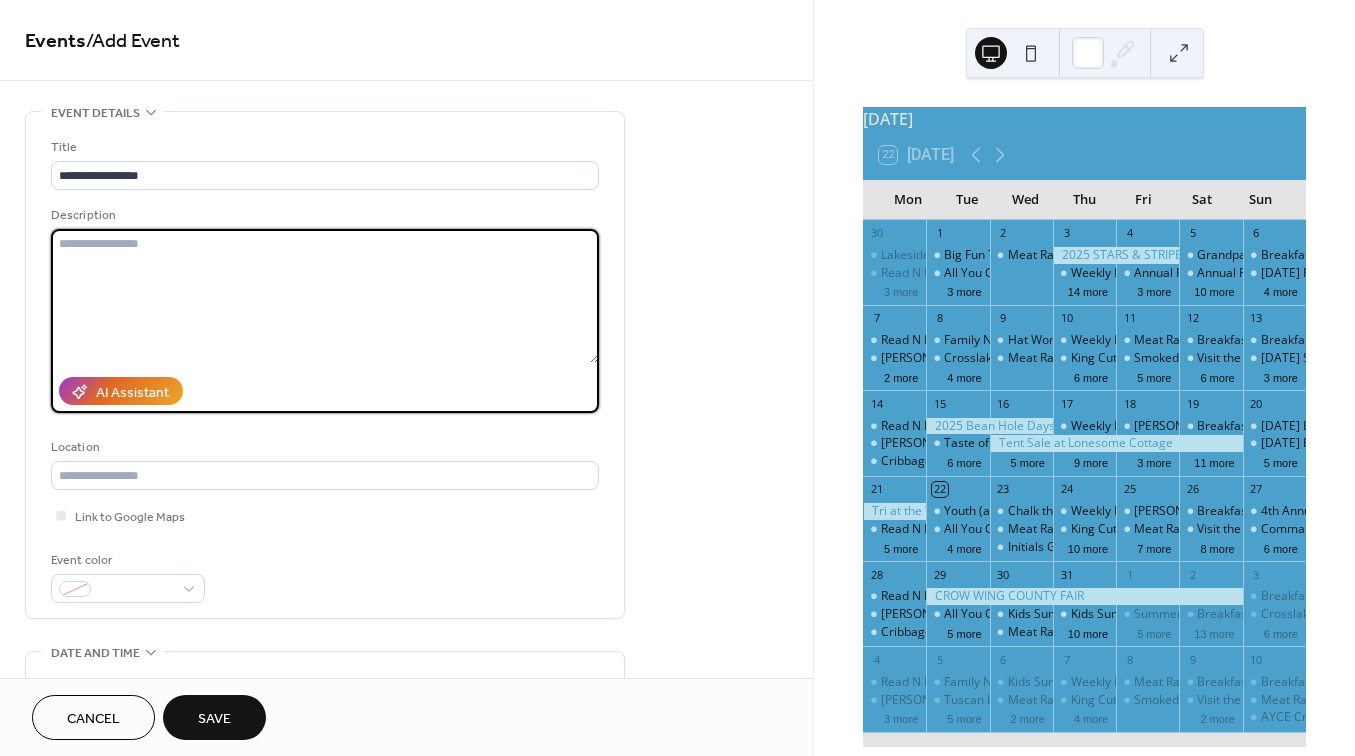click at bounding box center (325, 296) 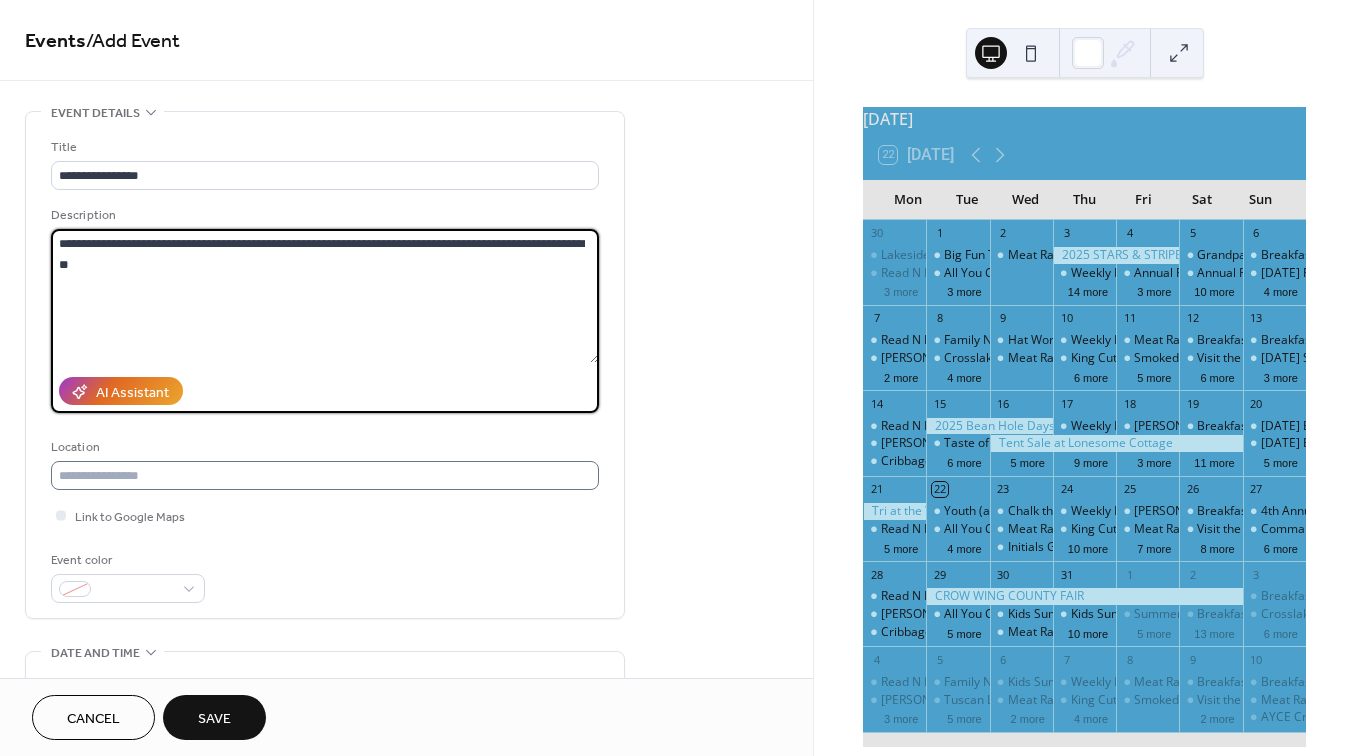 type on "**********" 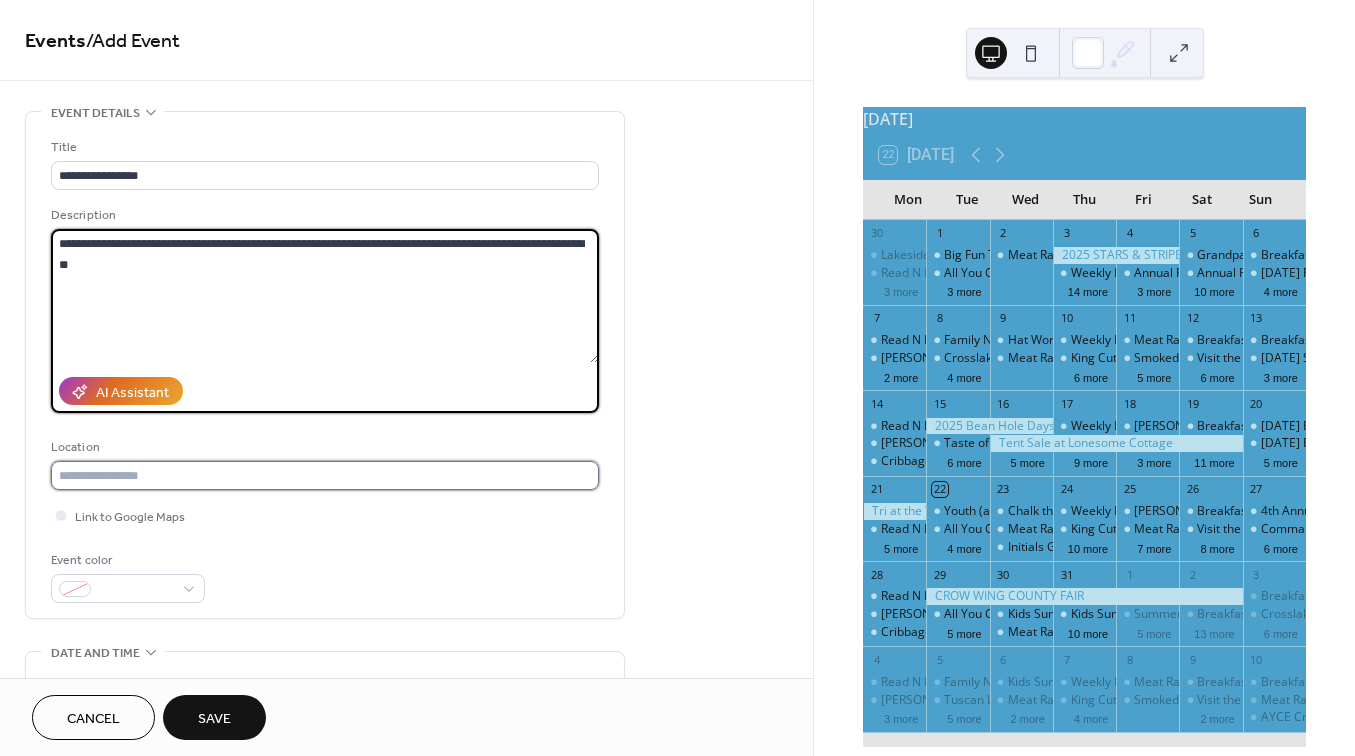 click at bounding box center (325, 475) 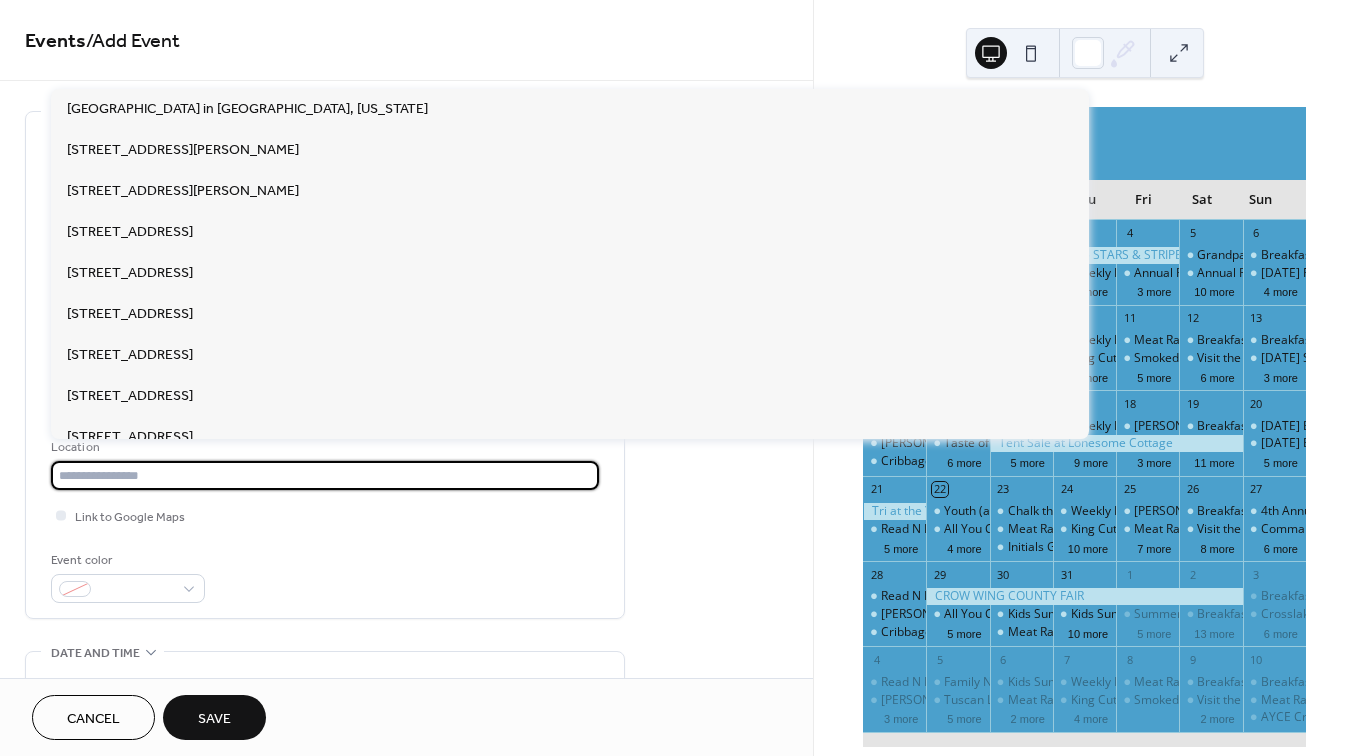 paste on "**********" 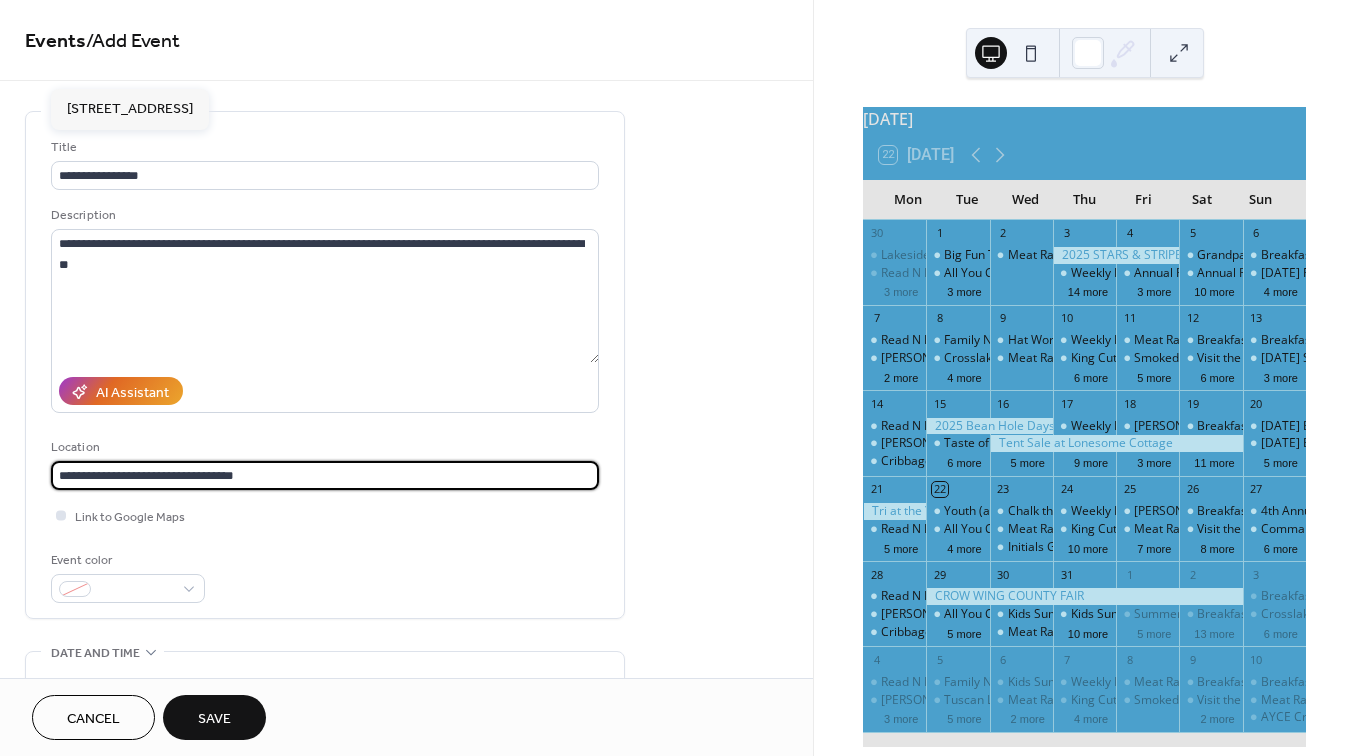type on "**********" 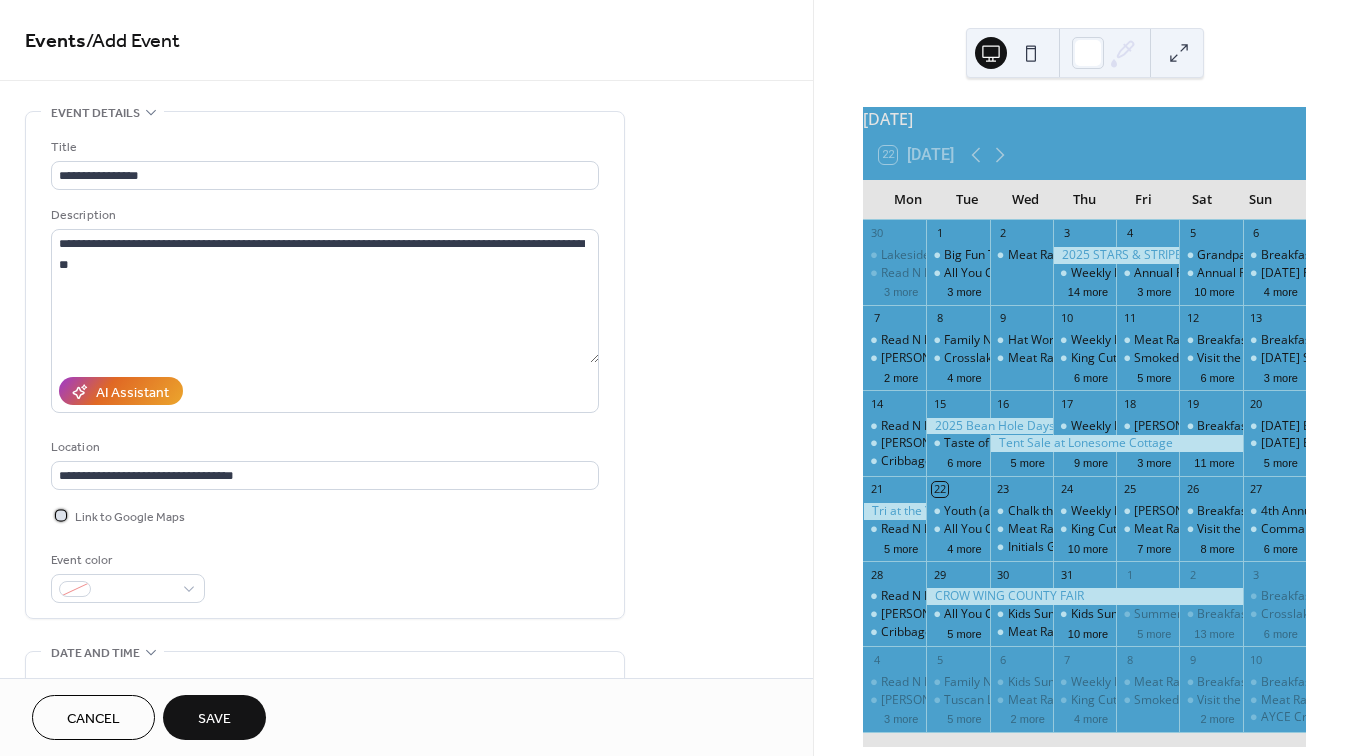 click at bounding box center (61, 515) 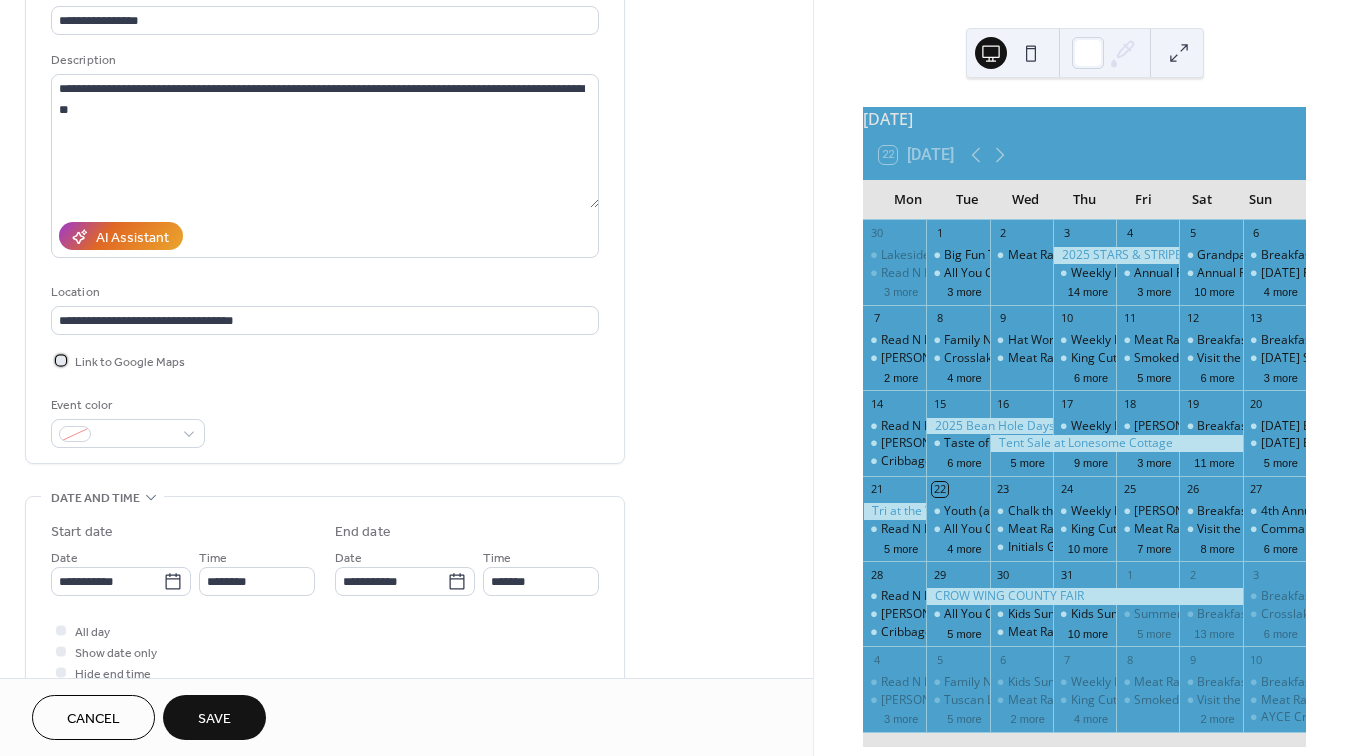 scroll, scrollTop: 164, scrollLeft: 0, axis: vertical 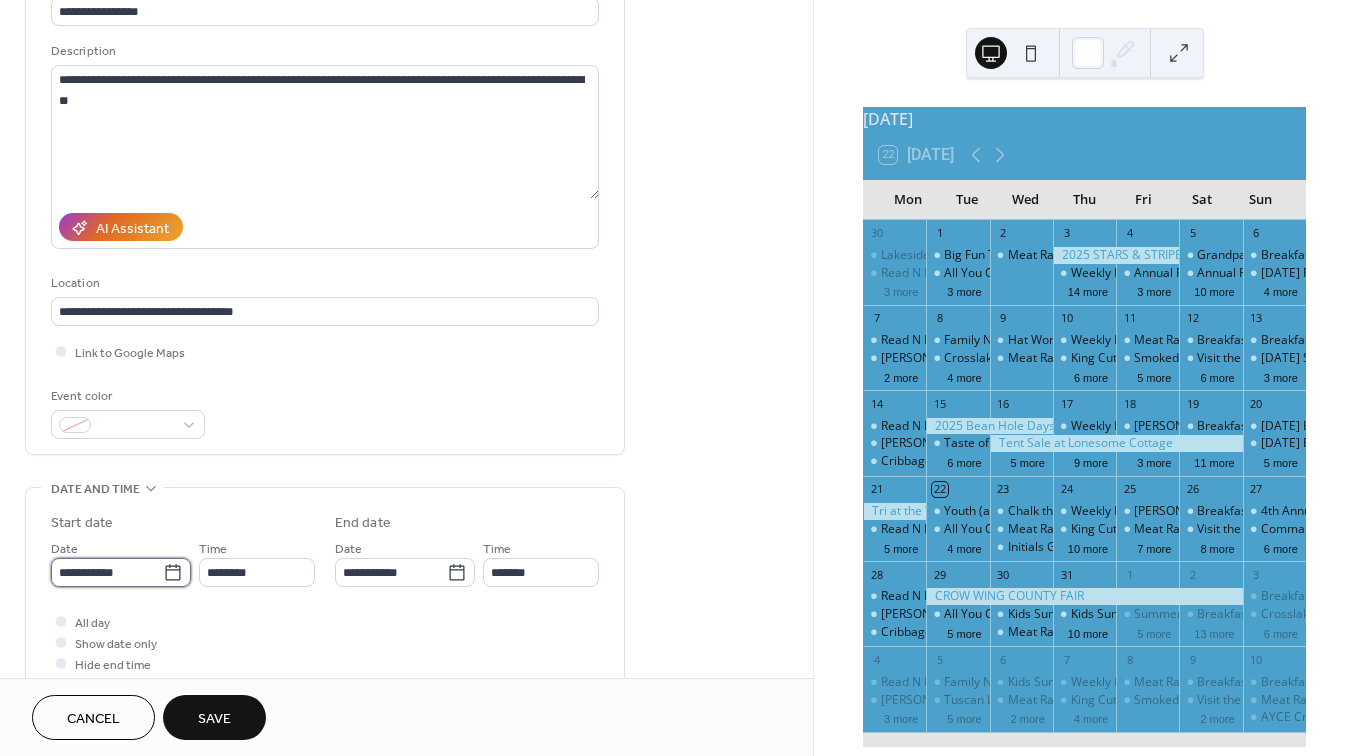 click on "**********" at bounding box center [107, 572] 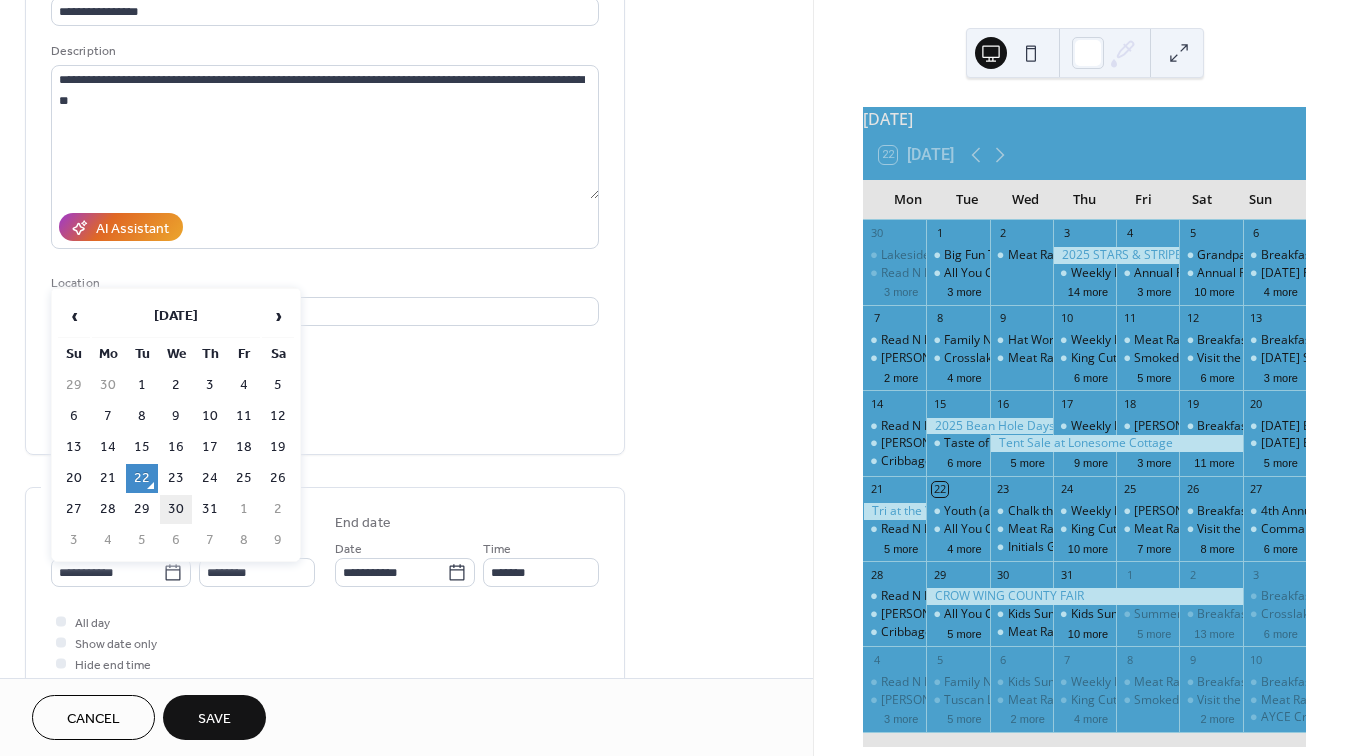 click on "30" at bounding box center [176, 509] 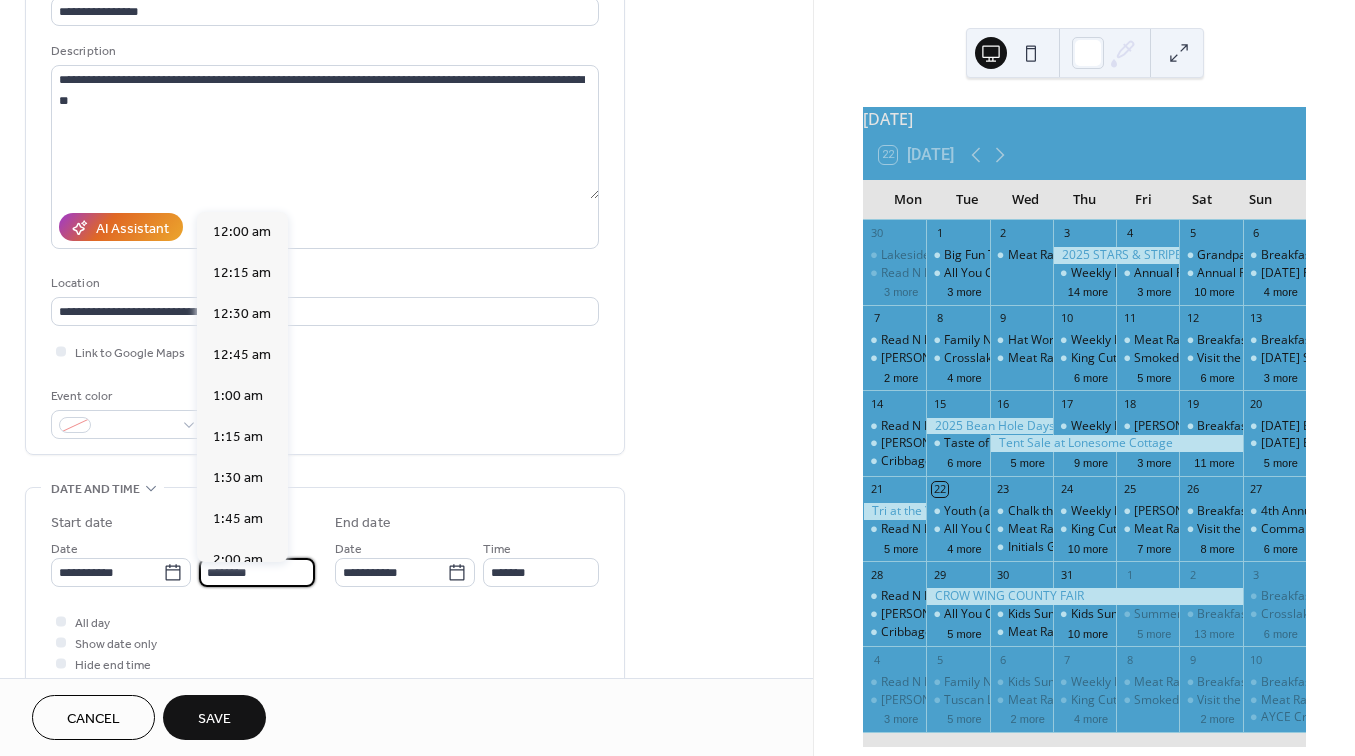 click on "********" at bounding box center (257, 572) 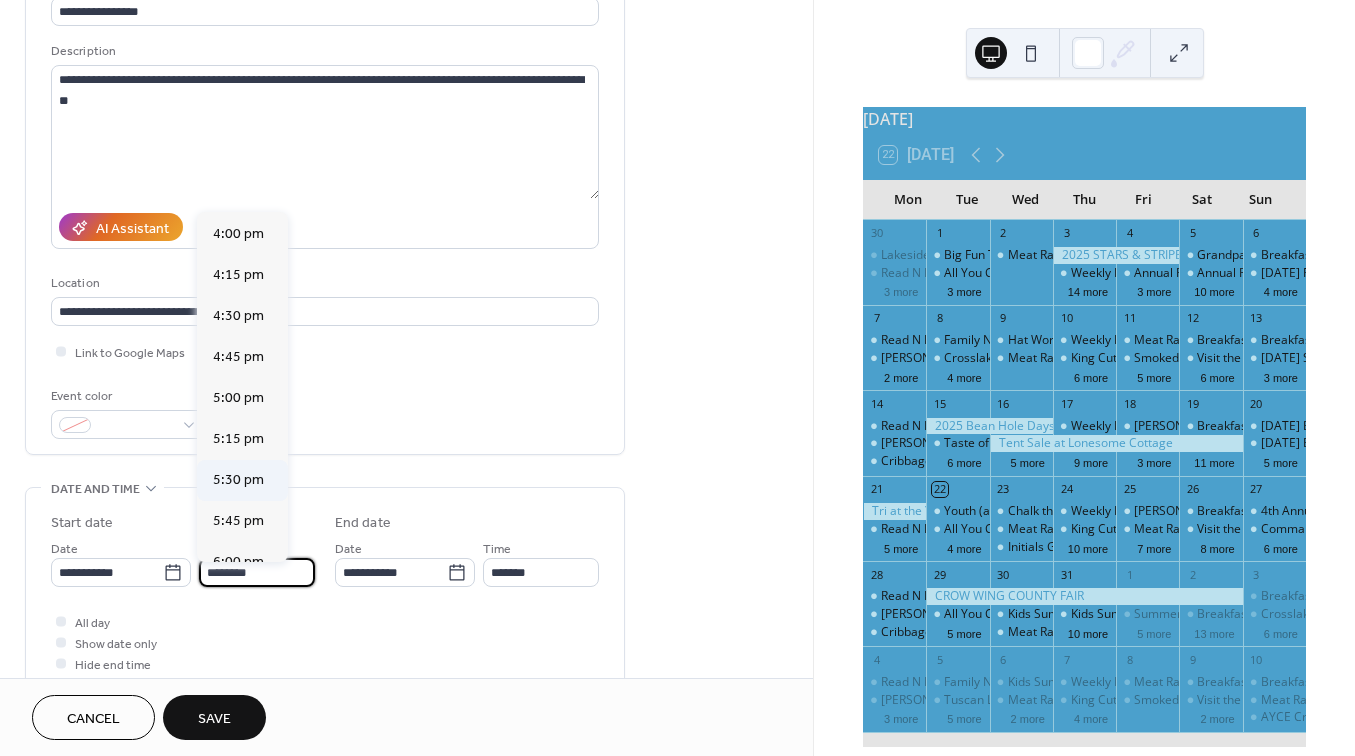 scroll, scrollTop: 2664, scrollLeft: 0, axis: vertical 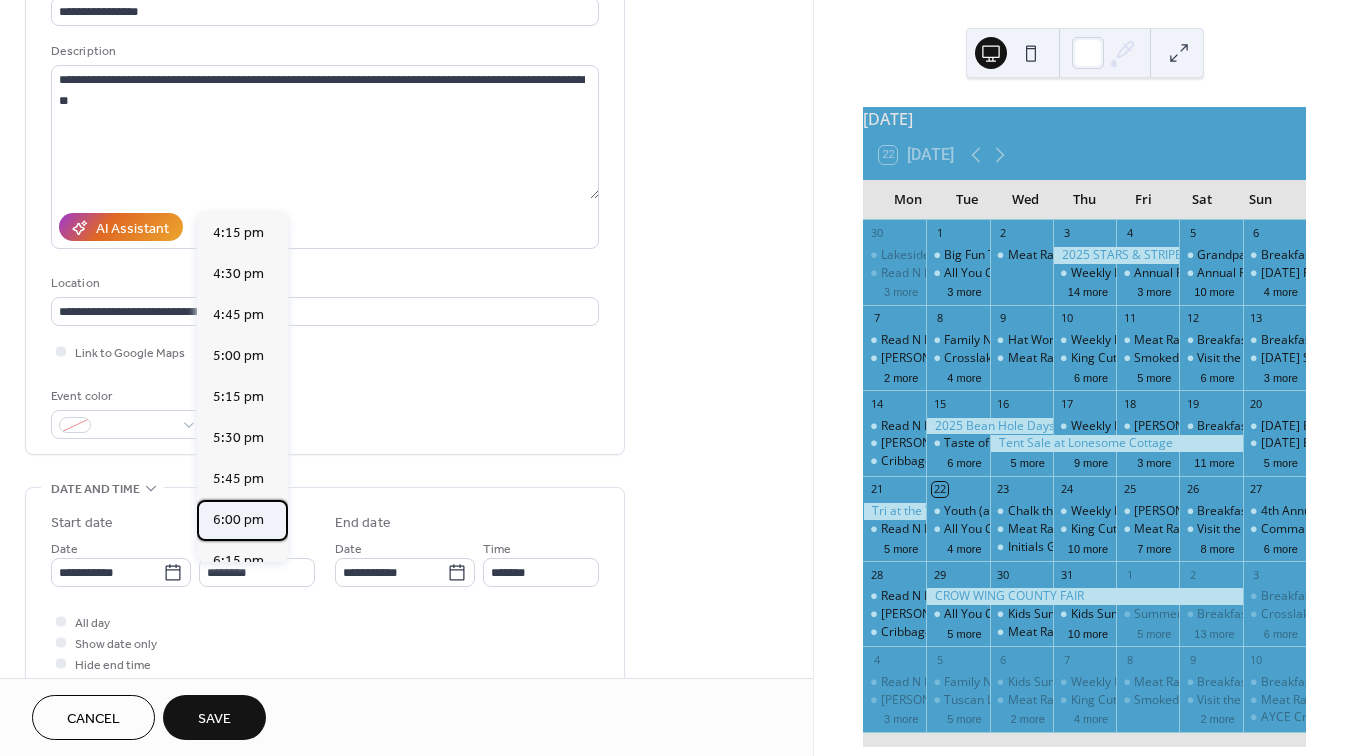 click on "6:00 pm" at bounding box center [238, 520] 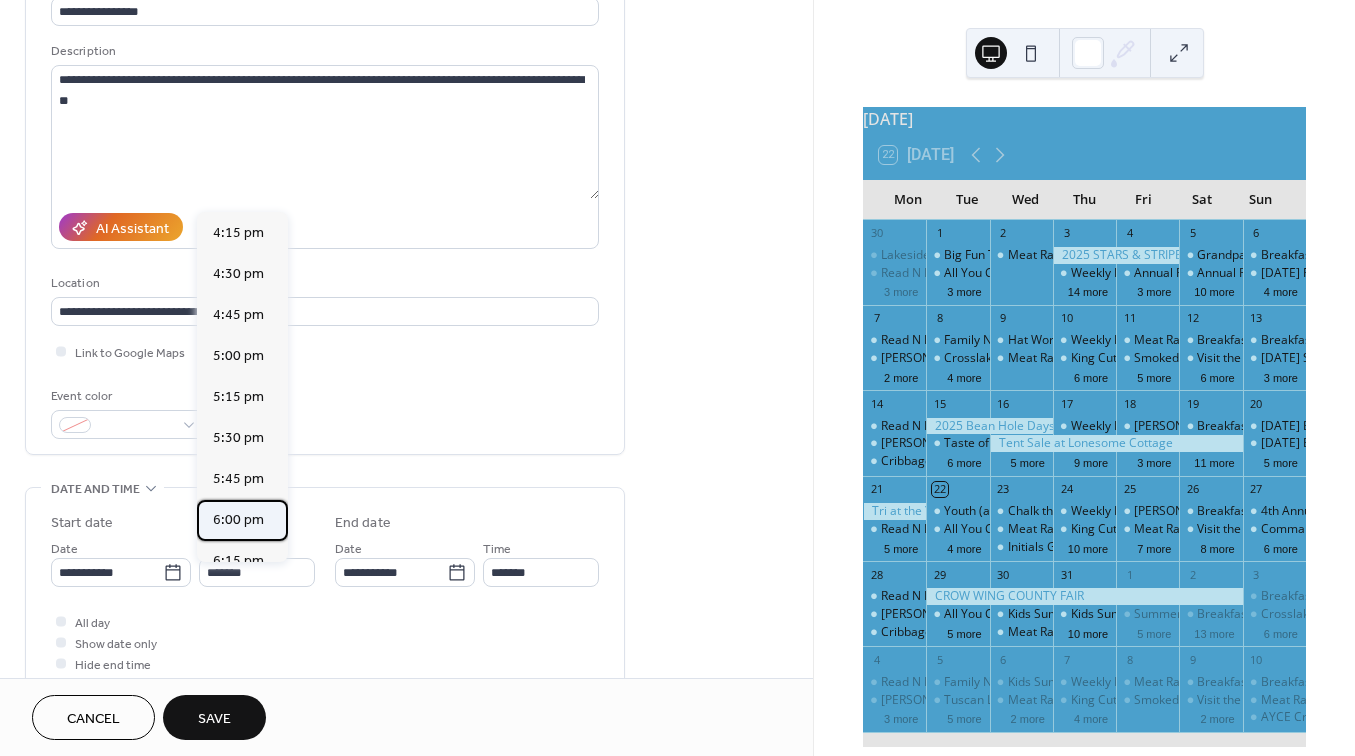 type on "*******" 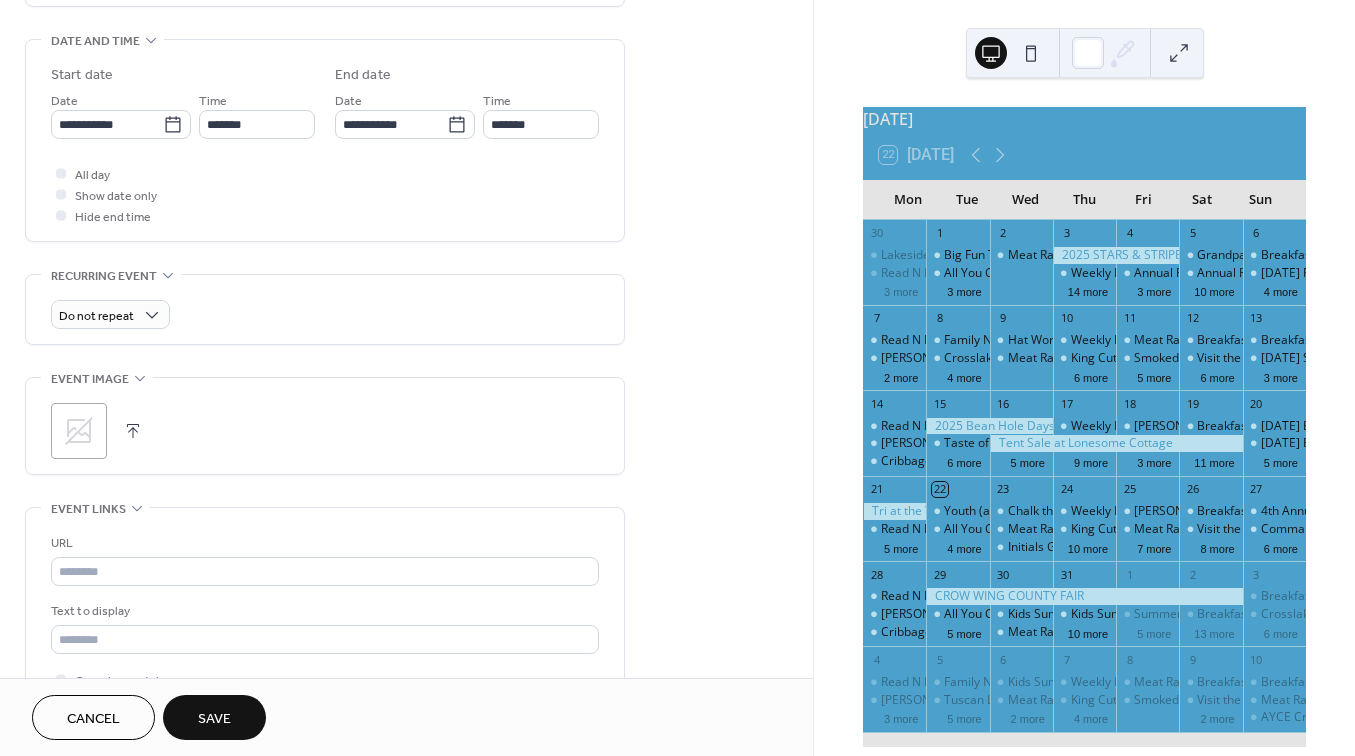 scroll, scrollTop: 648, scrollLeft: 0, axis: vertical 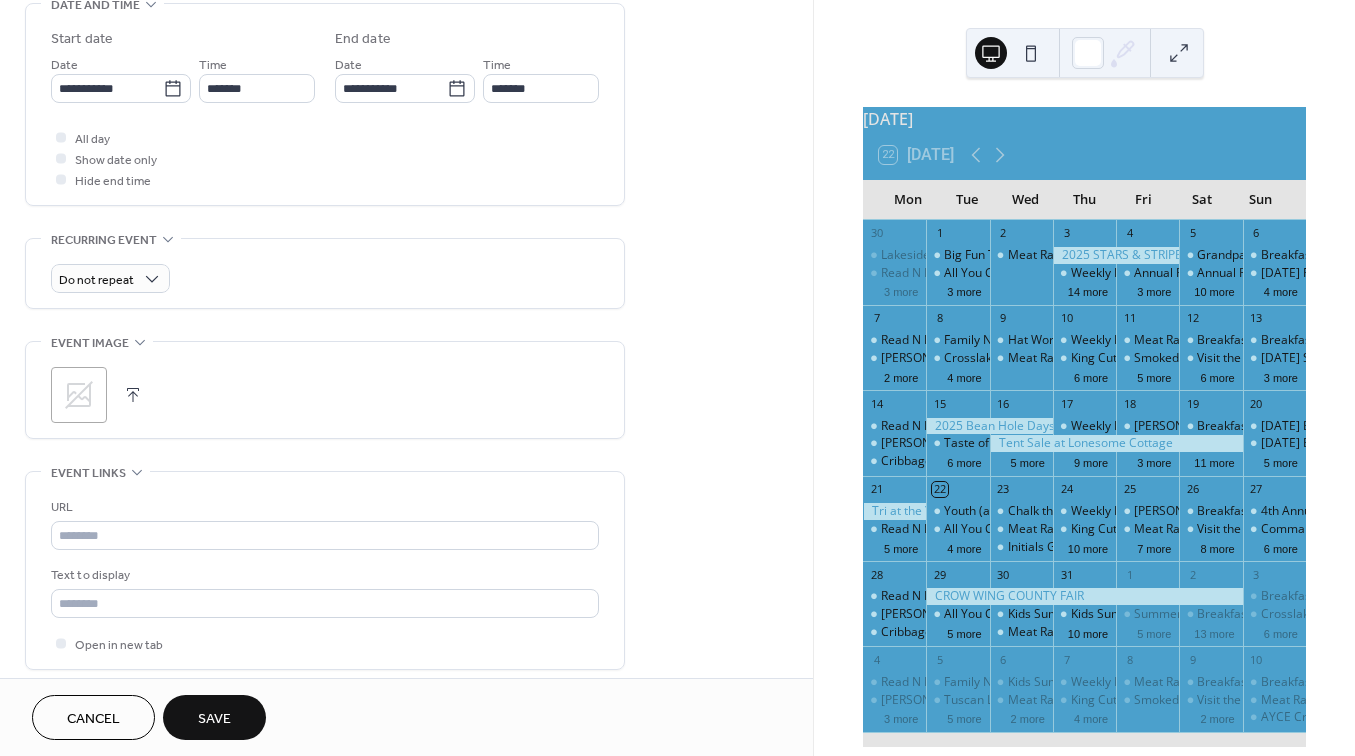 click at bounding box center [133, 395] 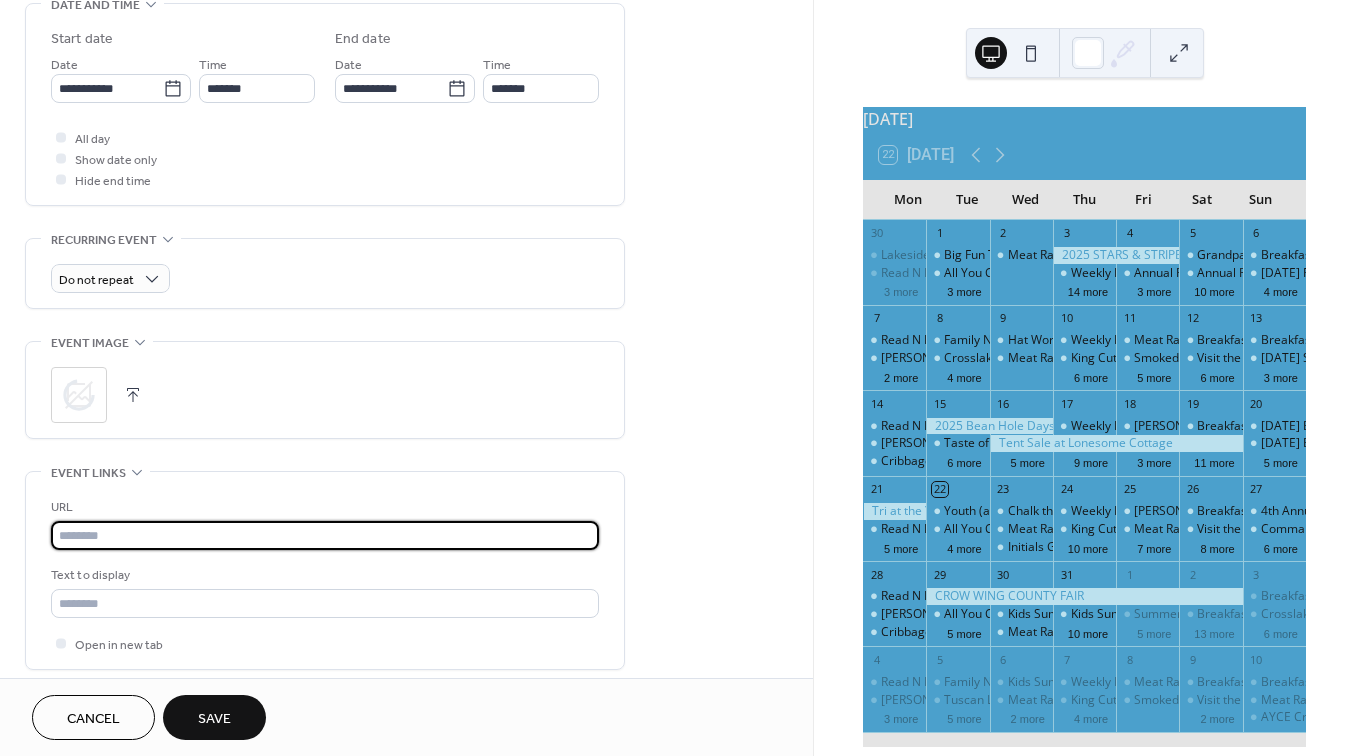 click at bounding box center (325, 535) 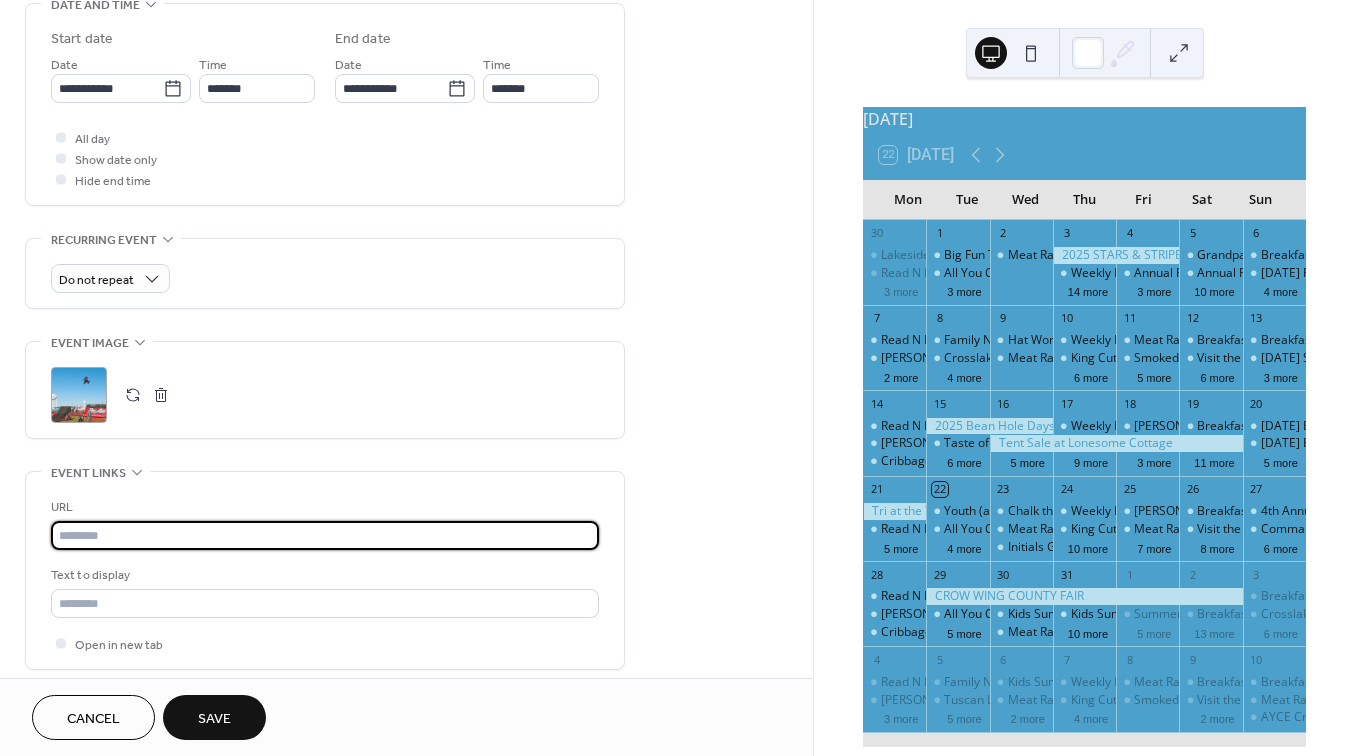 paste on "**********" 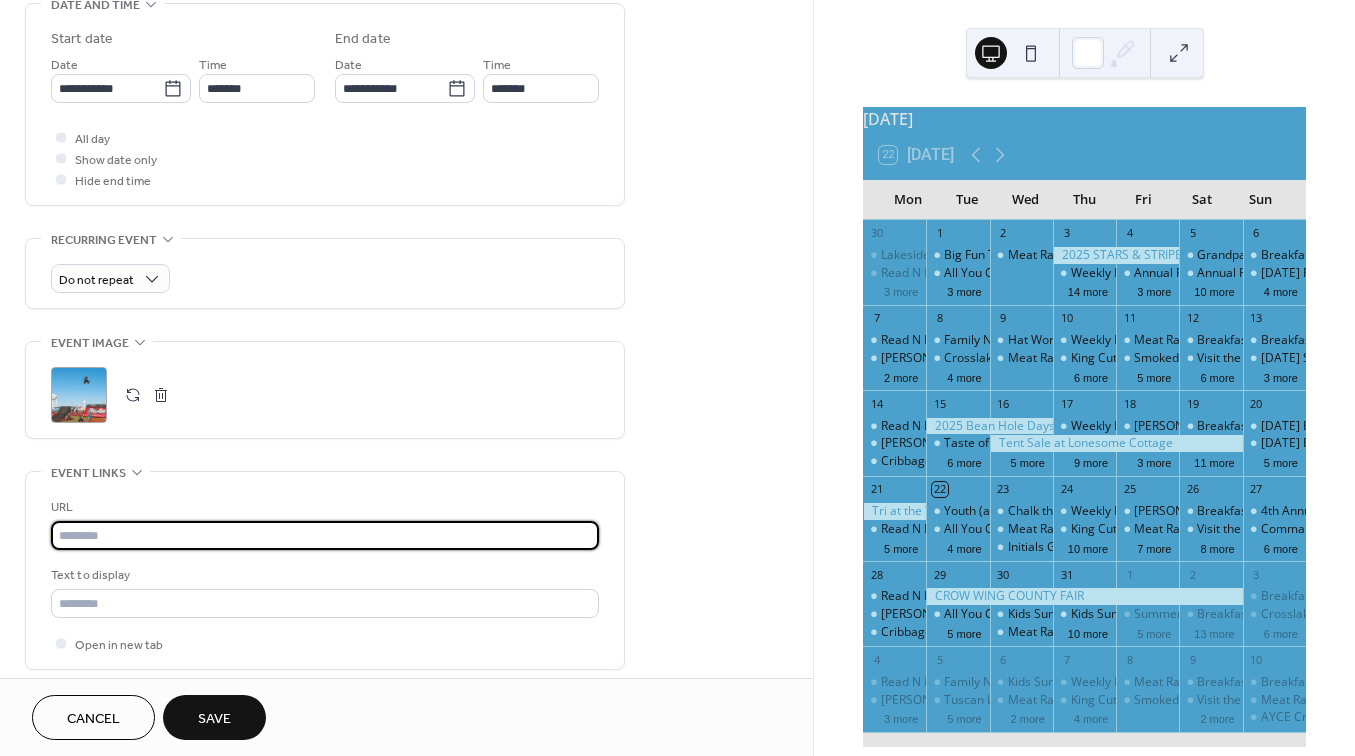 type on "**********" 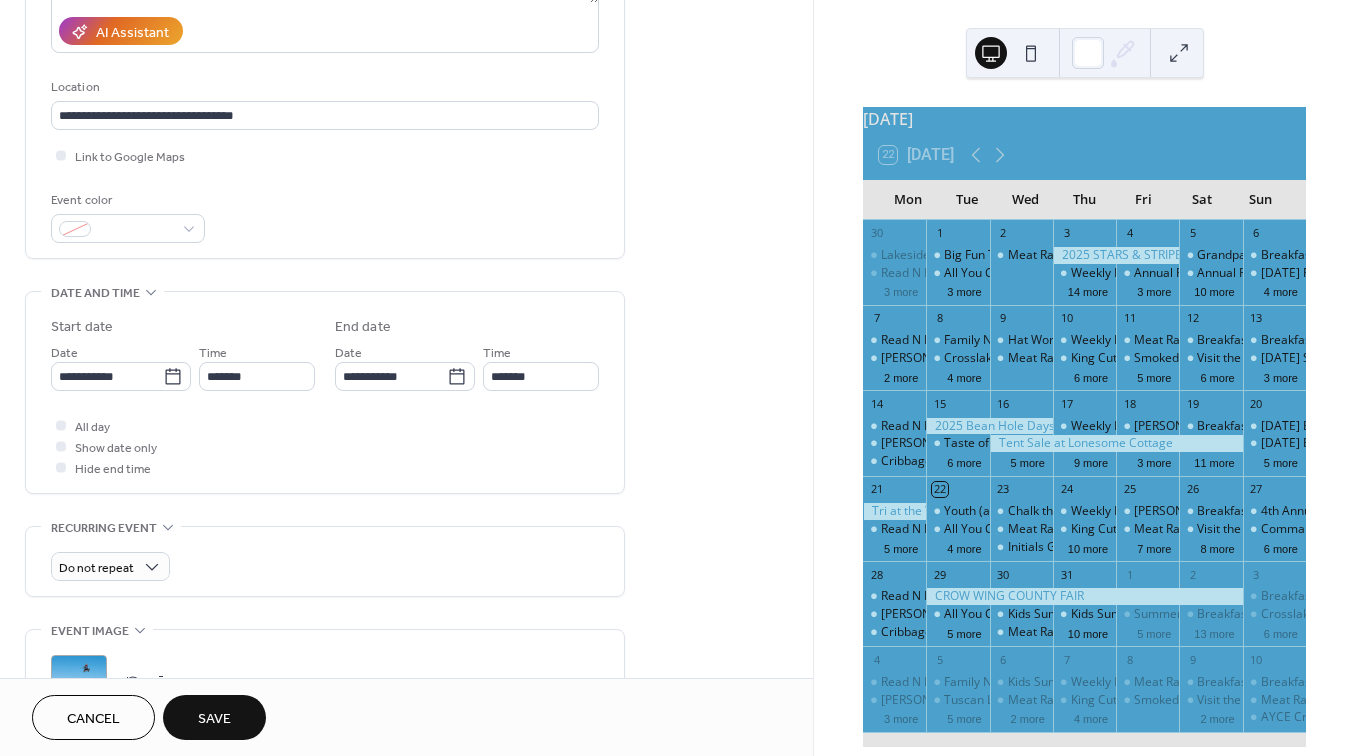 scroll, scrollTop: 353, scrollLeft: 0, axis: vertical 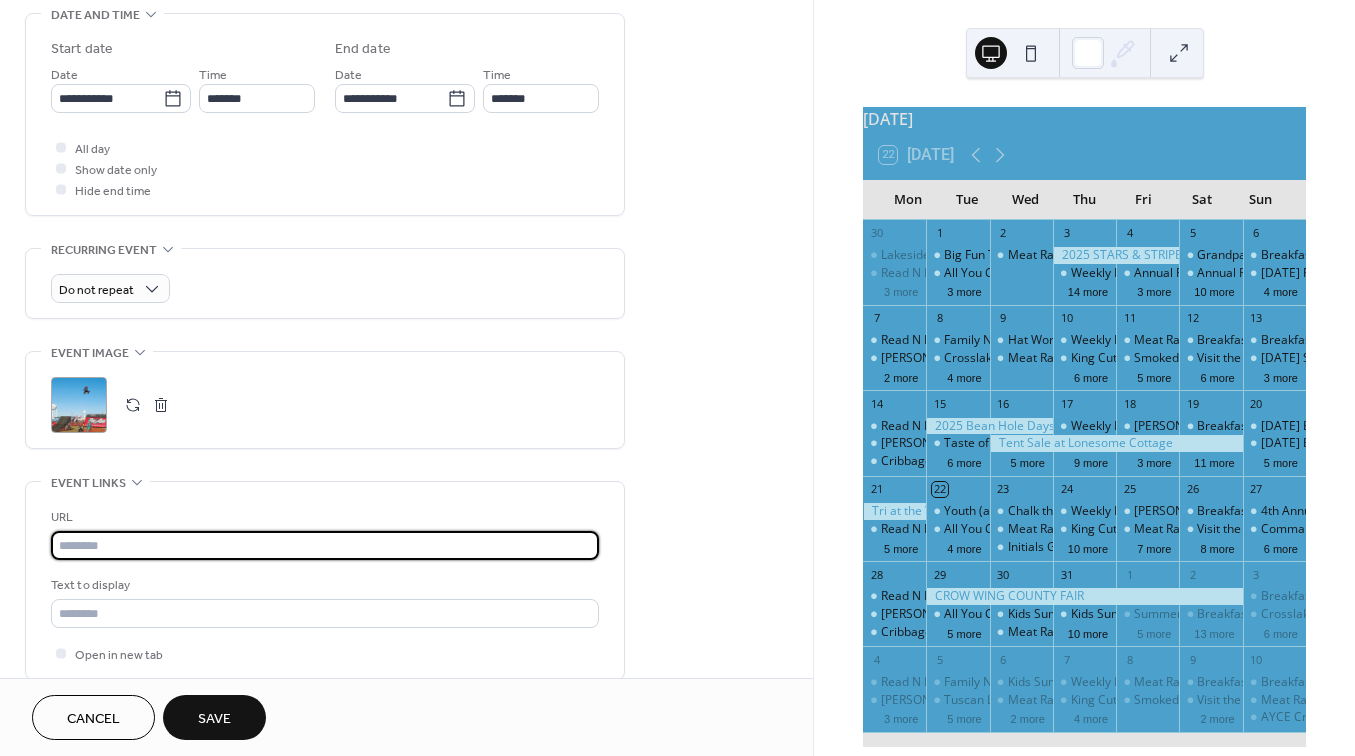 paste on "**********" 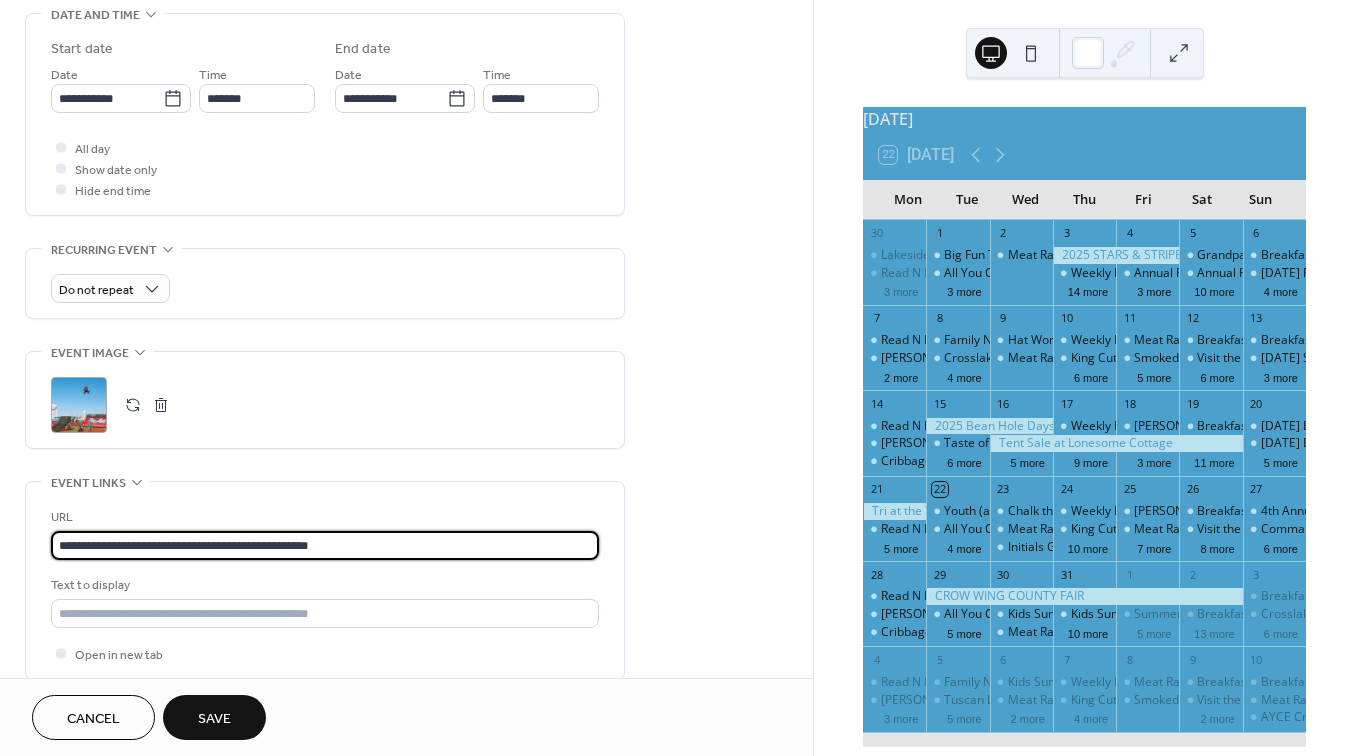 type on "**********" 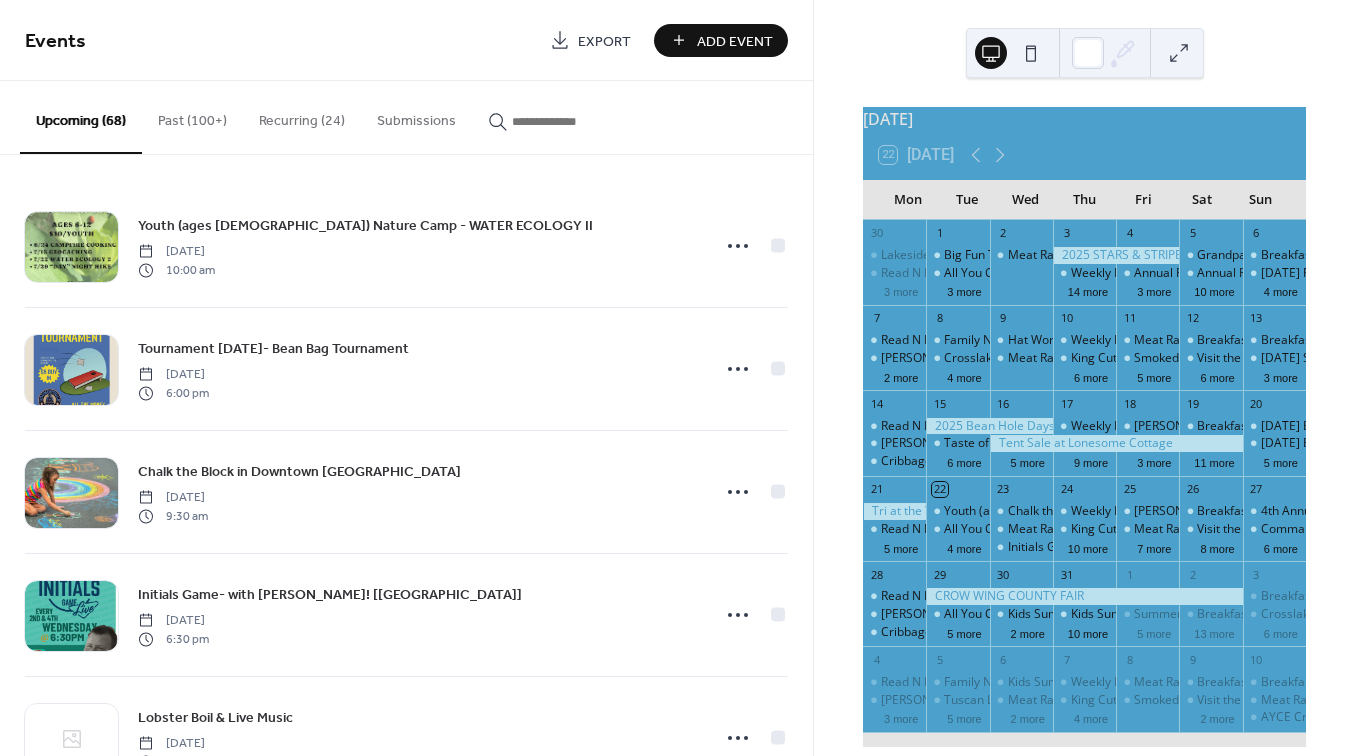 click on "Add Event" at bounding box center [735, 41] 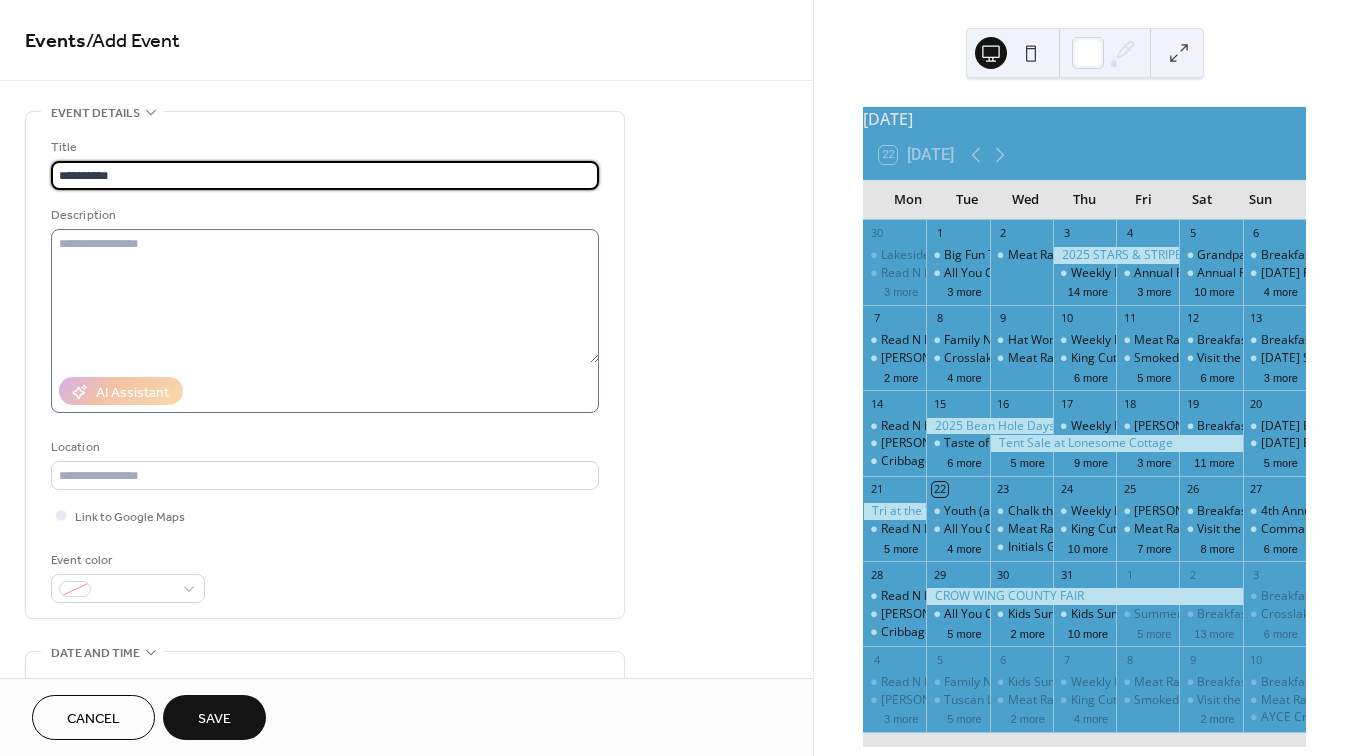 type on "**********" 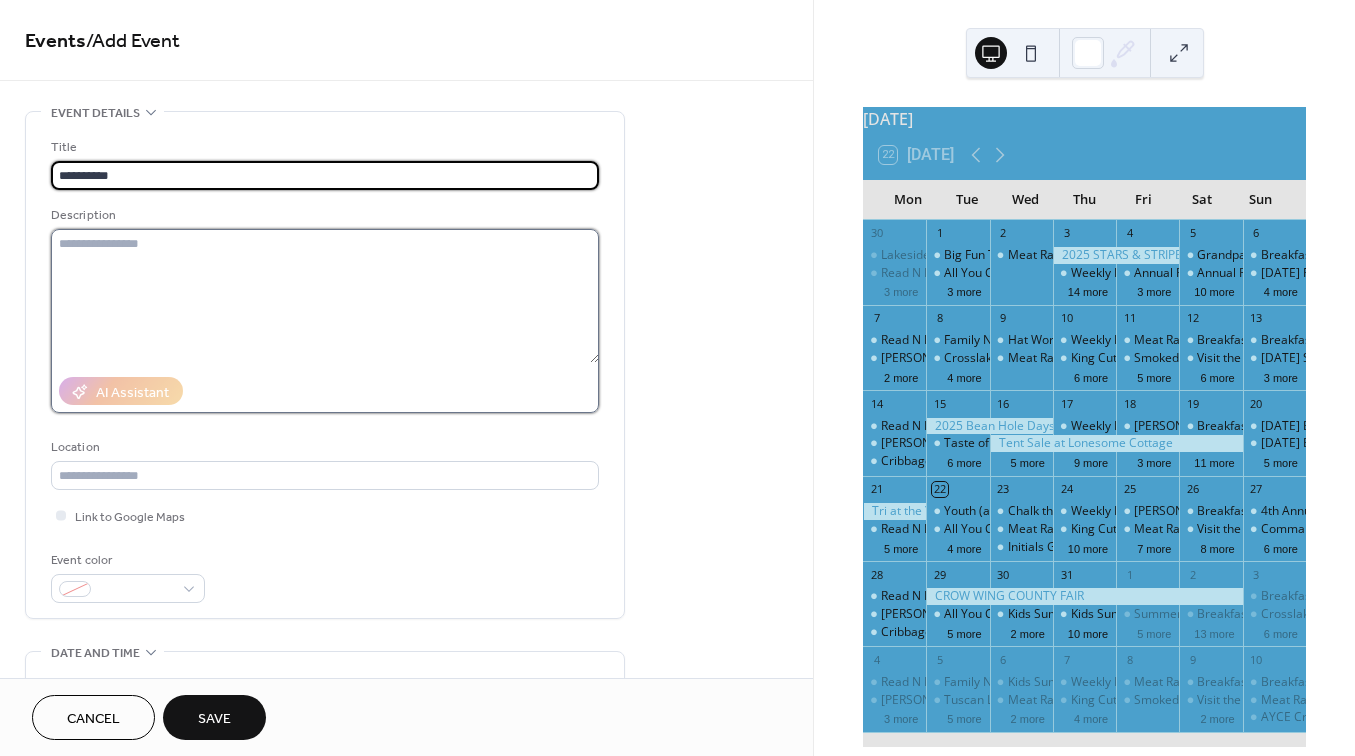 click at bounding box center [325, 296] 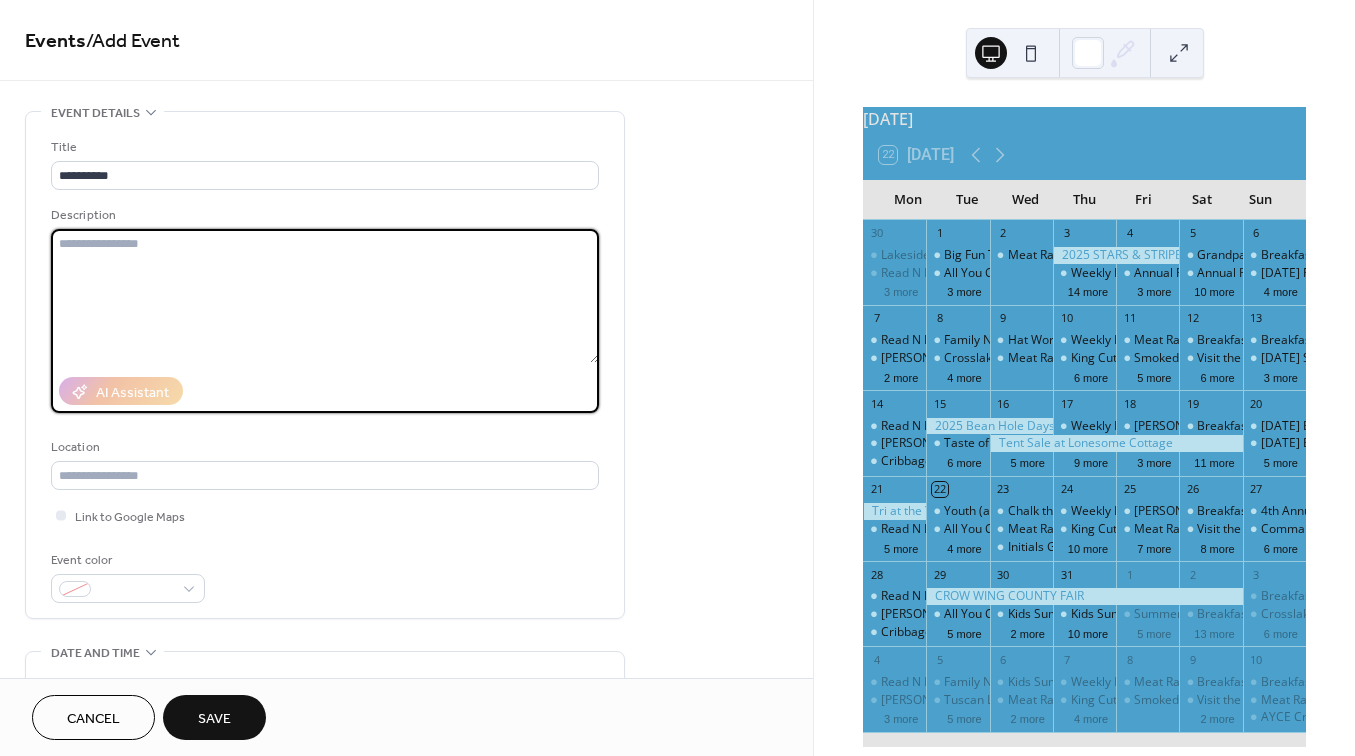 paste on "**********" 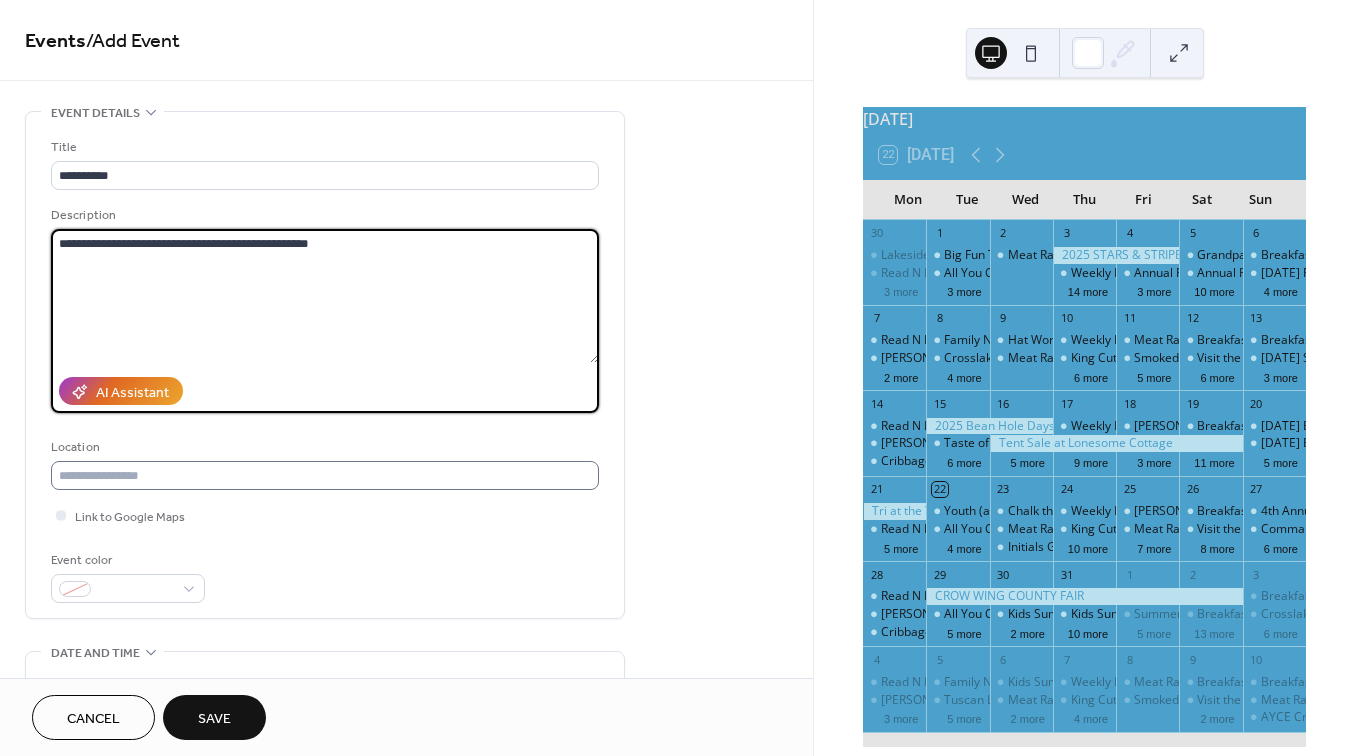 type on "**********" 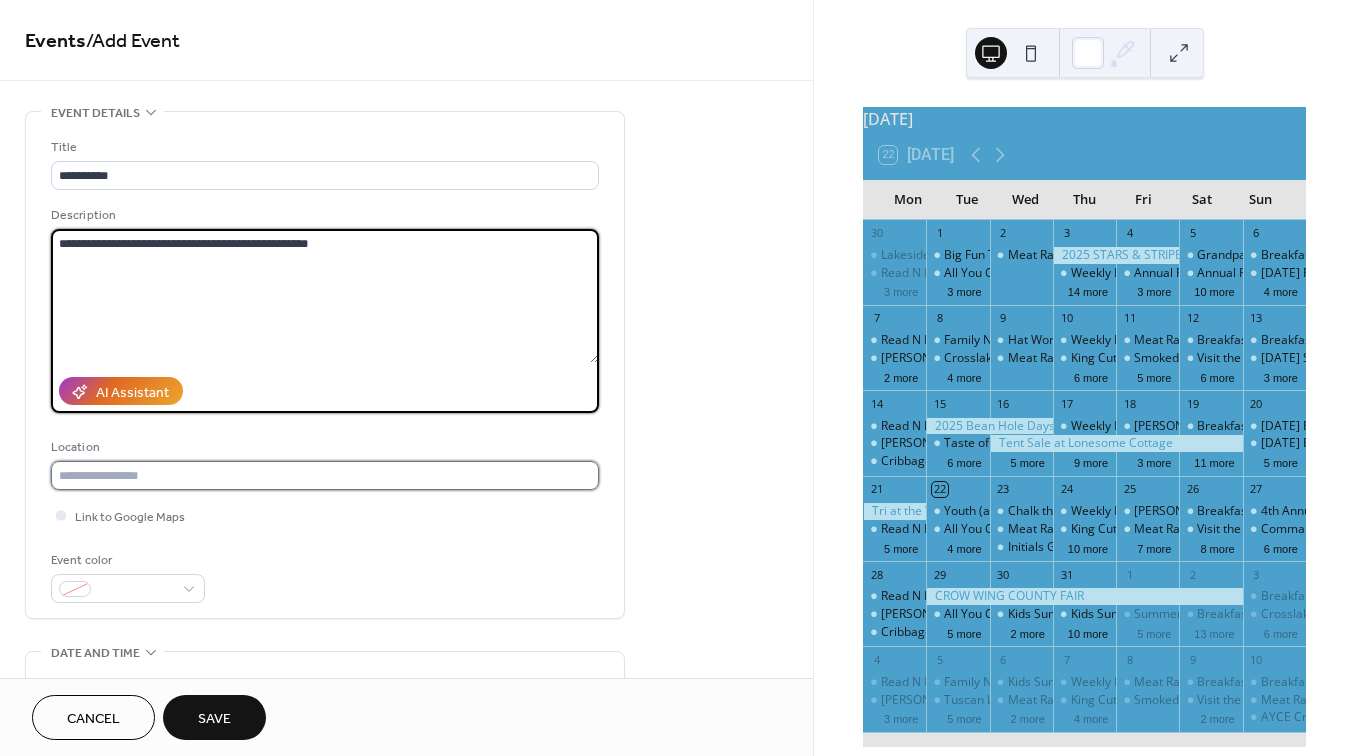 click at bounding box center (325, 475) 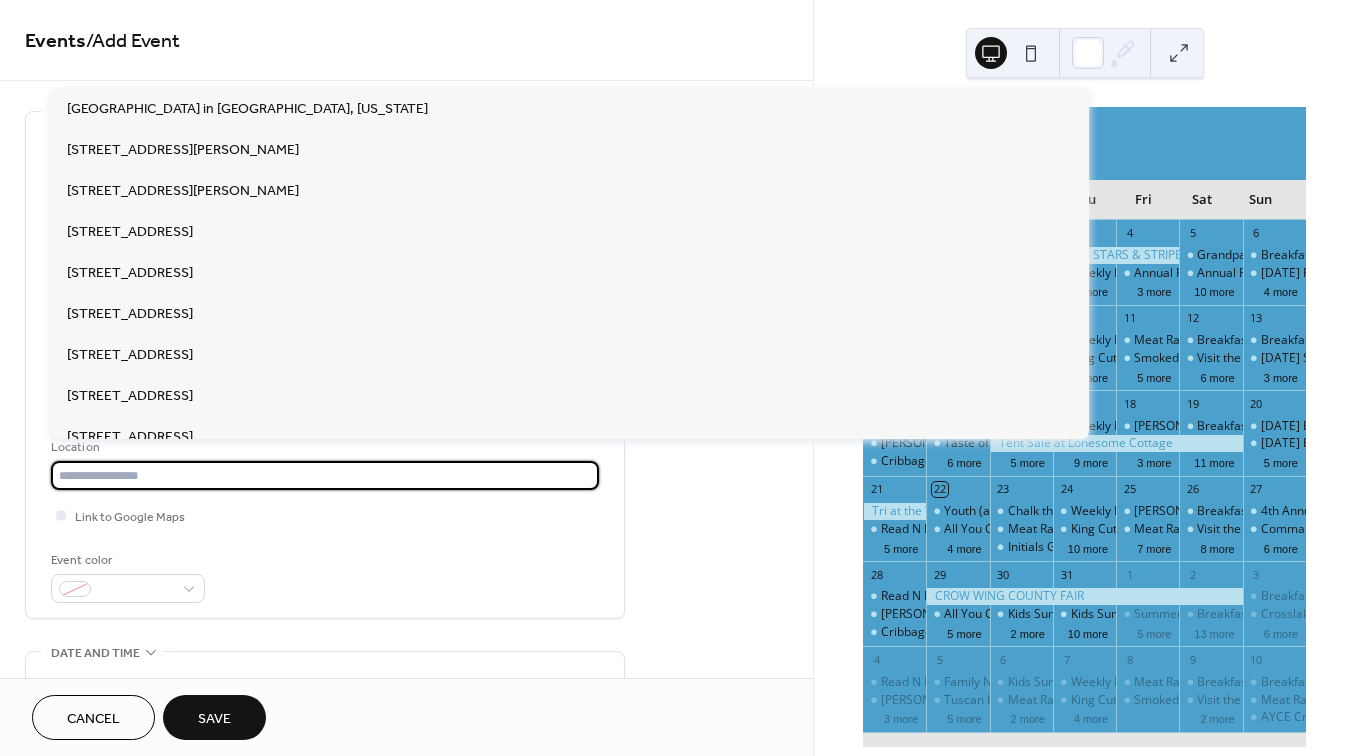 paste on "**********" 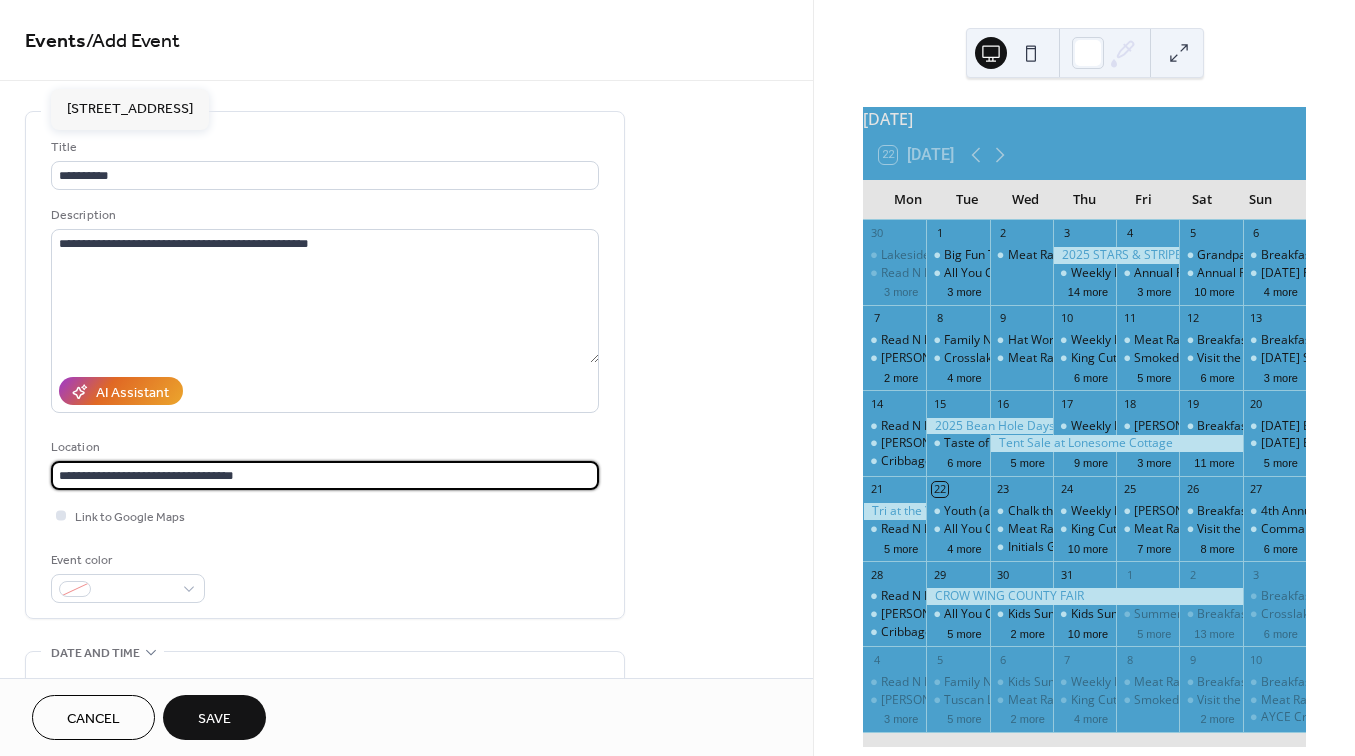 type on "**********" 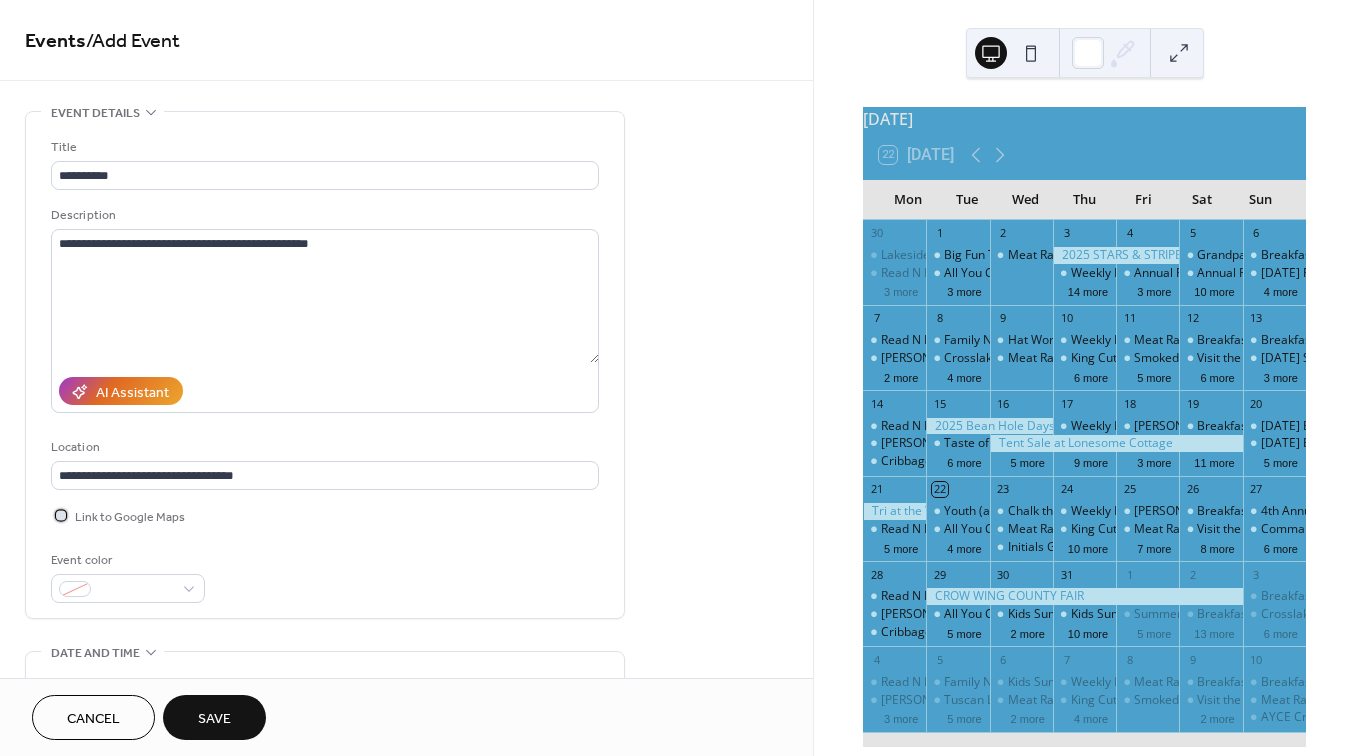 click at bounding box center (61, 515) 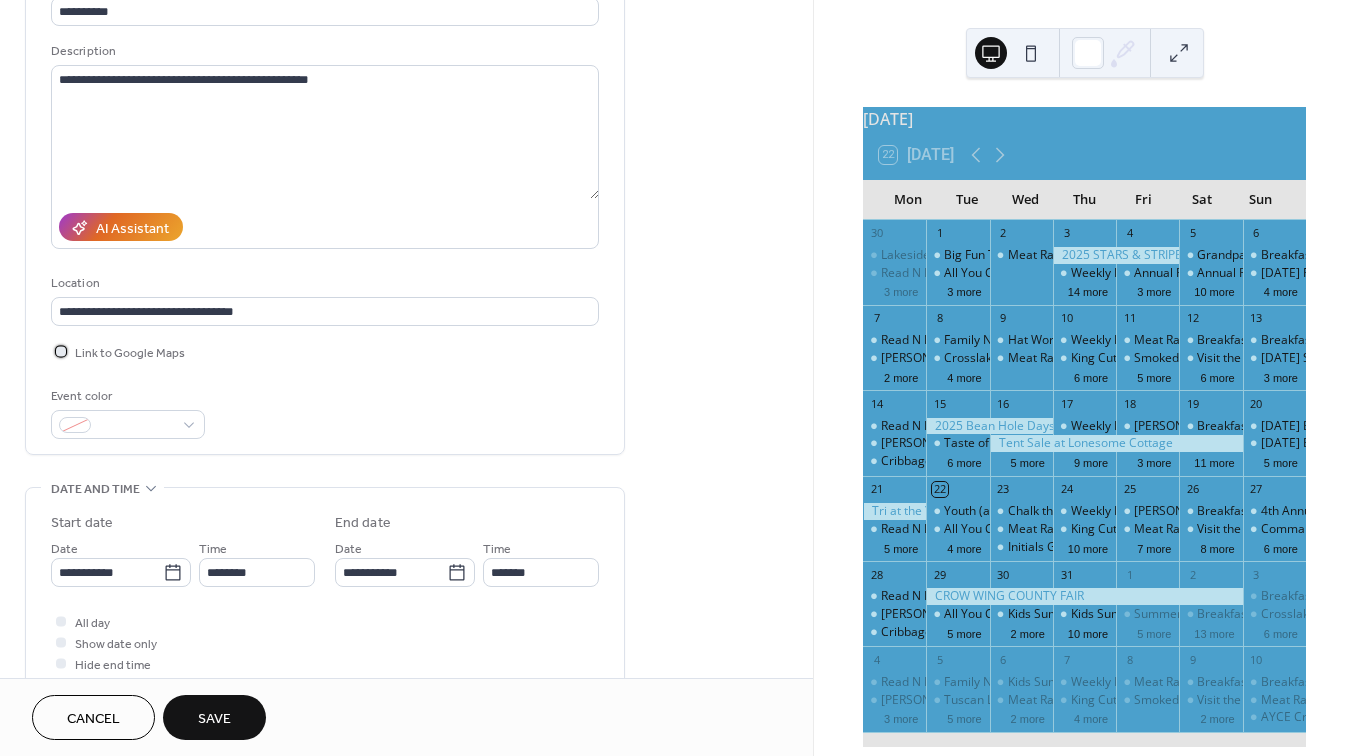 scroll, scrollTop: 165, scrollLeft: 0, axis: vertical 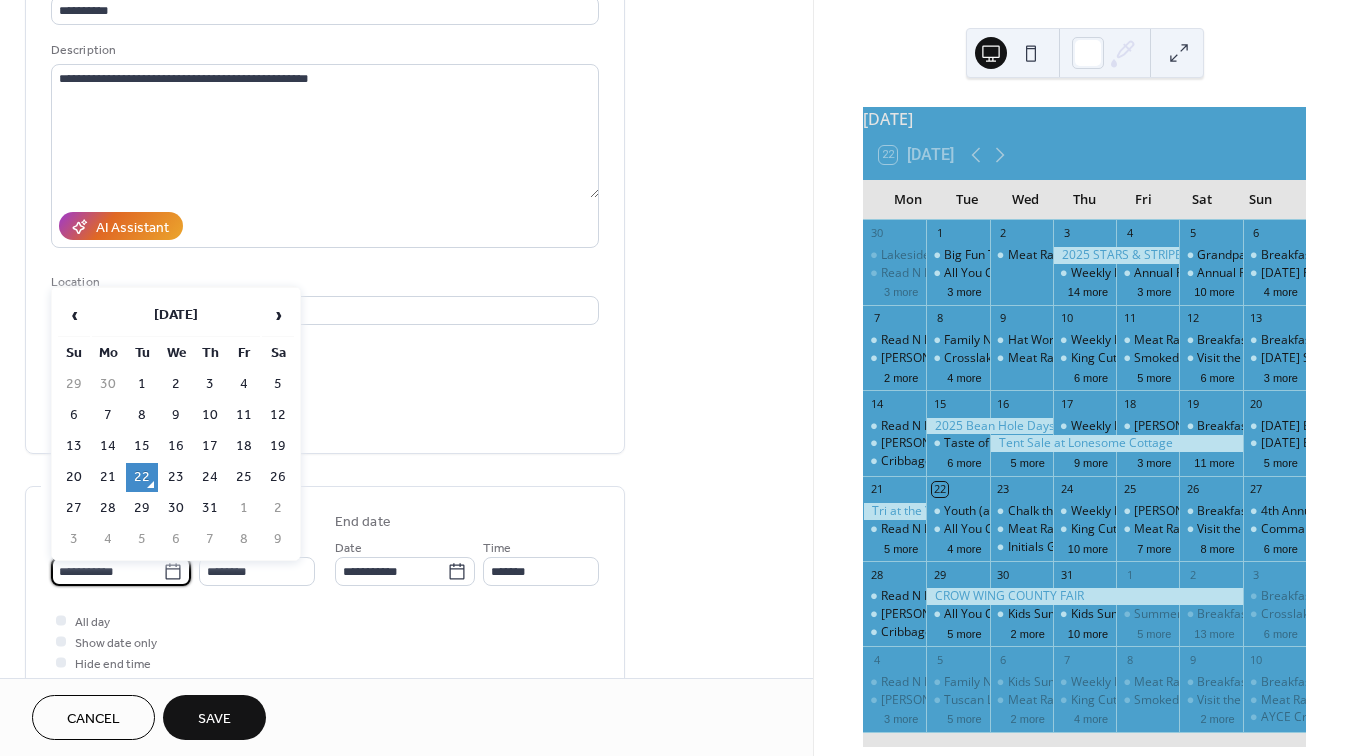 click on "**********" at bounding box center [107, 571] 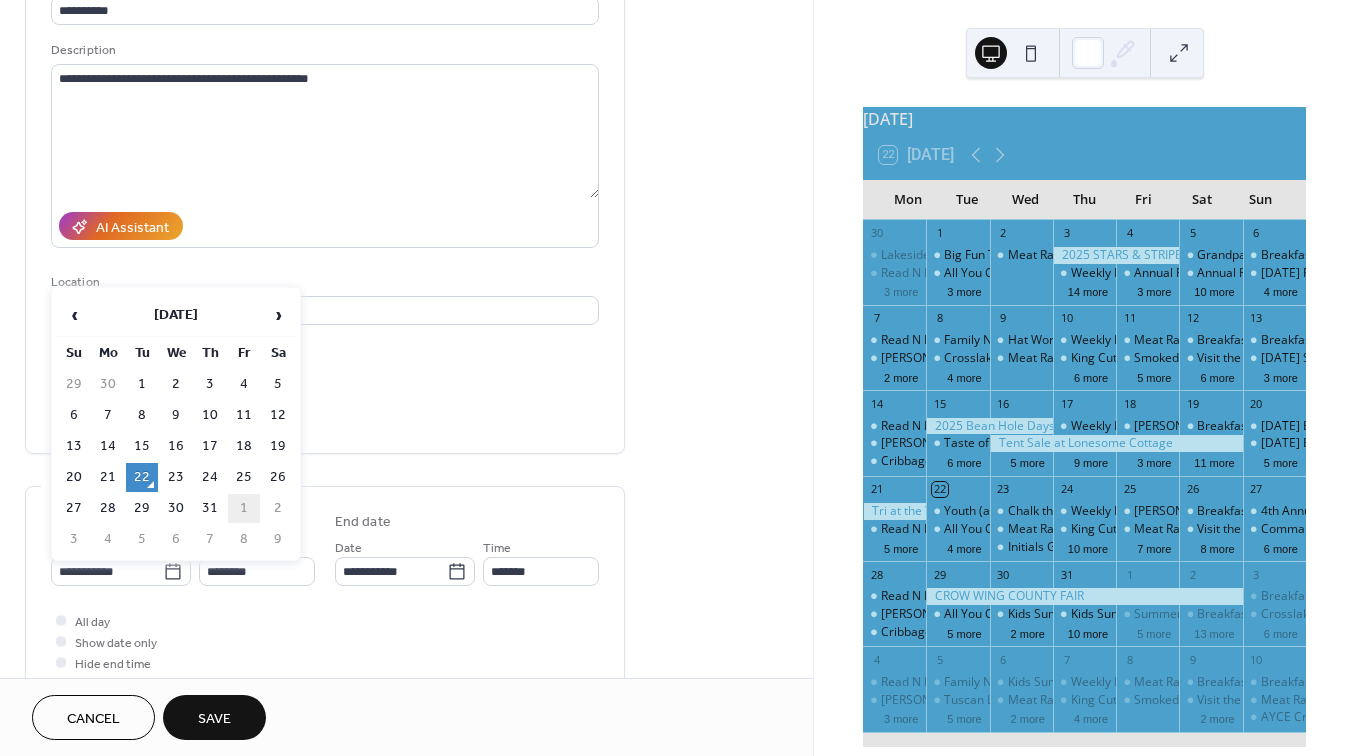 click on "1" at bounding box center [244, 508] 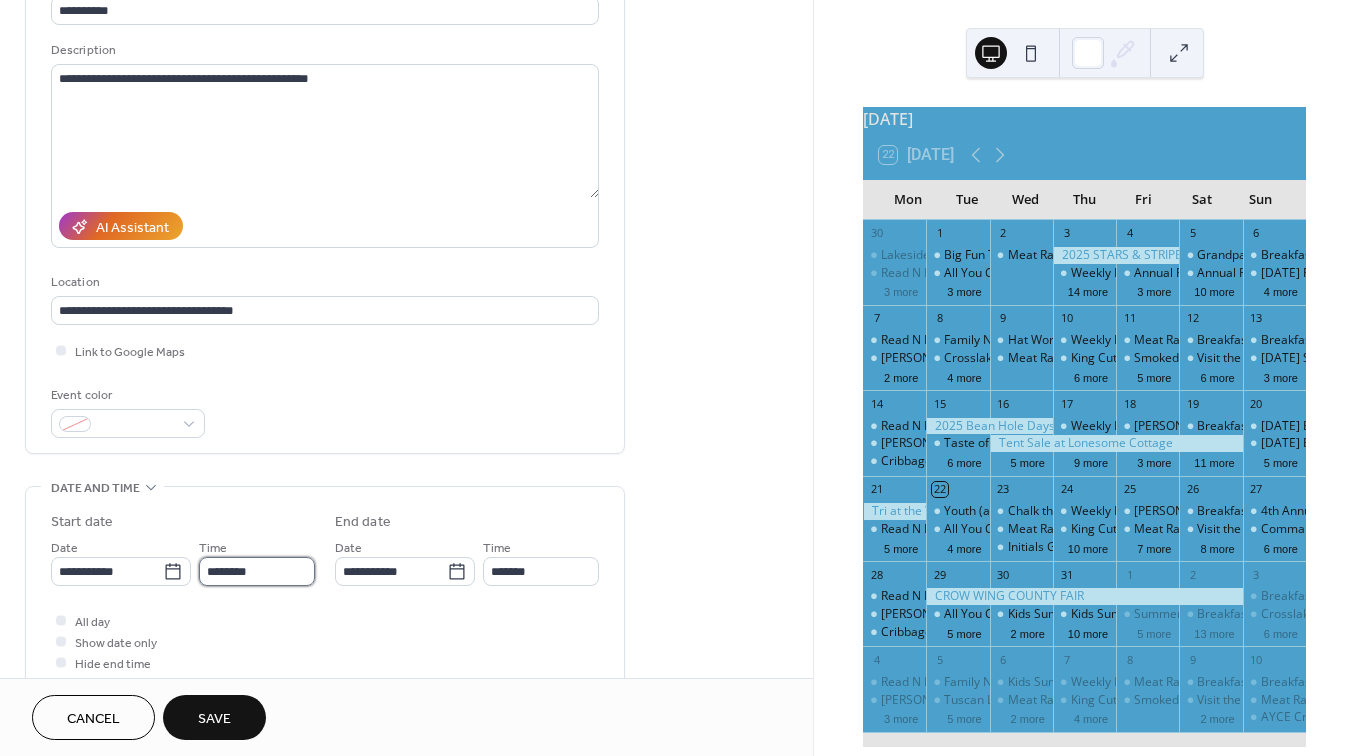 click on "********" at bounding box center (257, 571) 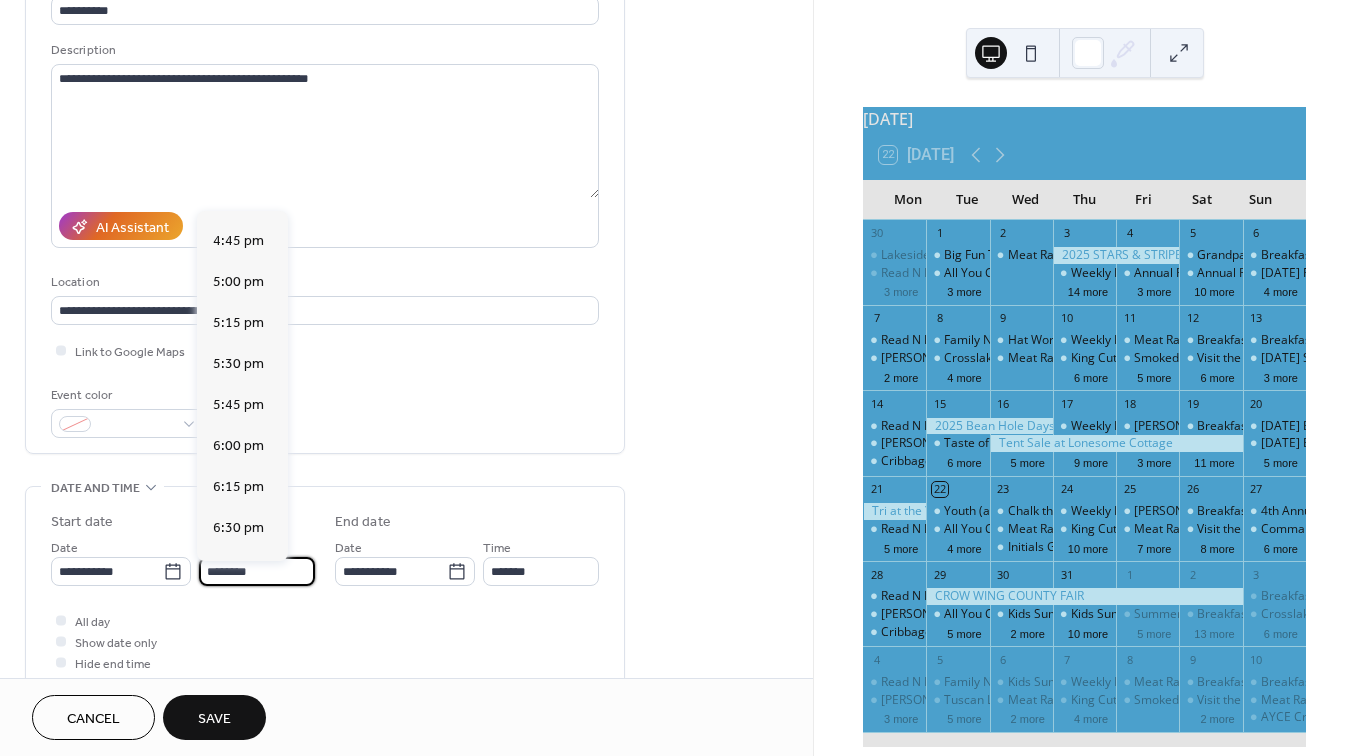 scroll, scrollTop: 2750, scrollLeft: 0, axis: vertical 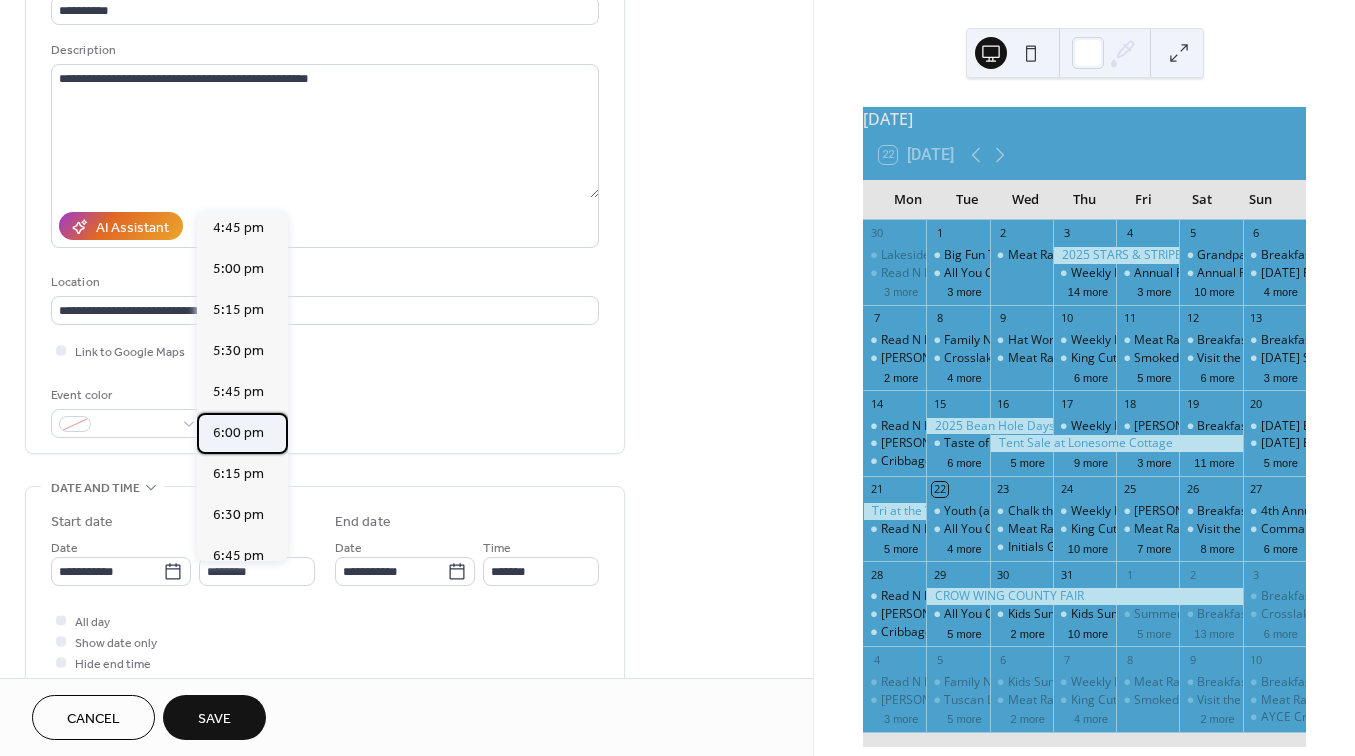click on "6:00 pm" at bounding box center (238, 433) 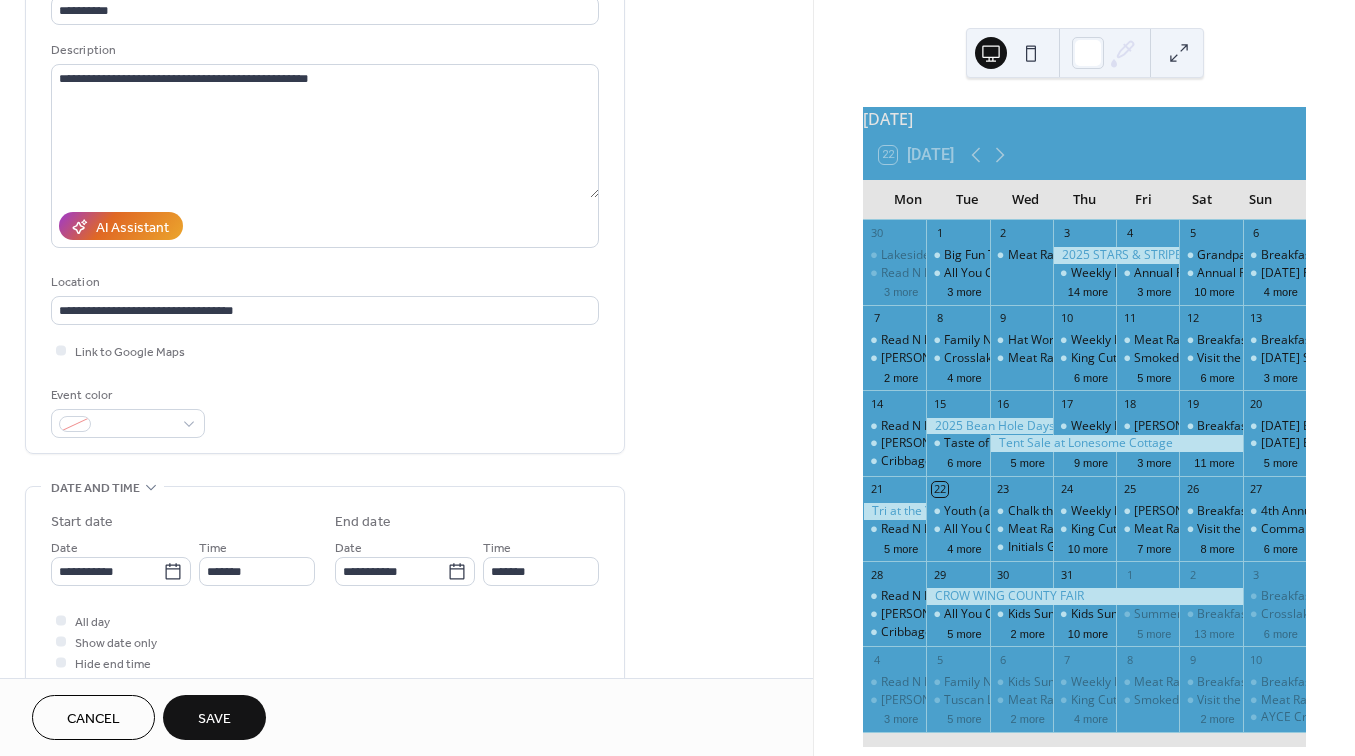 type on "*******" 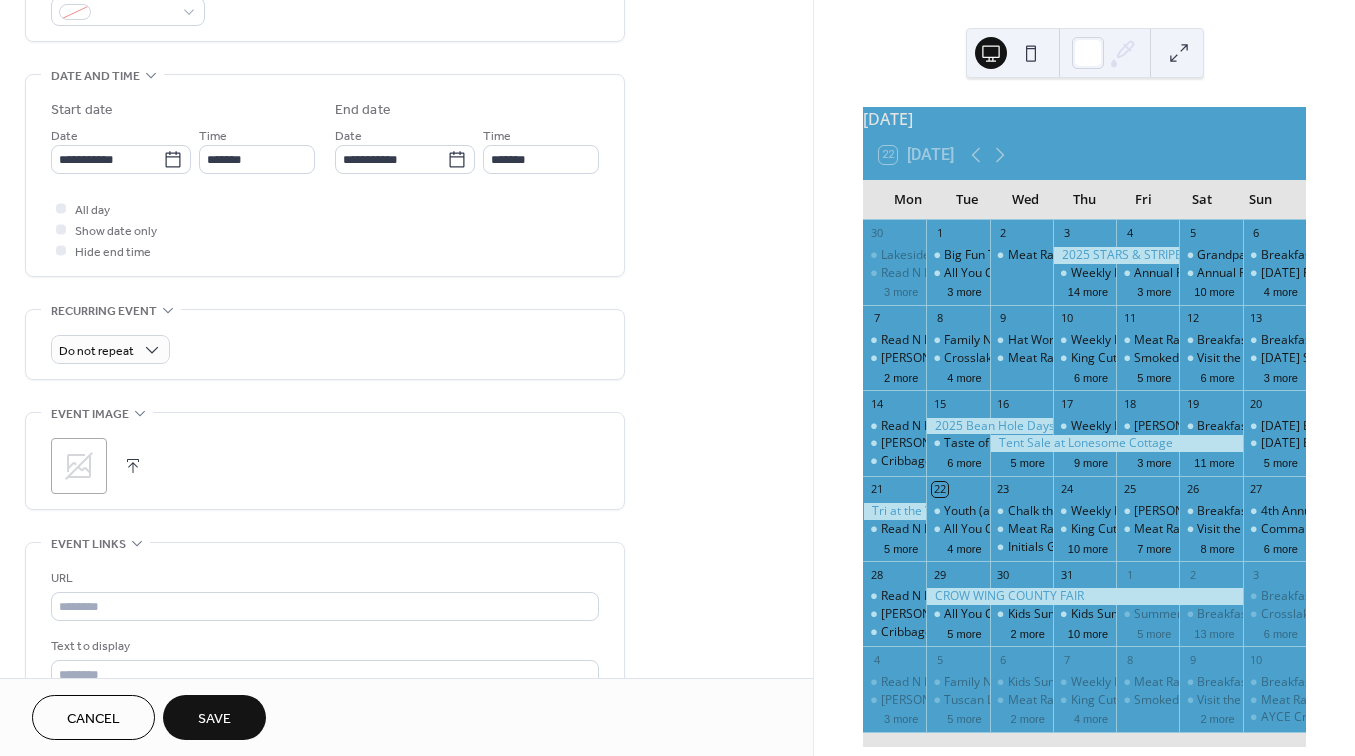 scroll, scrollTop: 589, scrollLeft: 0, axis: vertical 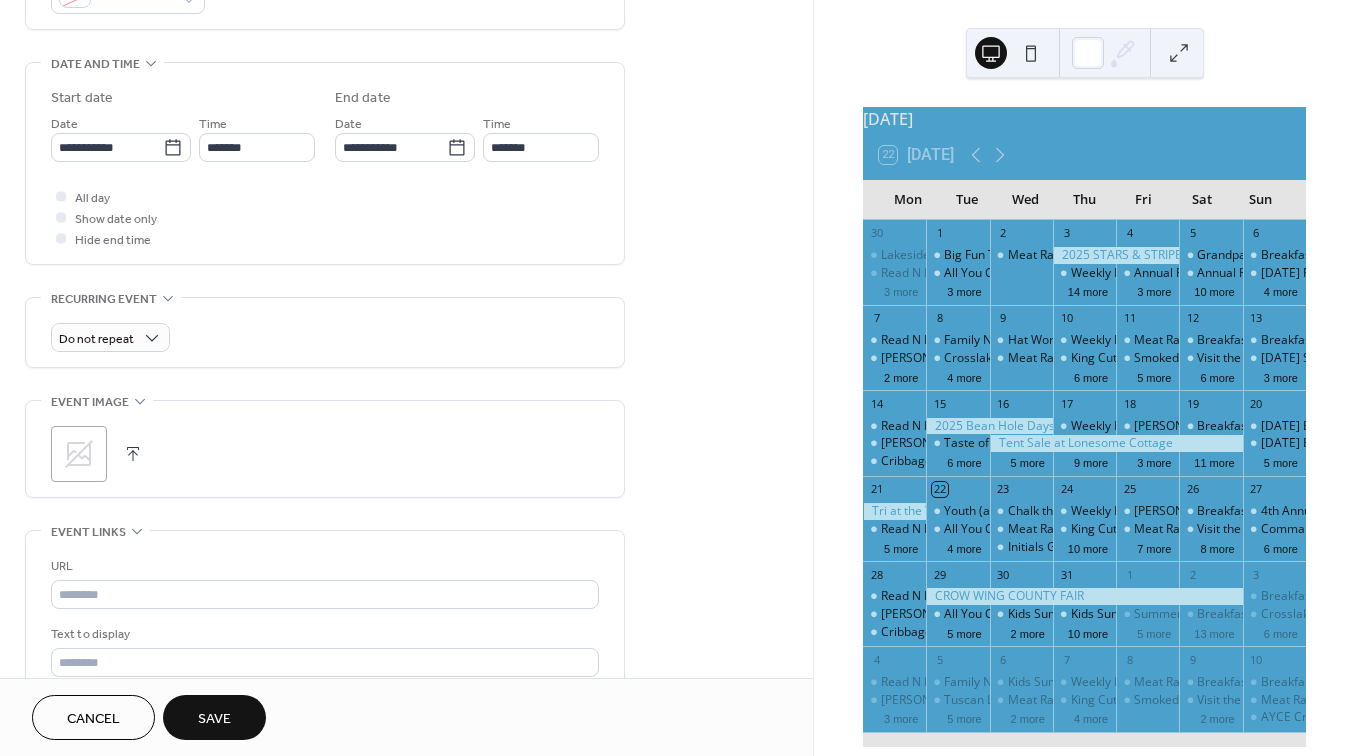 click at bounding box center [133, 454] 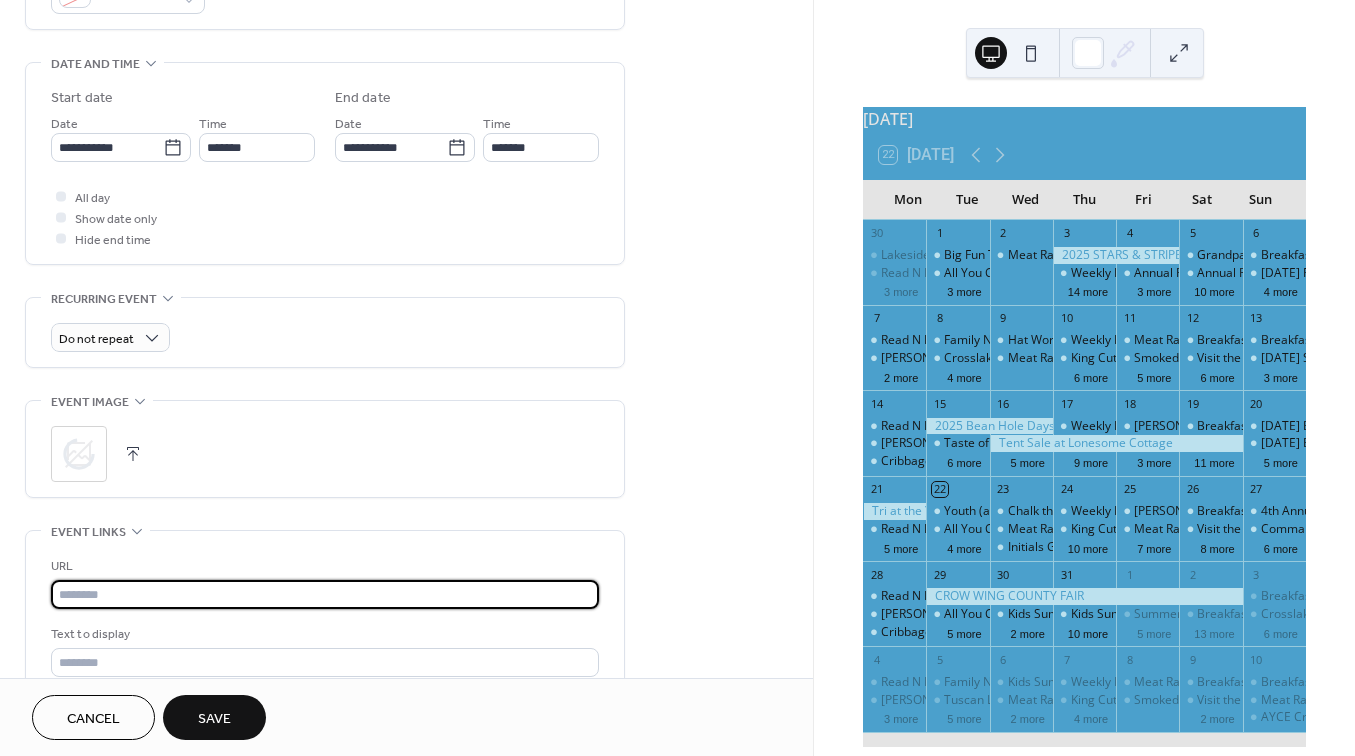 click at bounding box center [325, 594] 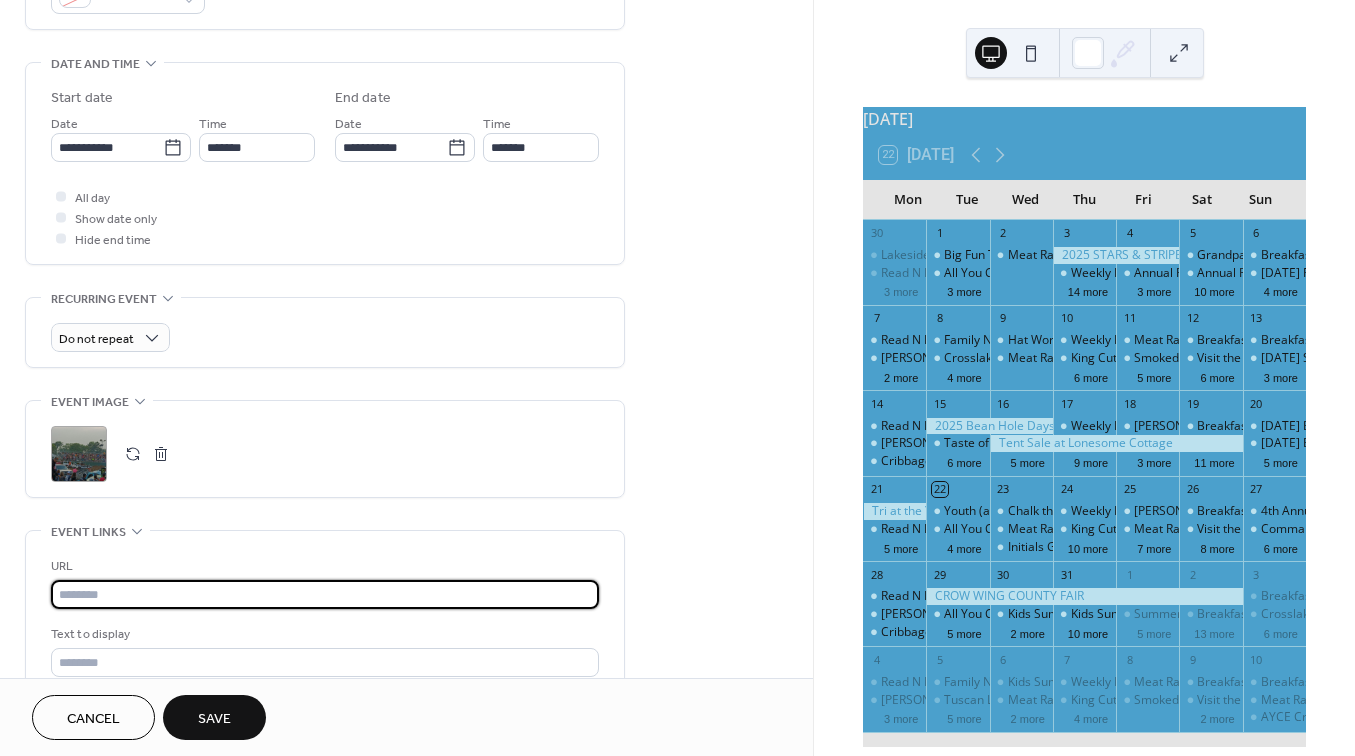 paste on "**********" 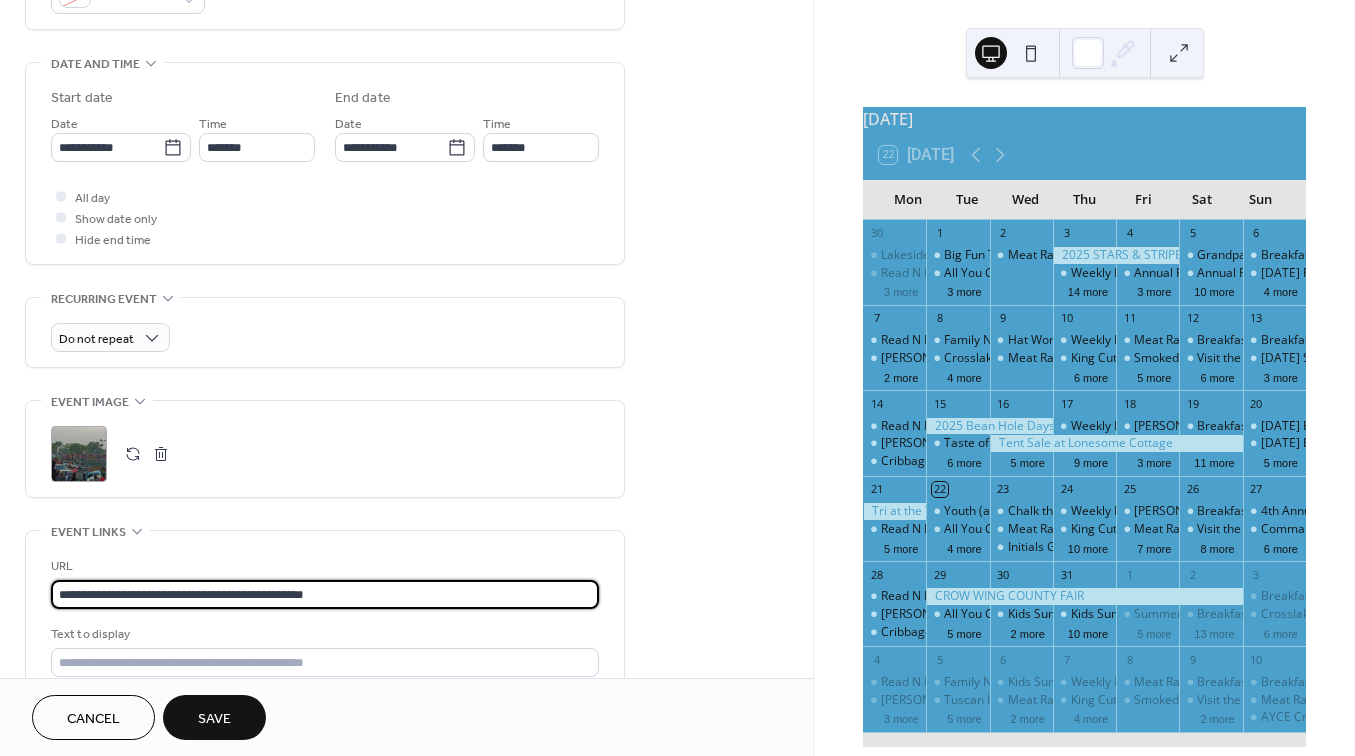 type on "**********" 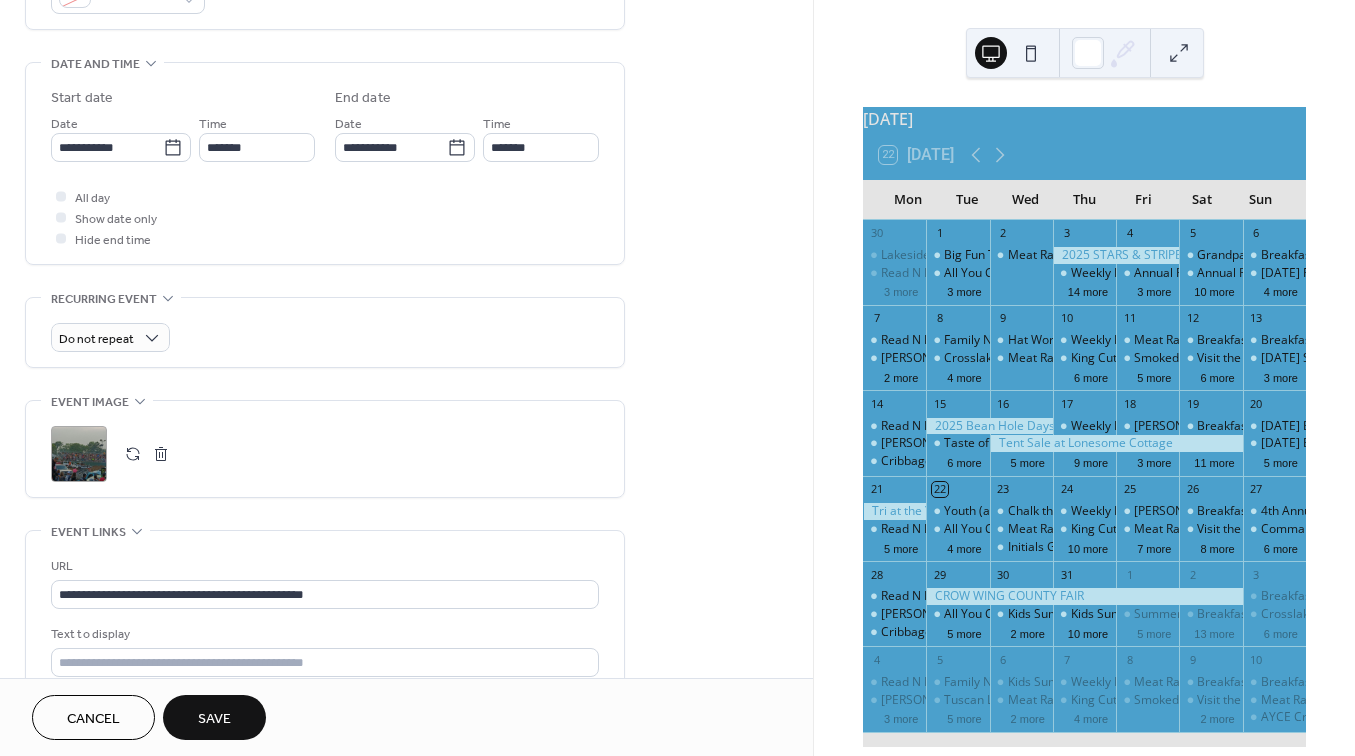 click on "Save" at bounding box center (214, 719) 